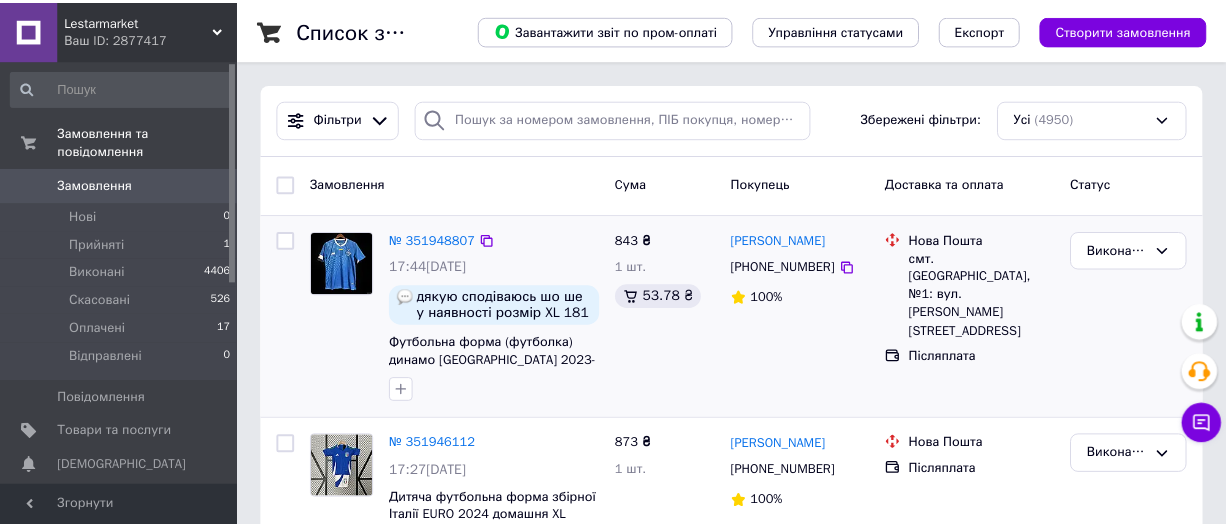 scroll, scrollTop: 0, scrollLeft: 0, axis: both 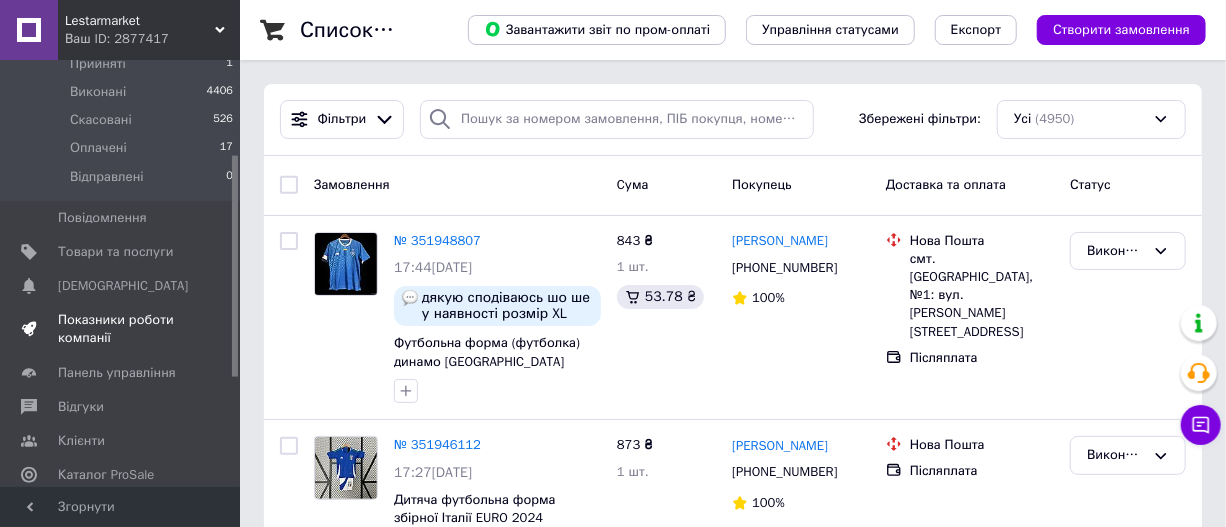 click on "Показники роботи компанії" at bounding box center (121, 329) 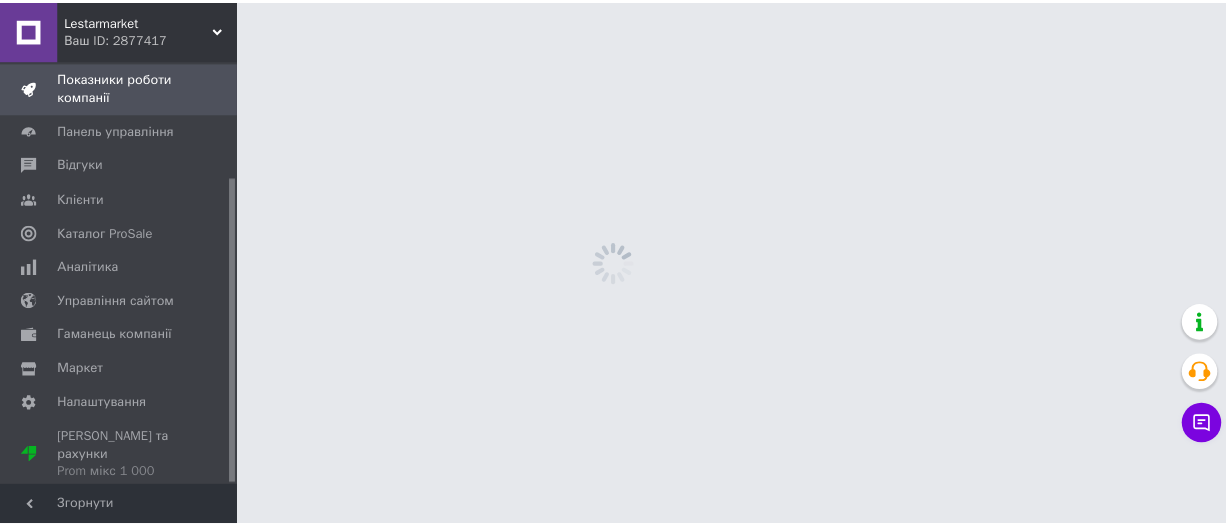 scroll, scrollTop: 161, scrollLeft: 0, axis: vertical 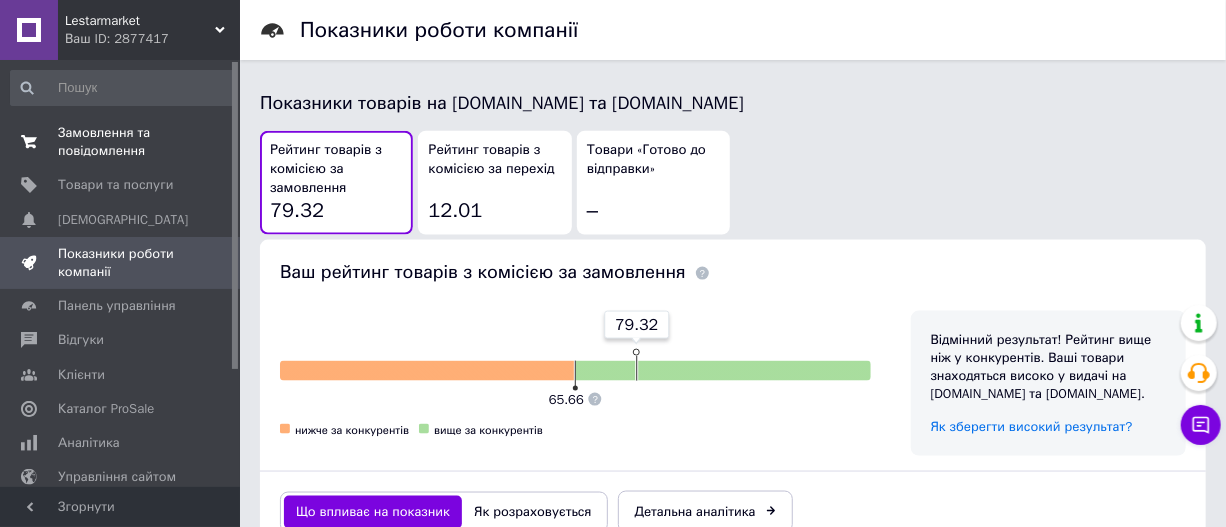 click on "Замовлення та повідомлення" at bounding box center [121, 142] 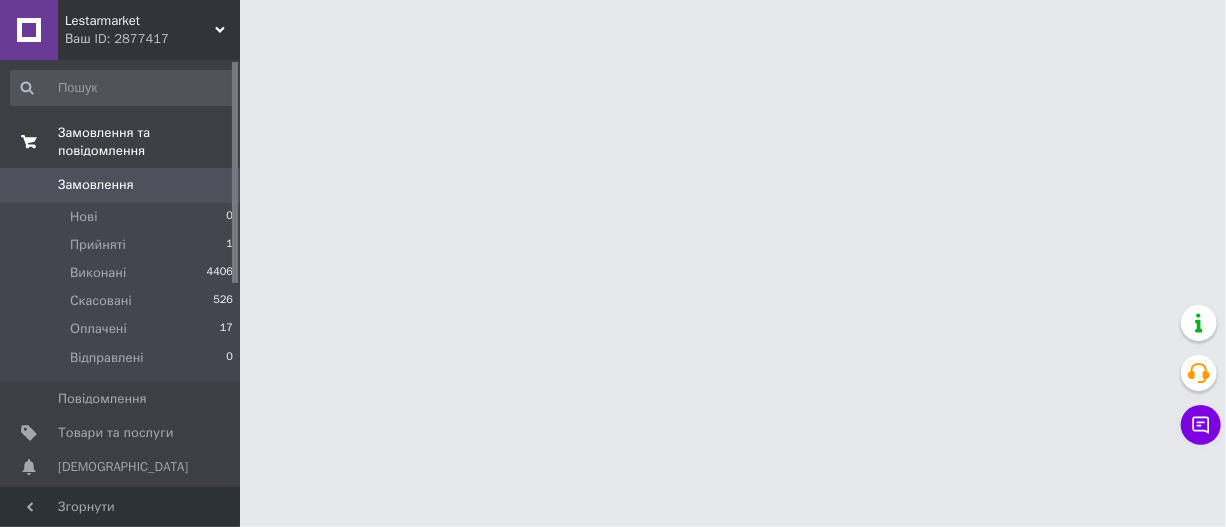 scroll, scrollTop: 0, scrollLeft: 0, axis: both 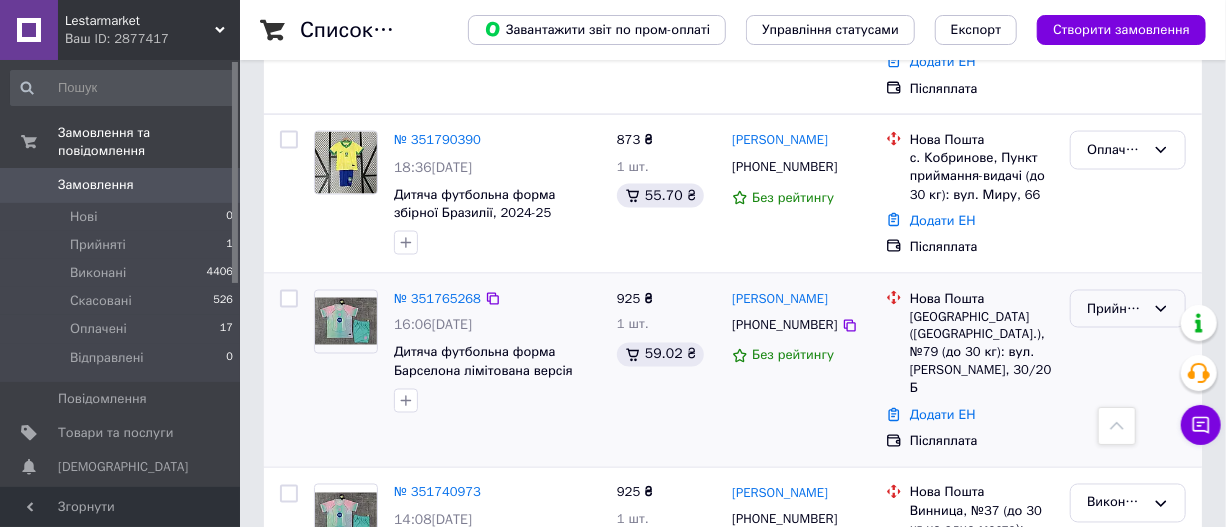 click 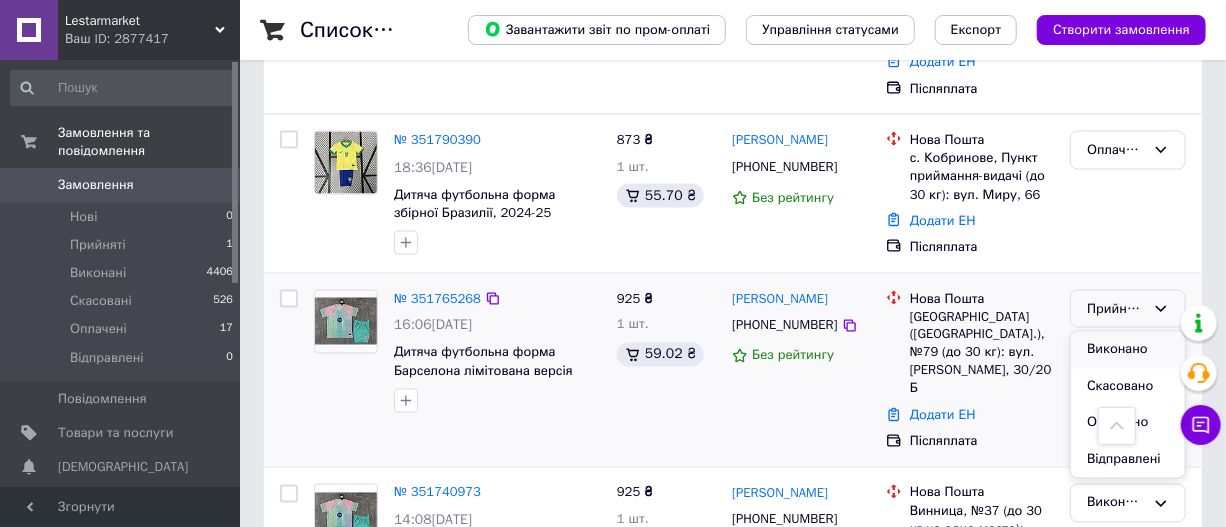 click on "Виконано" at bounding box center (1128, 350) 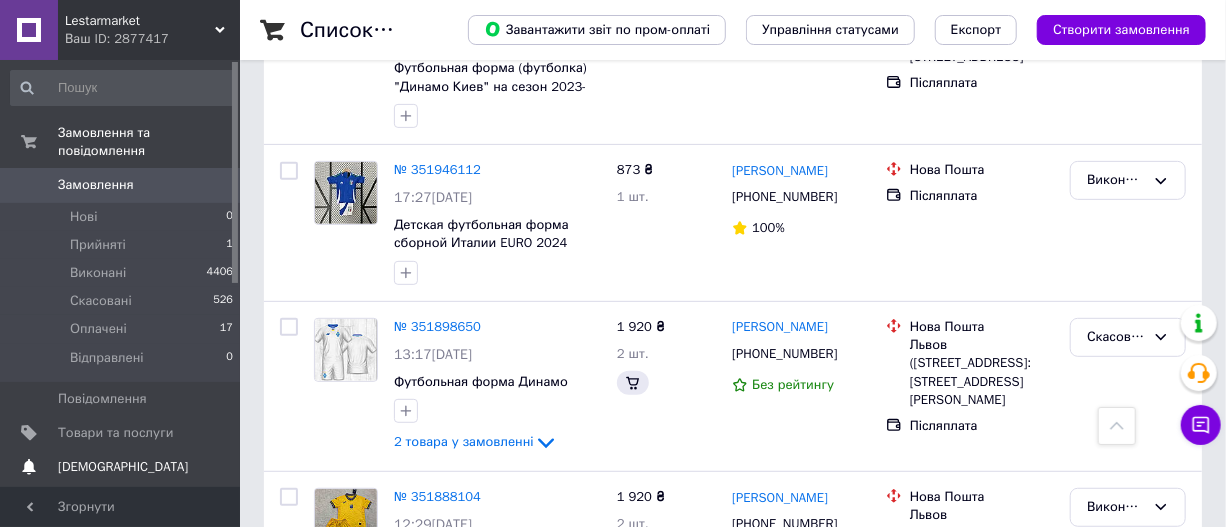 scroll, scrollTop: 0, scrollLeft: 0, axis: both 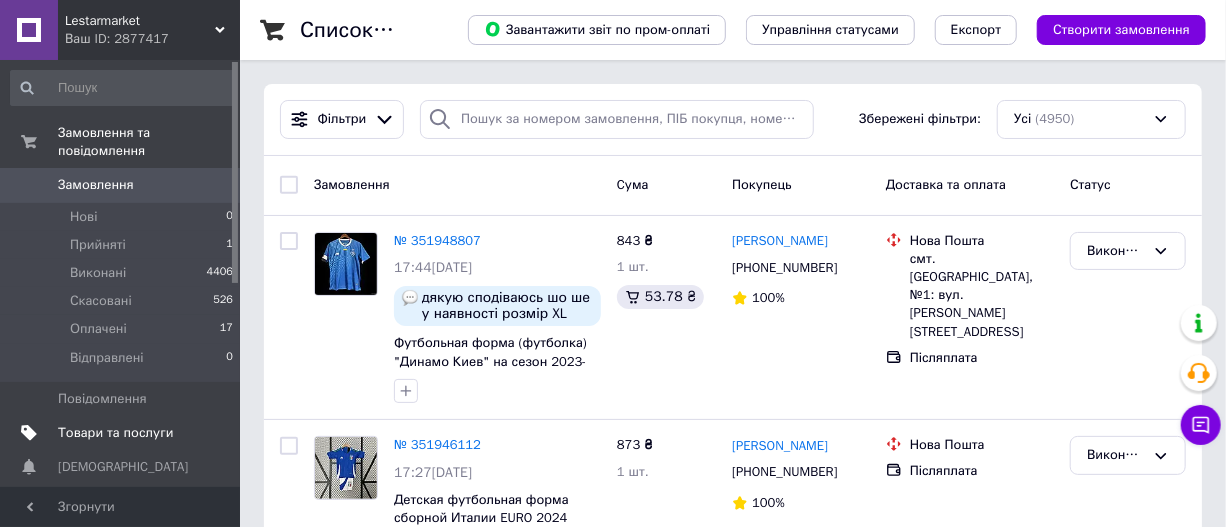 click on "Товари та послуги" at bounding box center (115, 433) 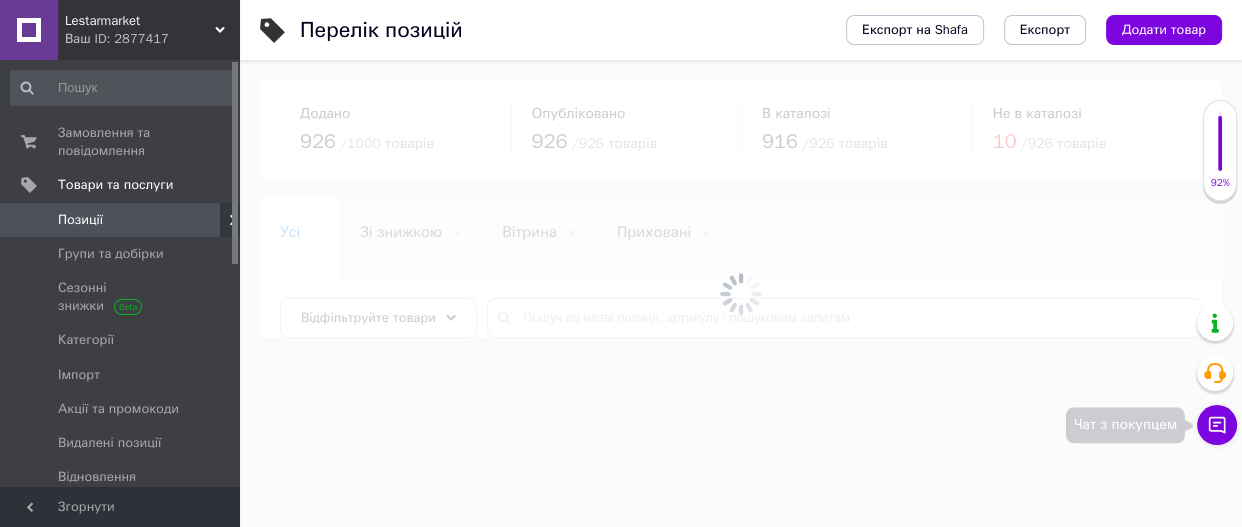 click 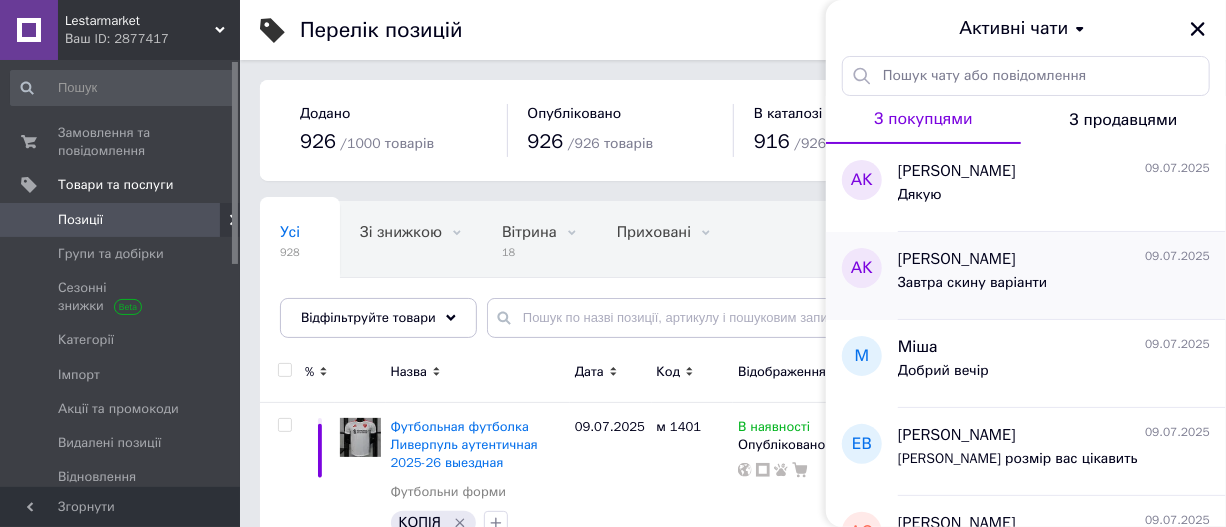 click on "Завтра скину варіанти" at bounding box center [972, 289] 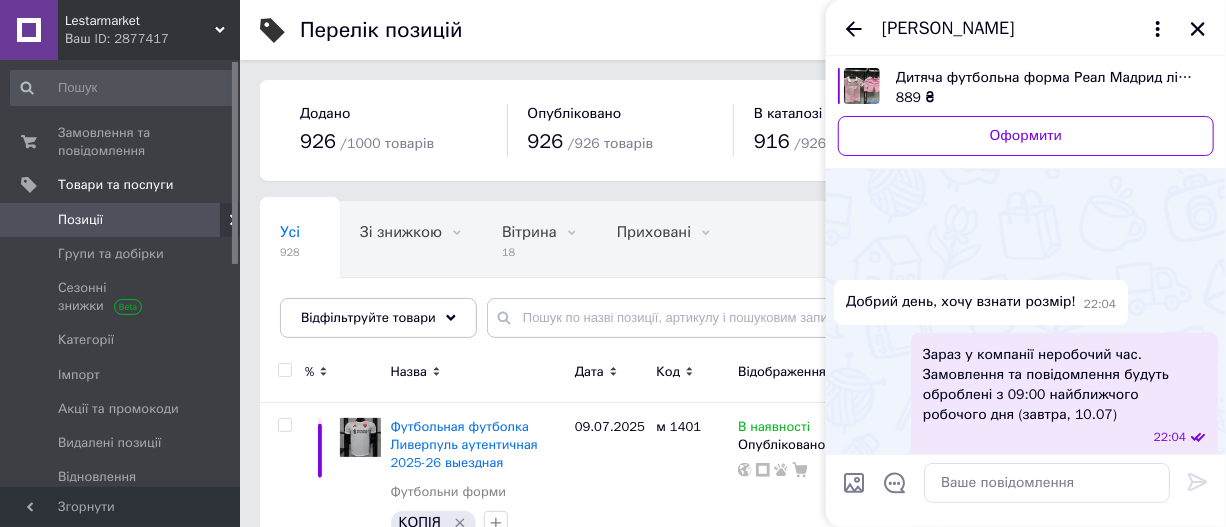 scroll, scrollTop: 596, scrollLeft: 0, axis: vertical 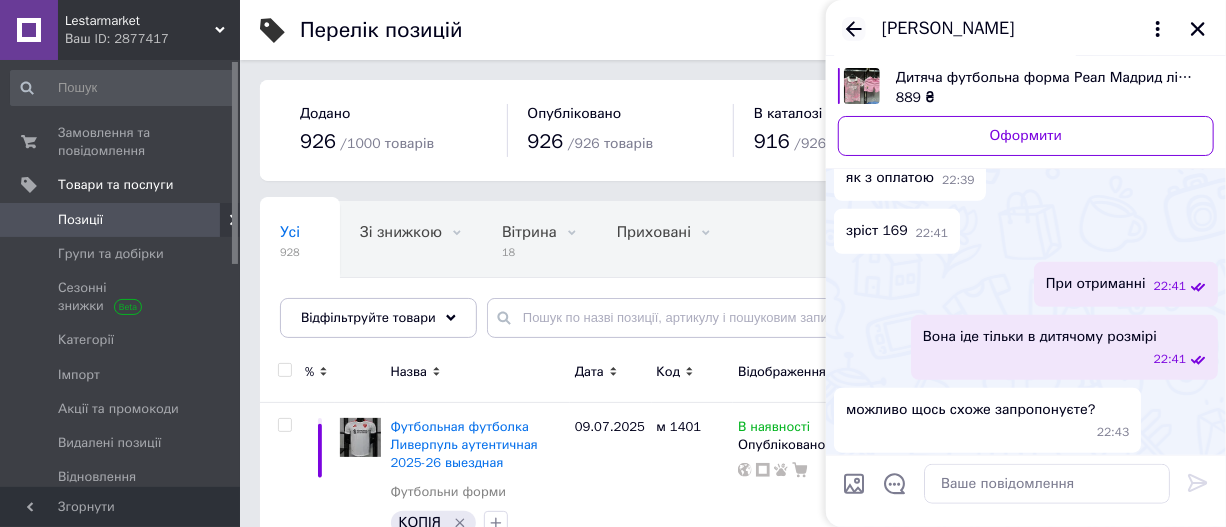 click 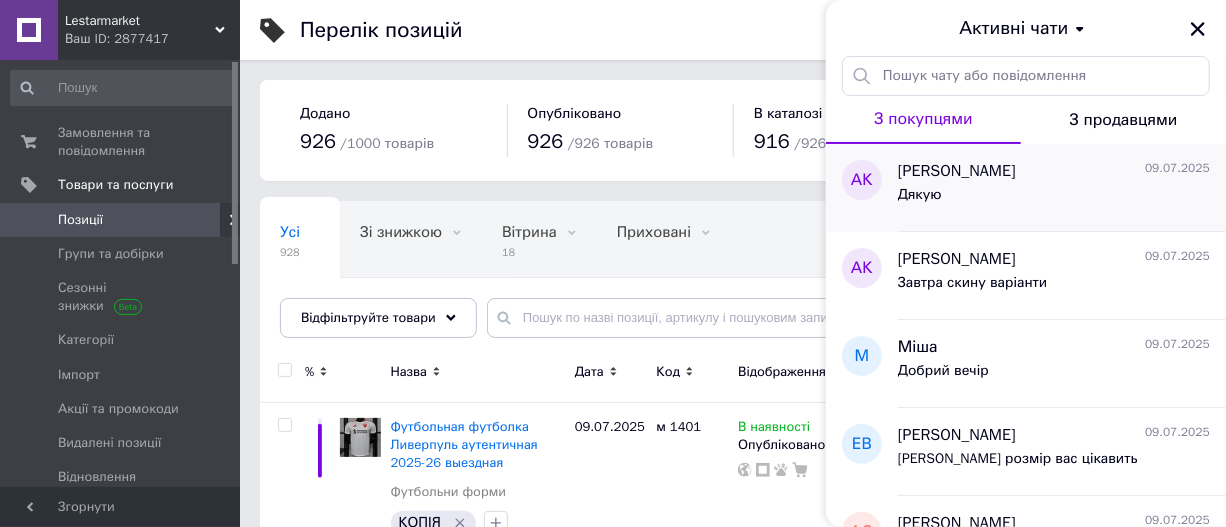 click on "Дякую" at bounding box center [1054, 199] 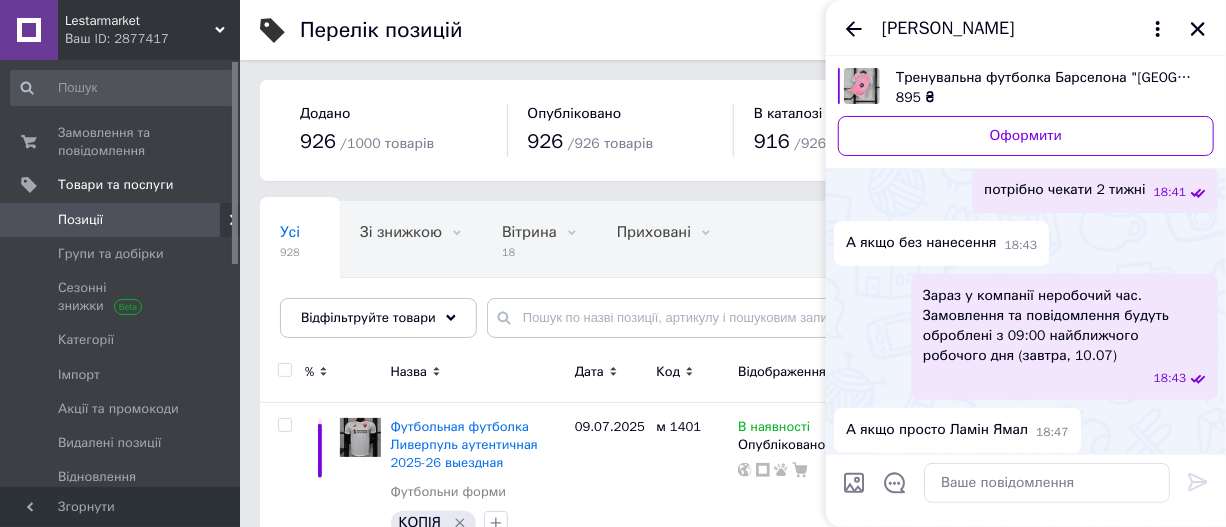 scroll, scrollTop: 0, scrollLeft: 0, axis: both 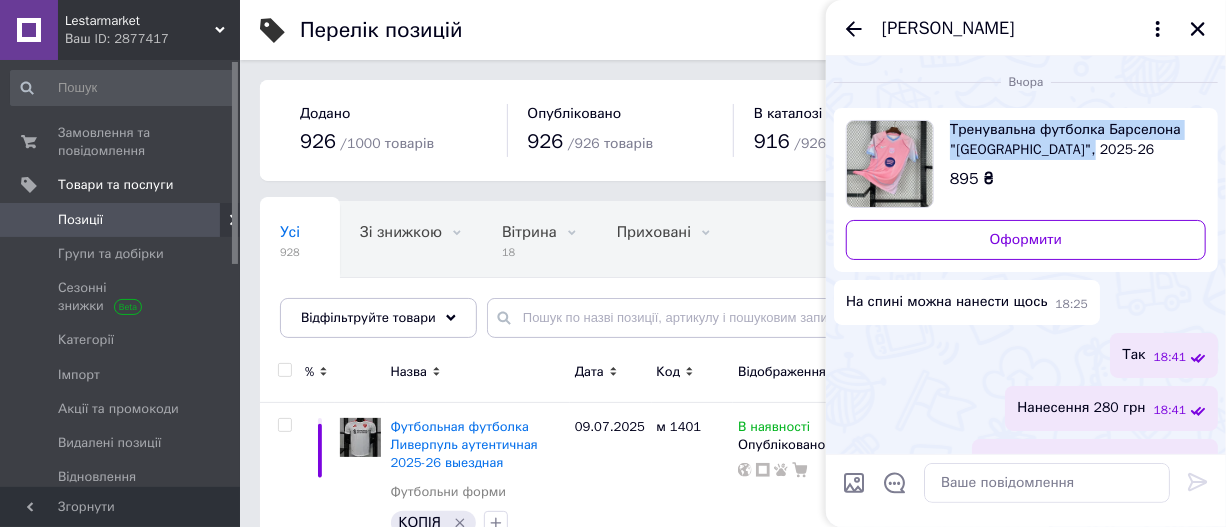 drag, startPoint x: 942, startPoint y: 110, endPoint x: 1100, endPoint y: 155, distance: 164.2833 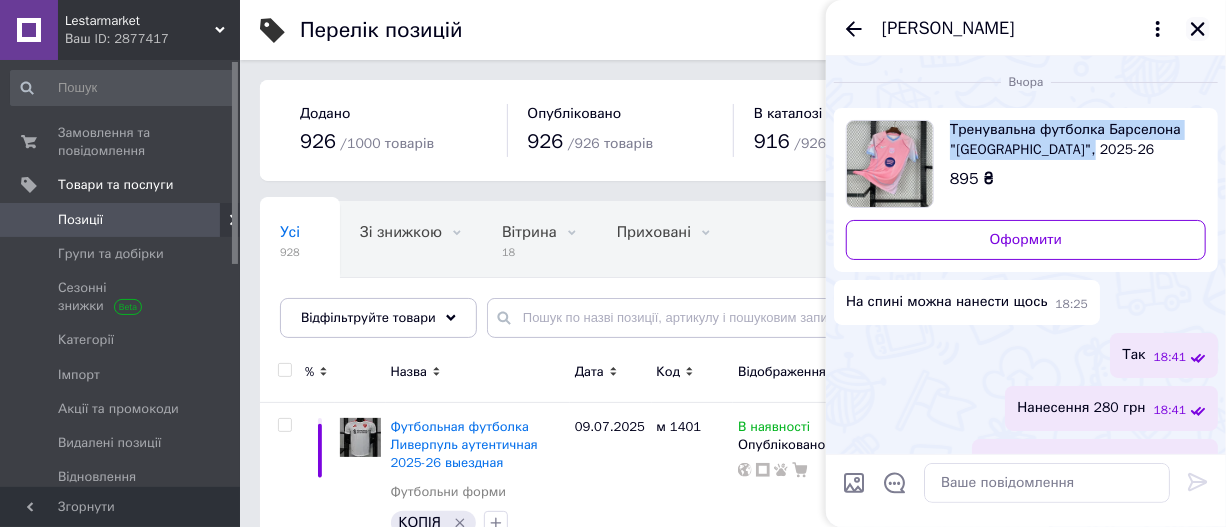 click 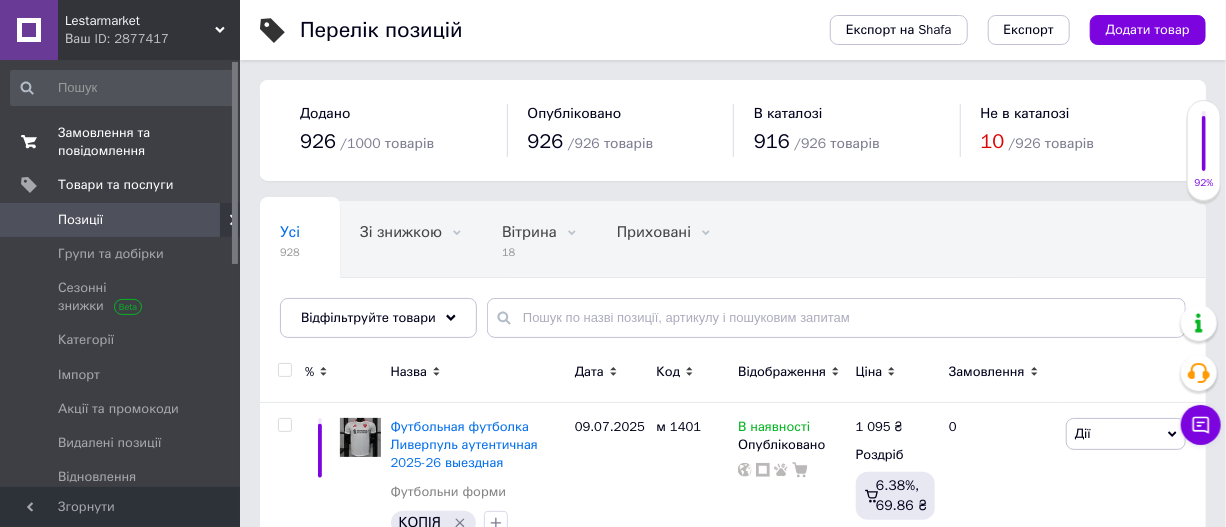click on "Замовлення та повідомлення" at bounding box center [121, 142] 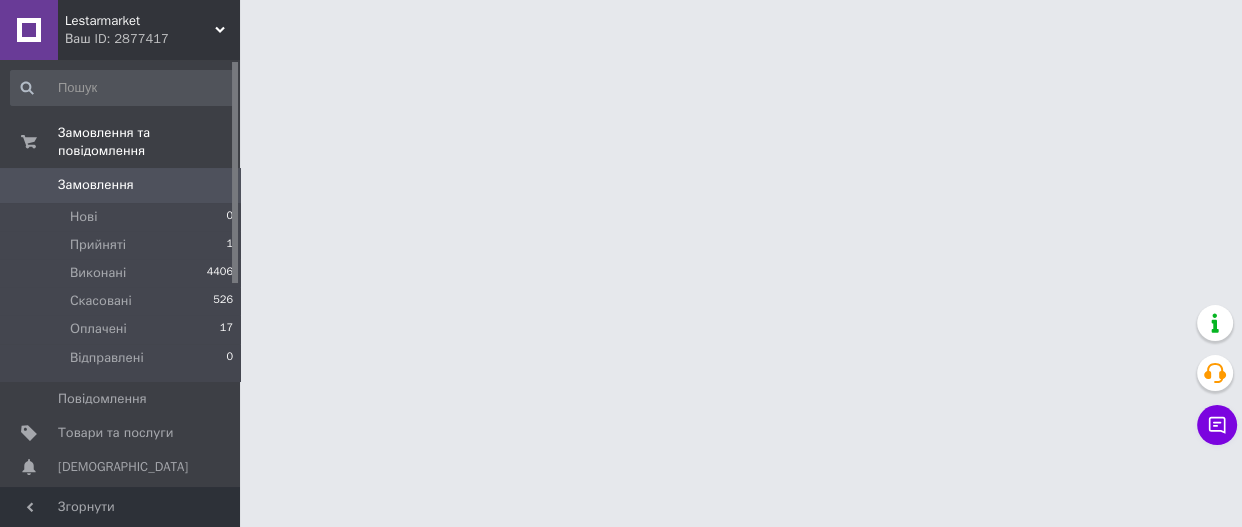 click 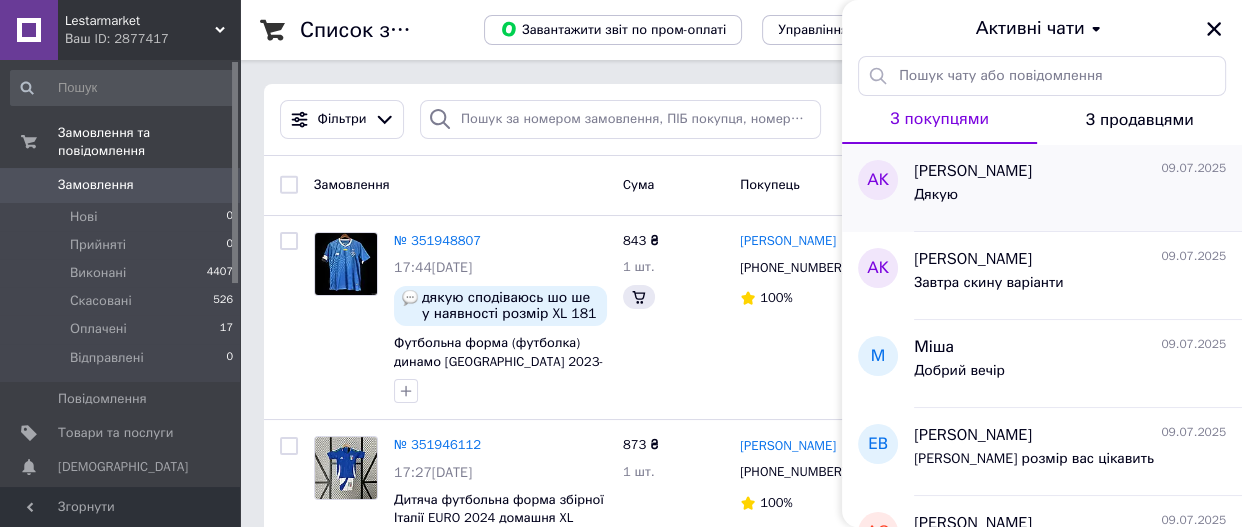 click on "[PERSON_NAME] [DATE] Дякую" at bounding box center (1078, 188) 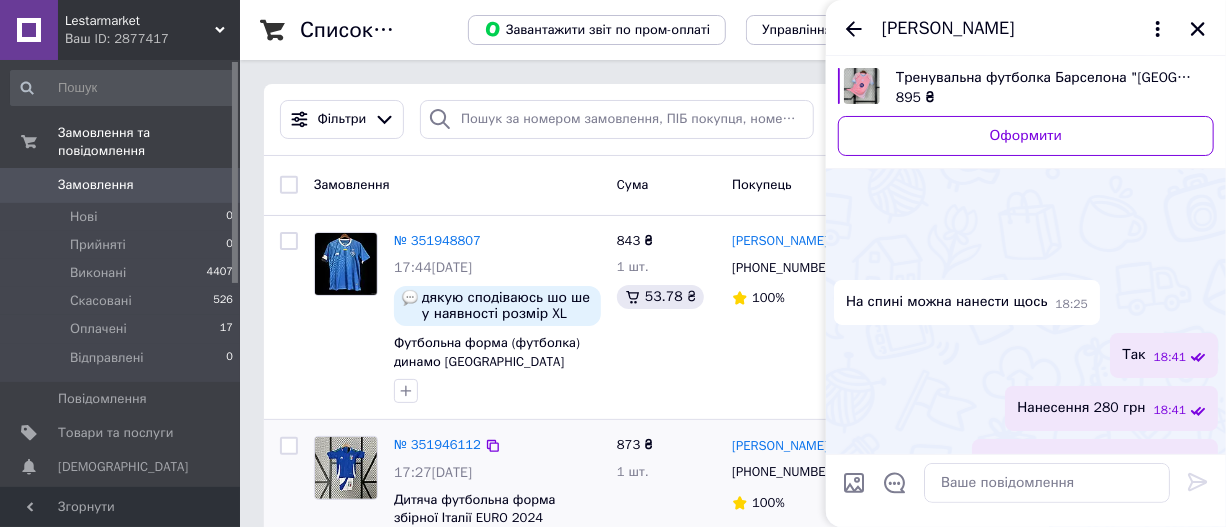 scroll, scrollTop: 1992, scrollLeft: 0, axis: vertical 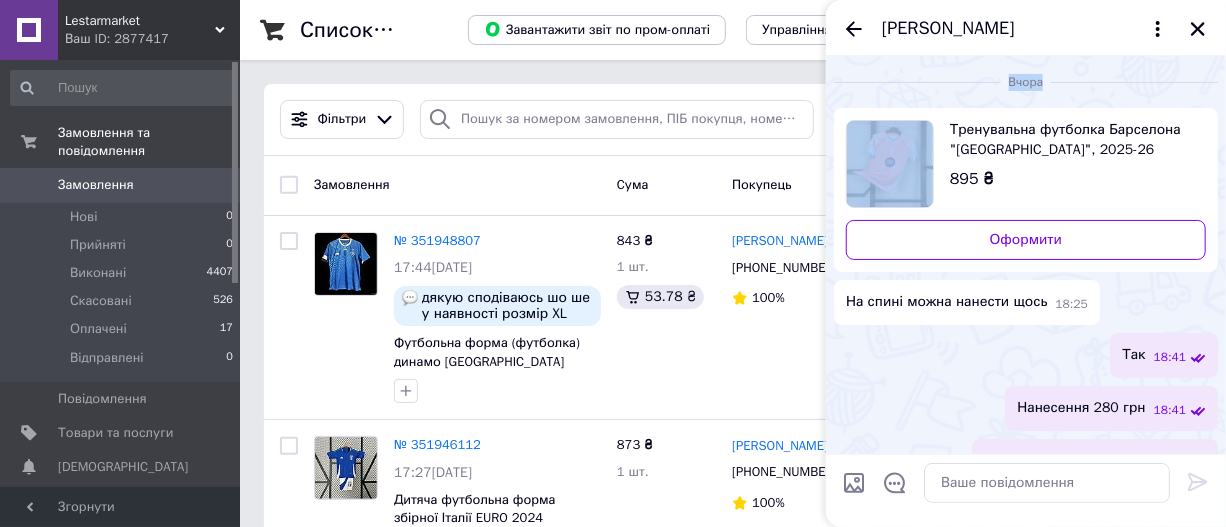 drag, startPoint x: 897, startPoint y: 63, endPoint x: 1190, endPoint y: 82, distance: 293.6154 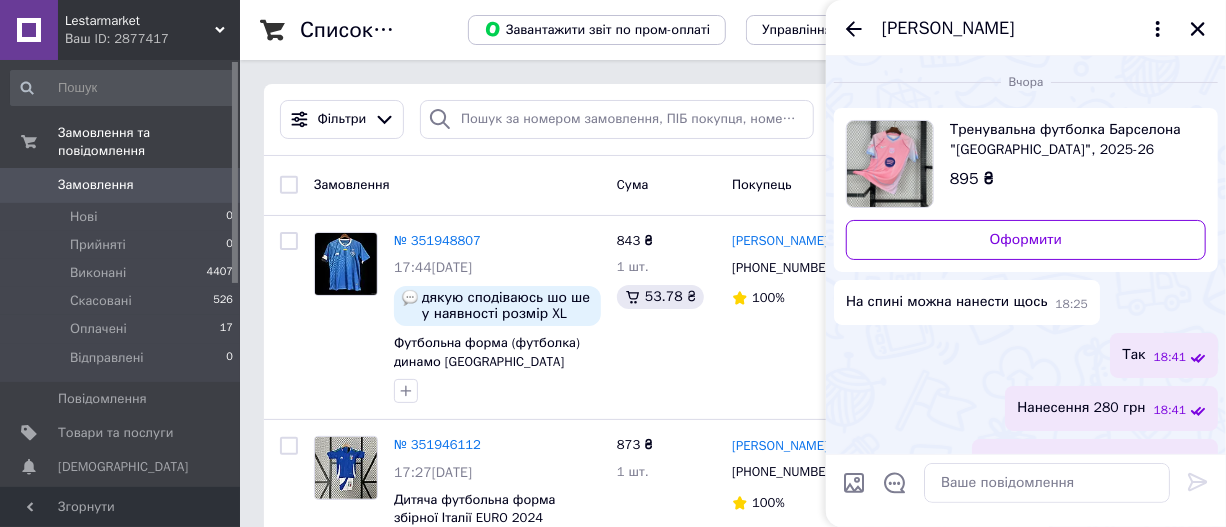 click on "Так 18:41" at bounding box center [1026, 355] 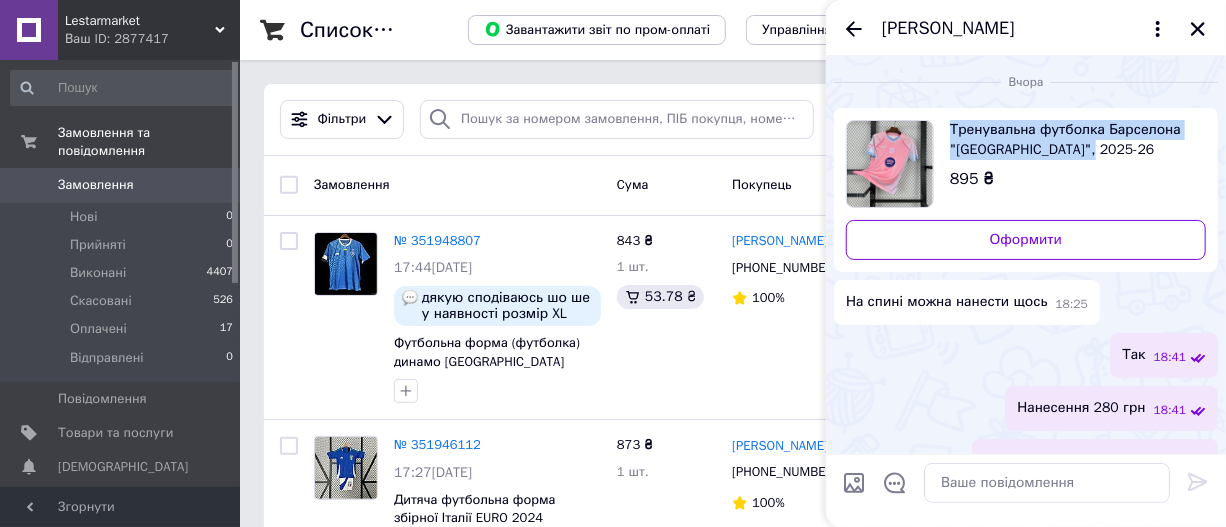 drag, startPoint x: 944, startPoint y: 115, endPoint x: 1088, endPoint y: 151, distance: 148.43181 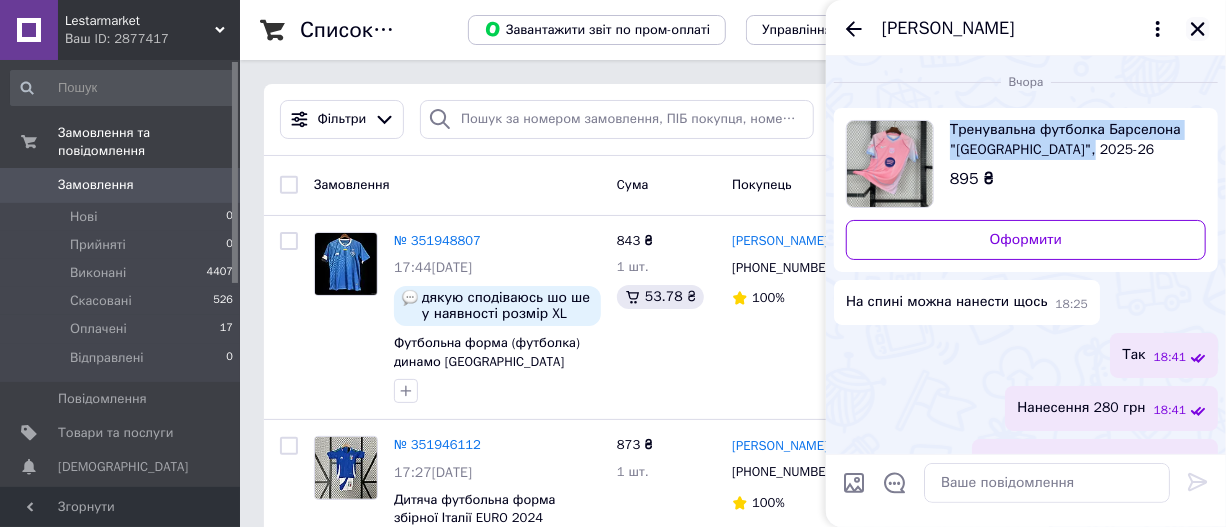 click 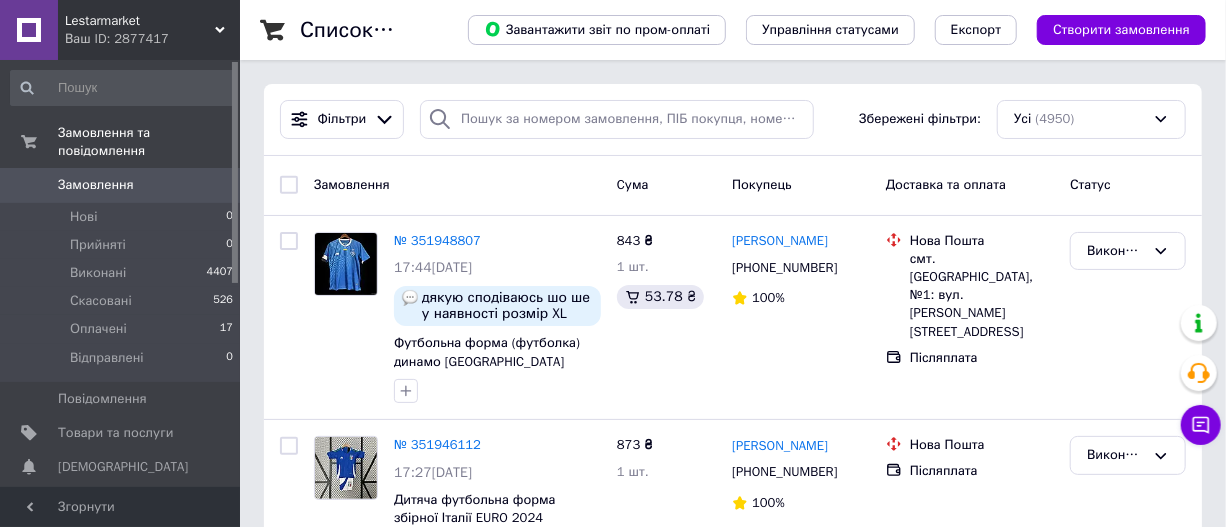 click on "Створити замовлення" at bounding box center (1121, 30) 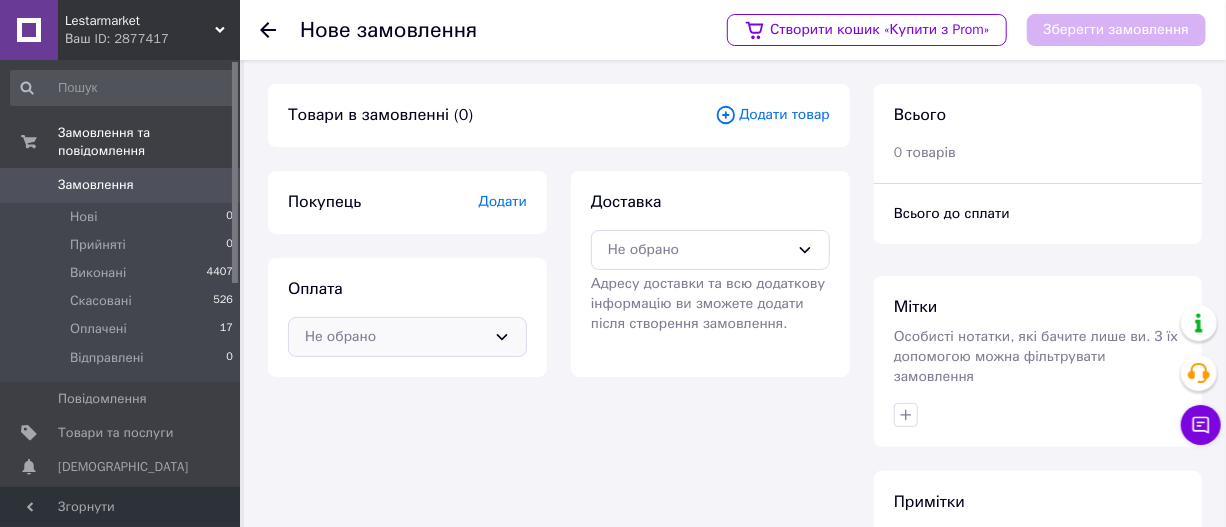 click 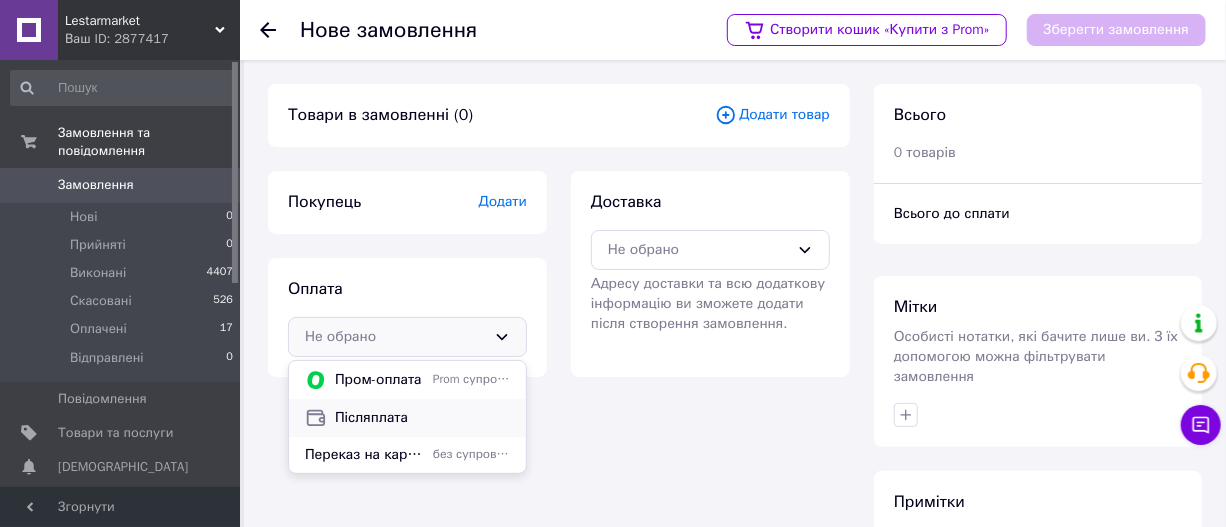 click on "Післяплата" at bounding box center (422, 418) 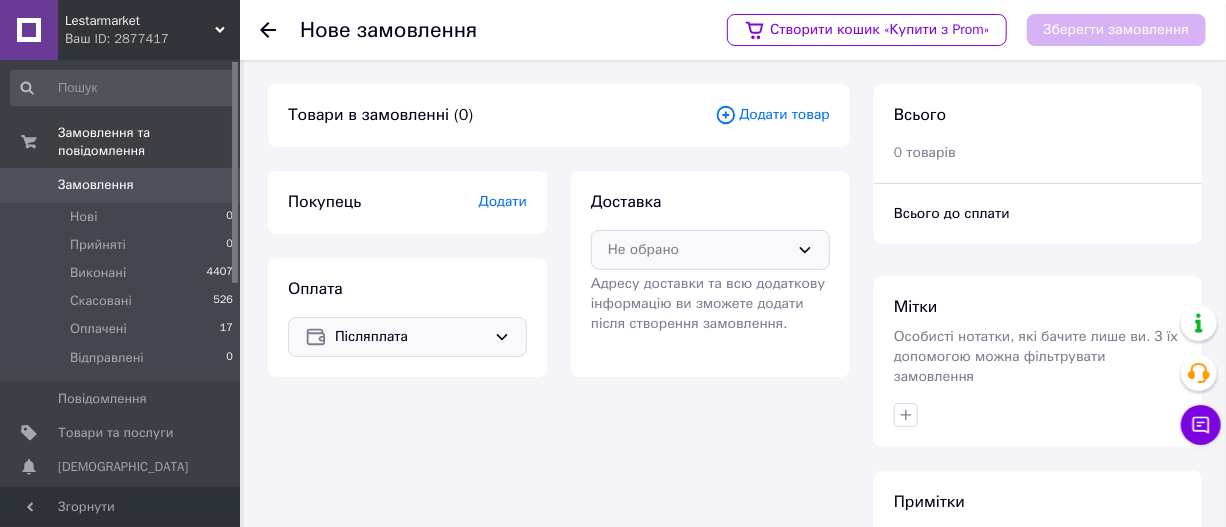 click 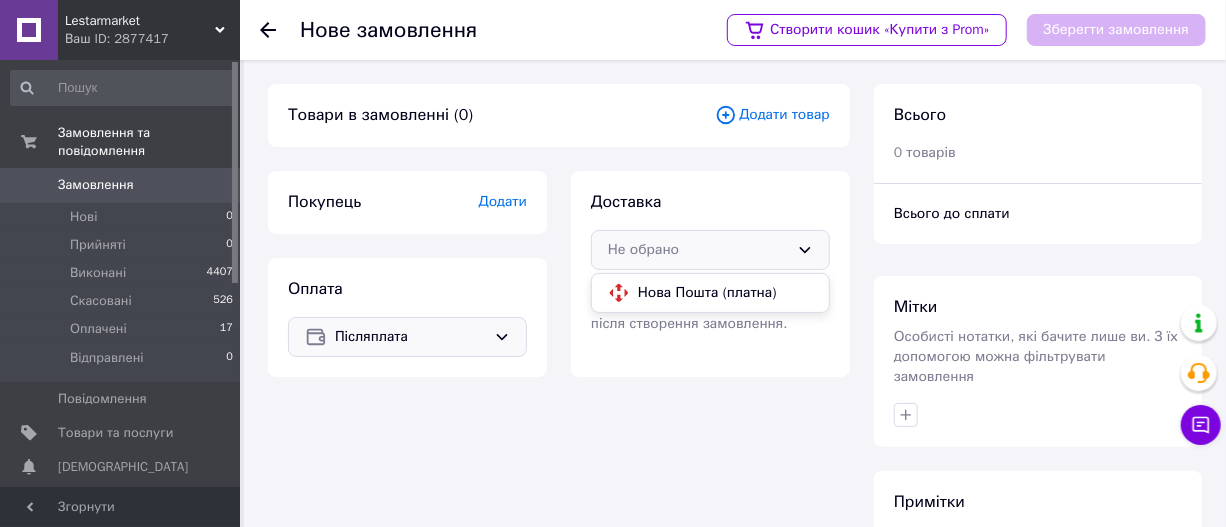 click on "Нова Пошта (платна)" at bounding box center [725, 293] 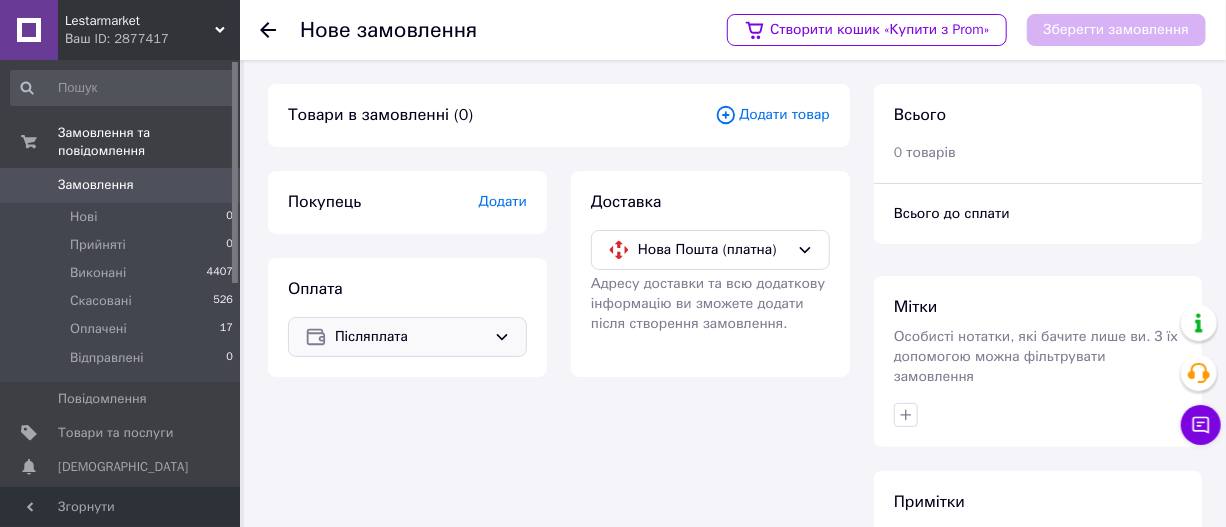 click on "Додати товар" at bounding box center [772, 115] 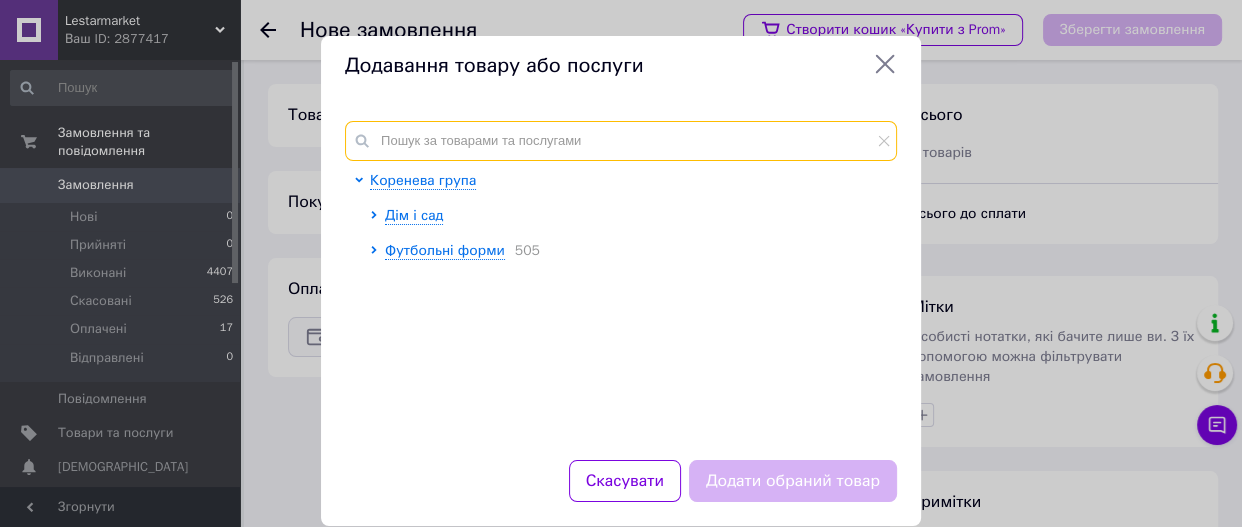 click at bounding box center [621, 141] 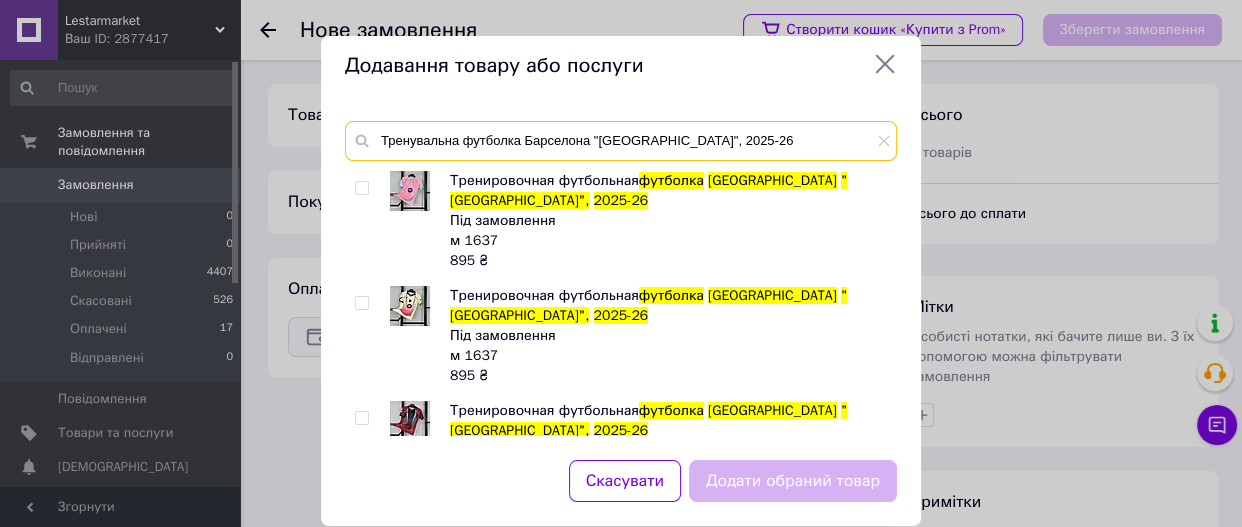 type on "Тренувальна футболка Барселона "[GEOGRAPHIC_DATA]", 2025-26" 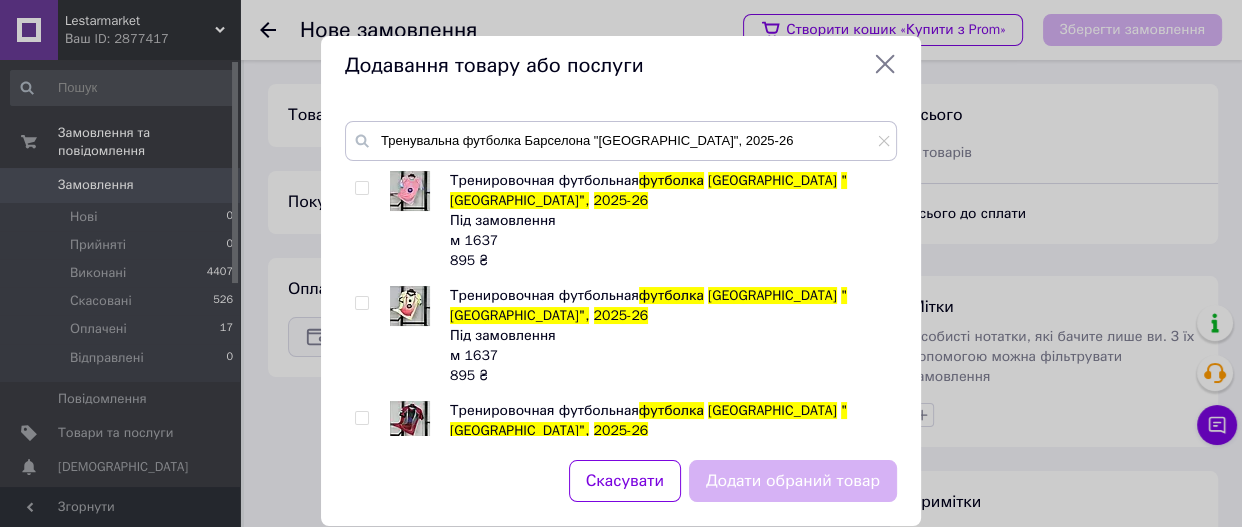 click at bounding box center [361, 188] 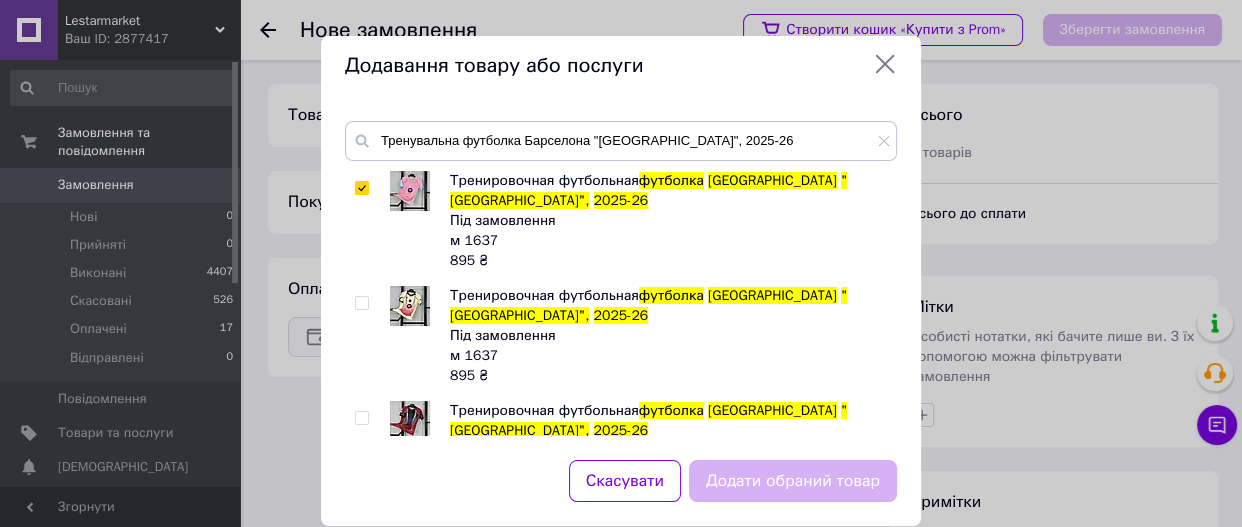 checkbox on "true" 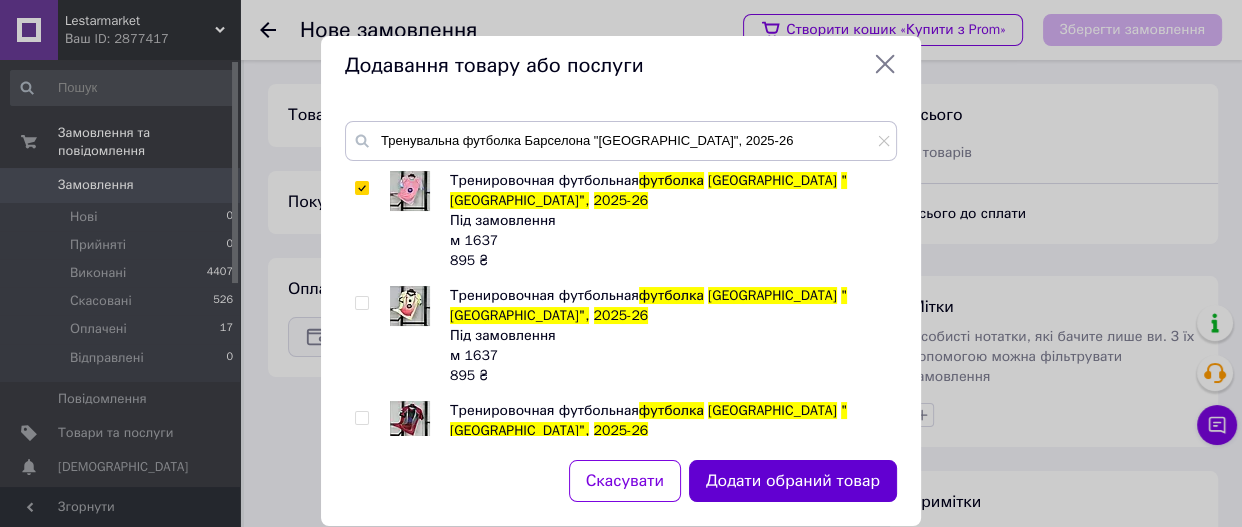 click on "Додати обраний товар" at bounding box center [793, 481] 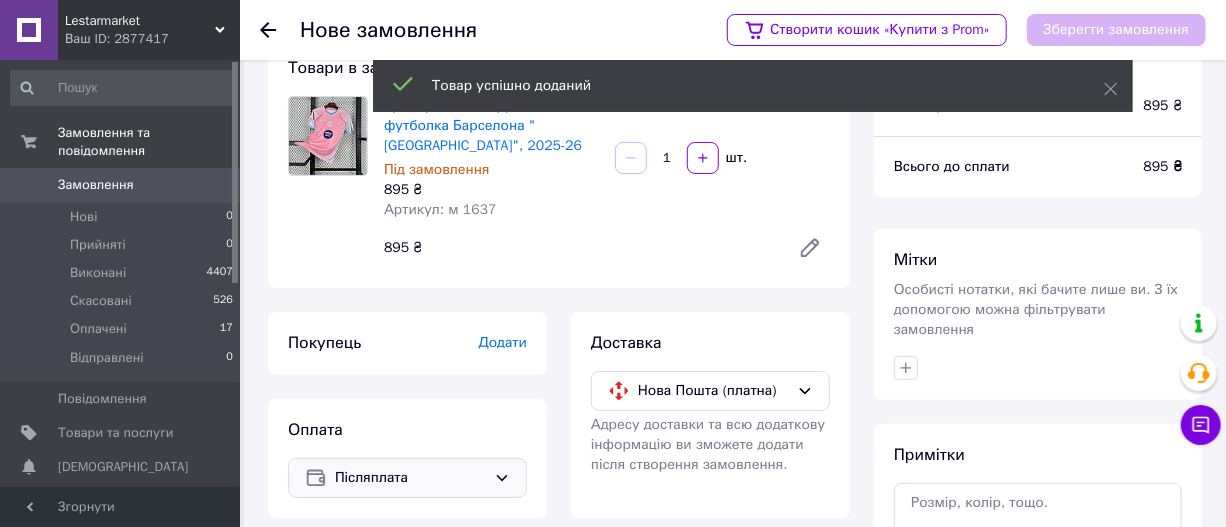 scroll, scrollTop: 90, scrollLeft: 0, axis: vertical 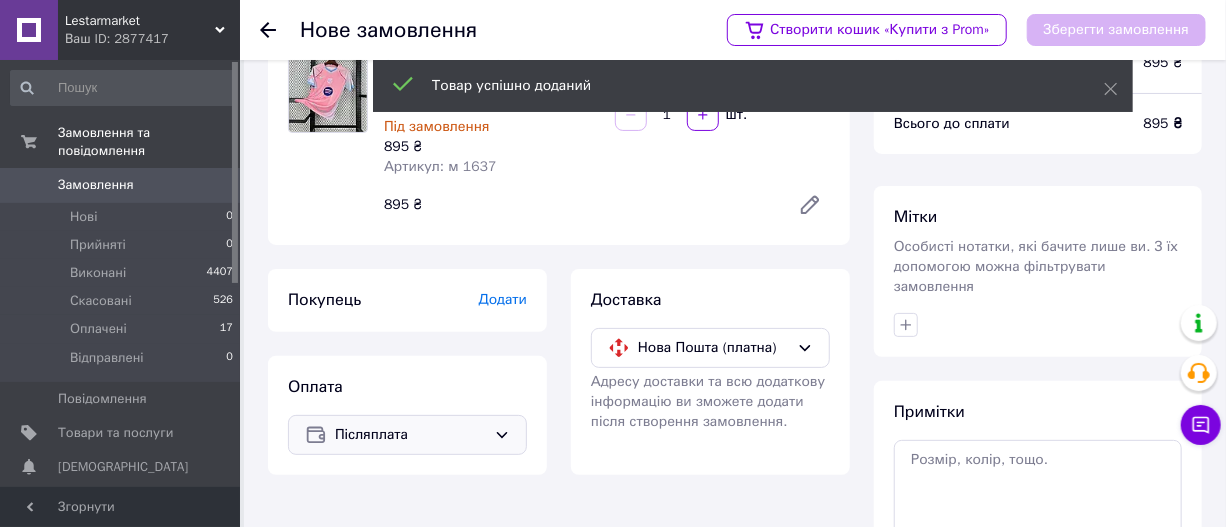click on "Додати" at bounding box center (503, 299) 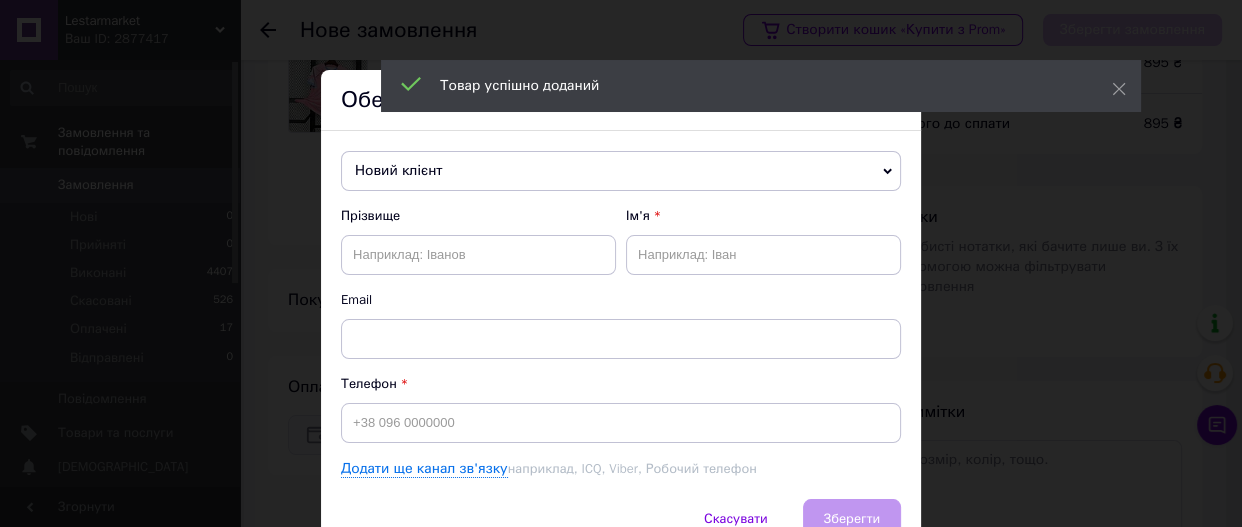 click on "Новий клієнт" at bounding box center [621, 171] 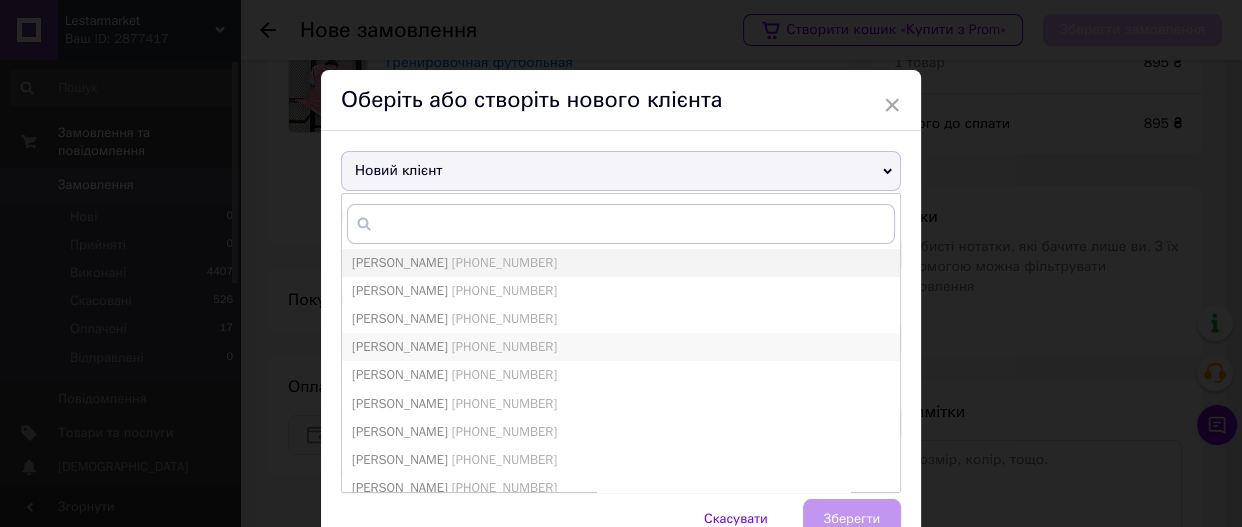 click on "[PHONE_NUMBER]" at bounding box center [504, 346] 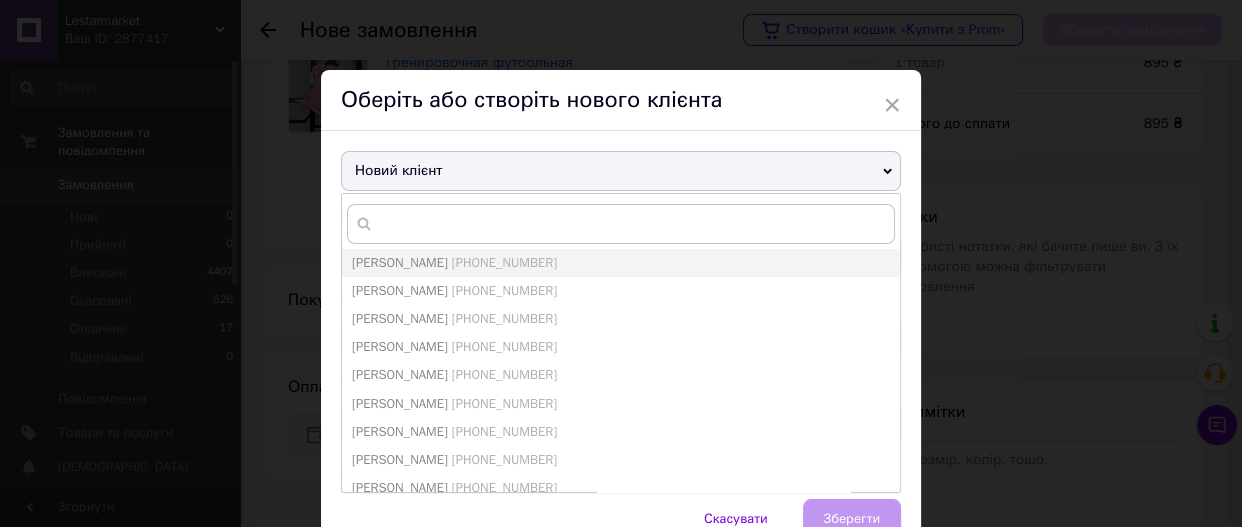 type on "[PERSON_NAME]" 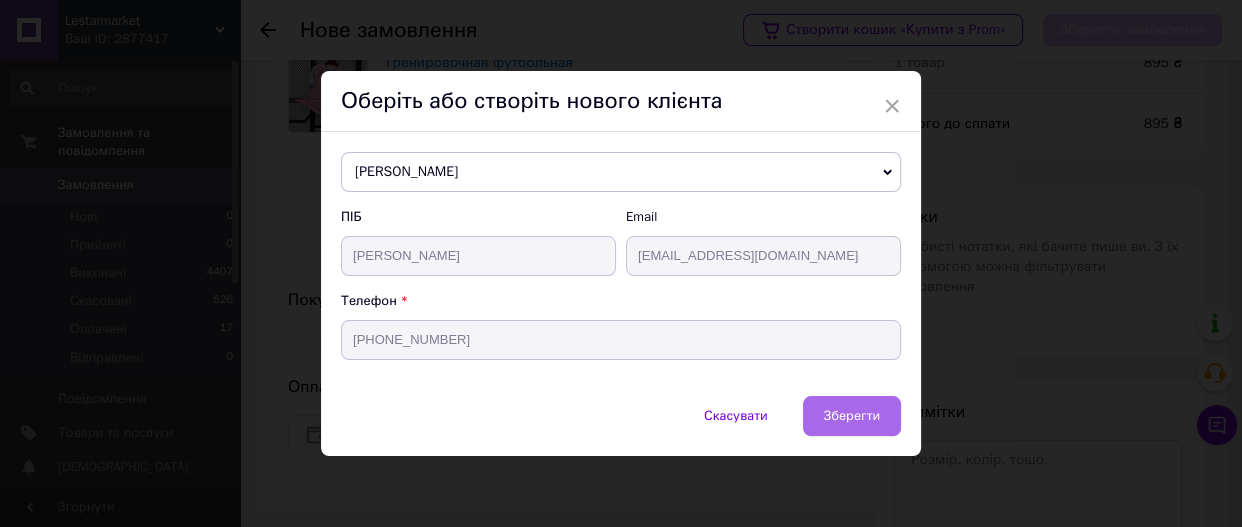click on "Зберегти" at bounding box center [852, 415] 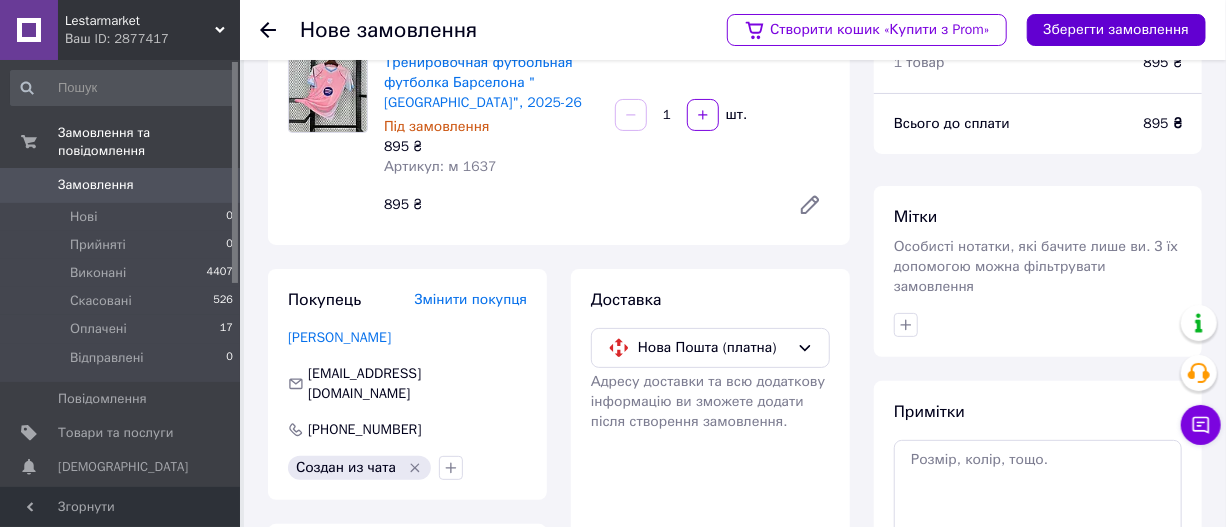 click on "Зберегти замовлення" at bounding box center (1116, 30) 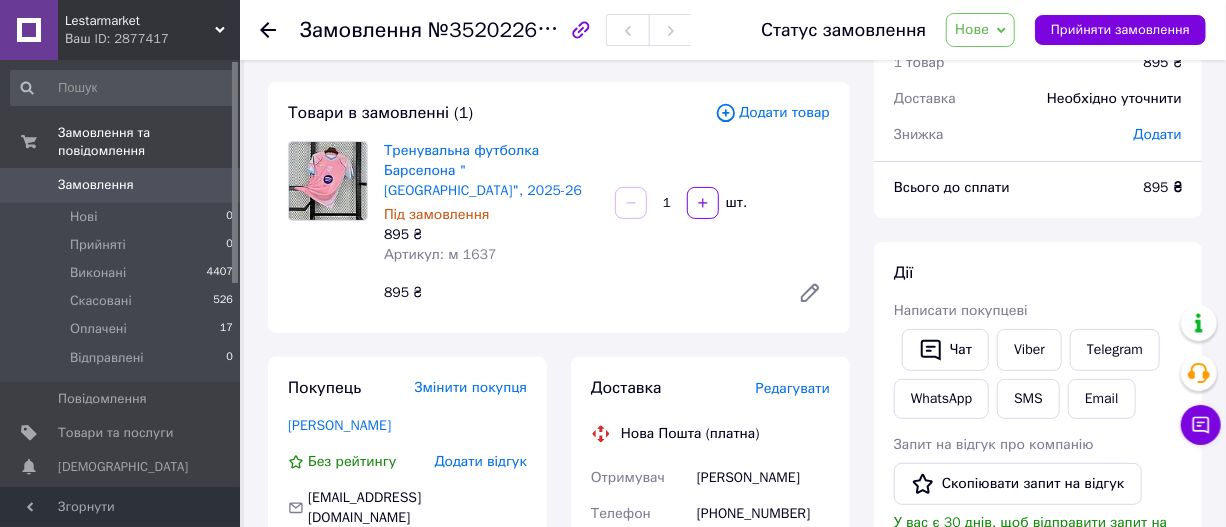 drag, startPoint x: 1003, startPoint y: 30, endPoint x: 969, endPoint y: 98, distance: 76.02631 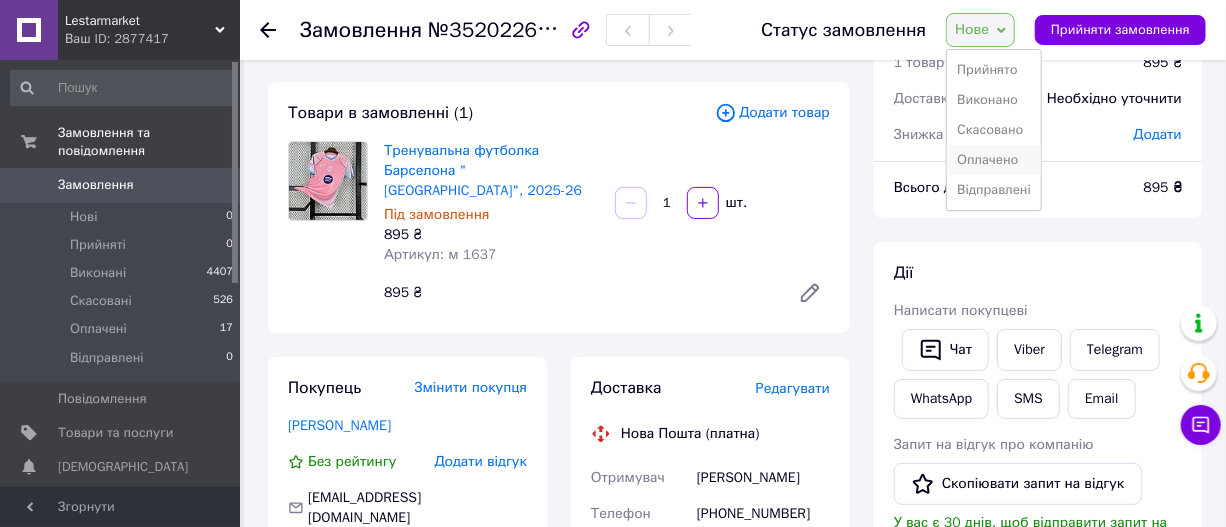click on "Оплачено" at bounding box center [994, 160] 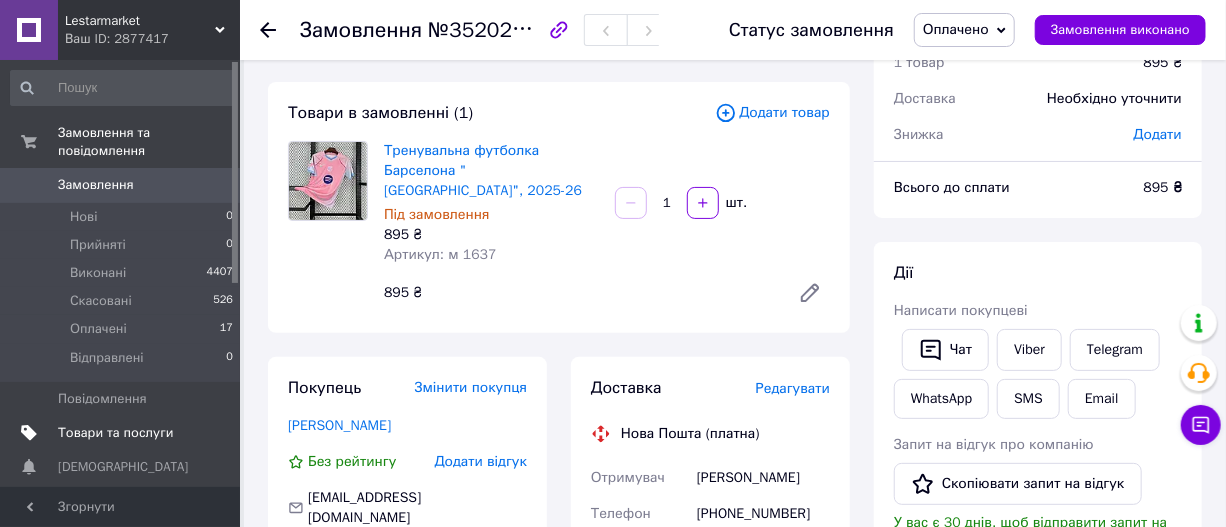 click on "Товари та послуги" at bounding box center (115, 433) 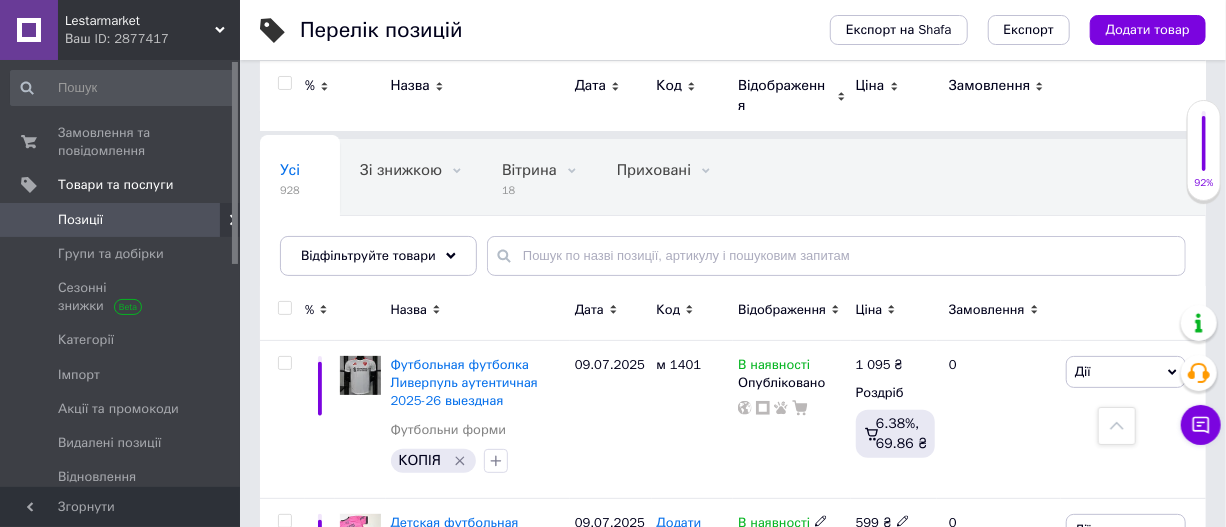 scroll, scrollTop: 0, scrollLeft: 0, axis: both 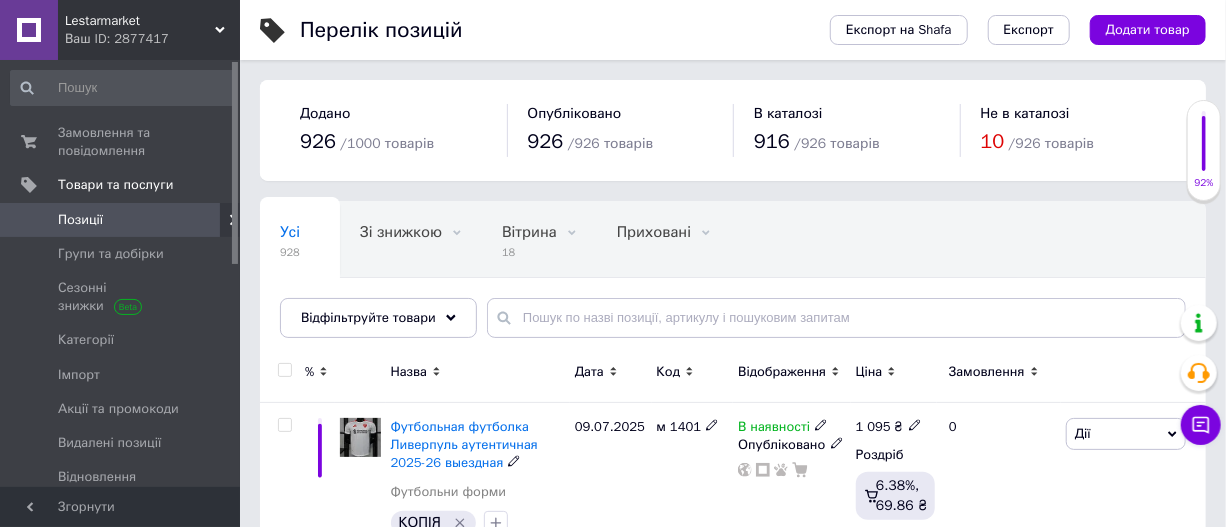 click on "Футбольная футболка Ливерпуль аутентичная 2025-26 выездная" at bounding box center (464, 444) 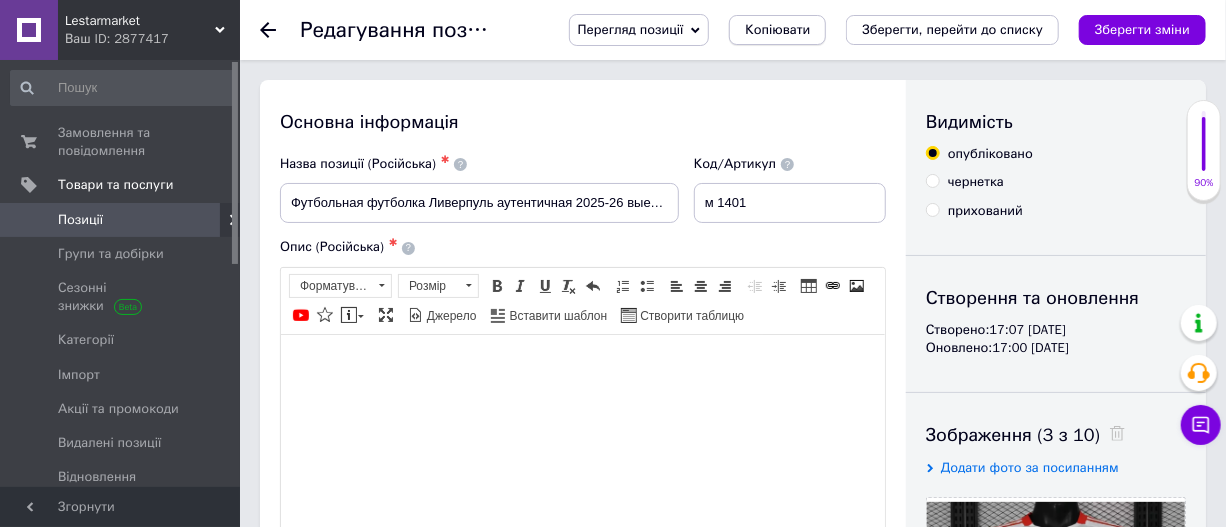 click on "Копіювати" at bounding box center [777, 30] 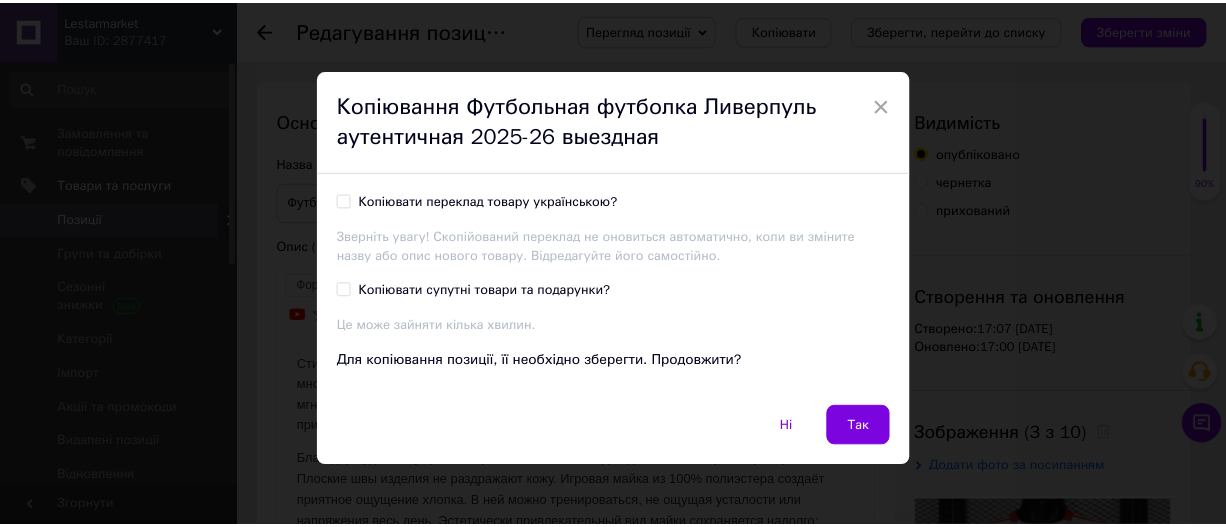scroll, scrollTop: 0, scrollLeft: 0, axis: both 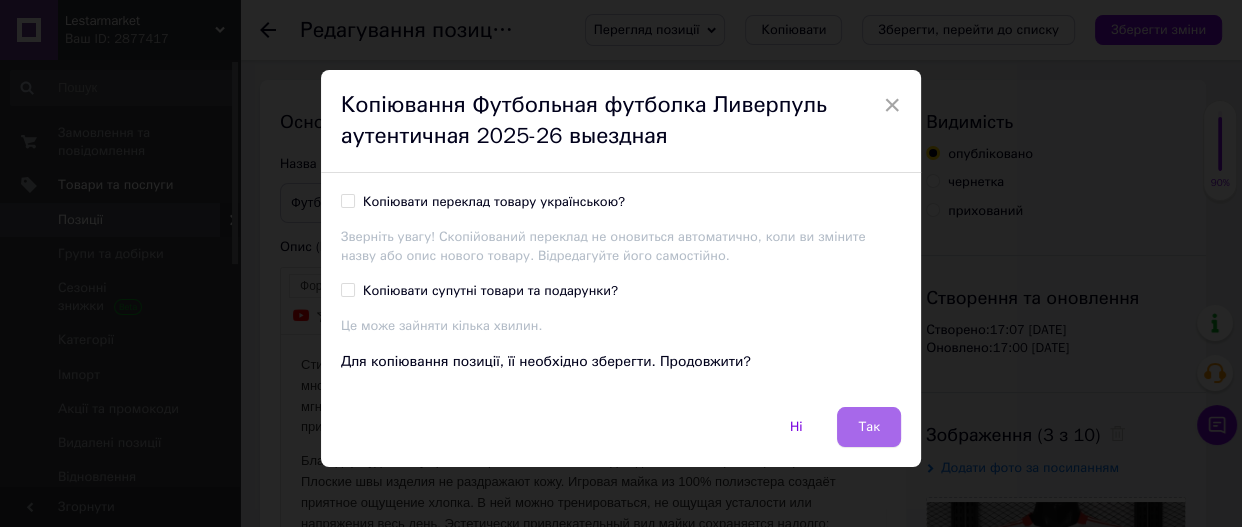 drag, startPoint x: 859, startPoint y: 437, endPoint x: 579, endPoint y: 73, distance: 459.23413 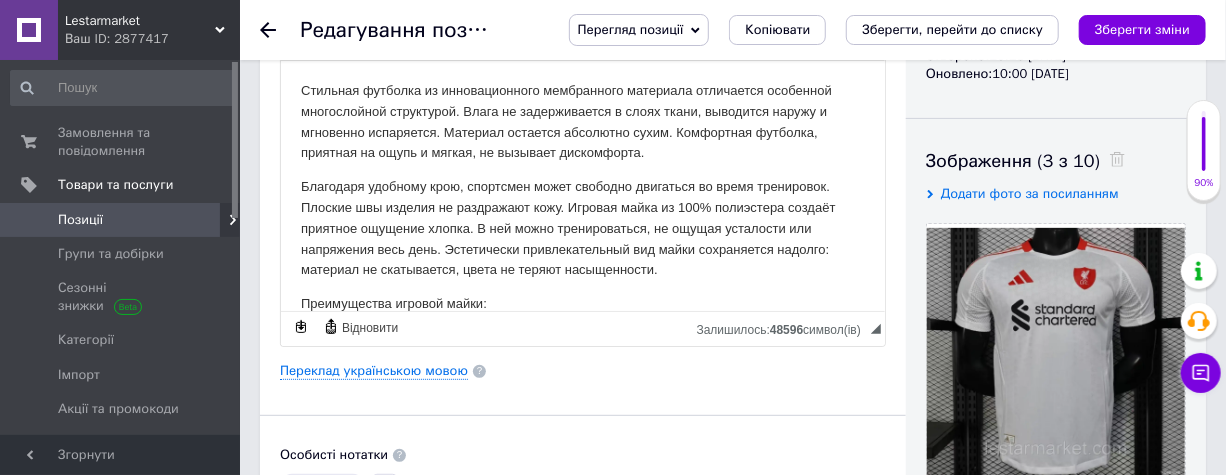 scroll, scrollTop: 0, scrollLeft: 0, axis: both 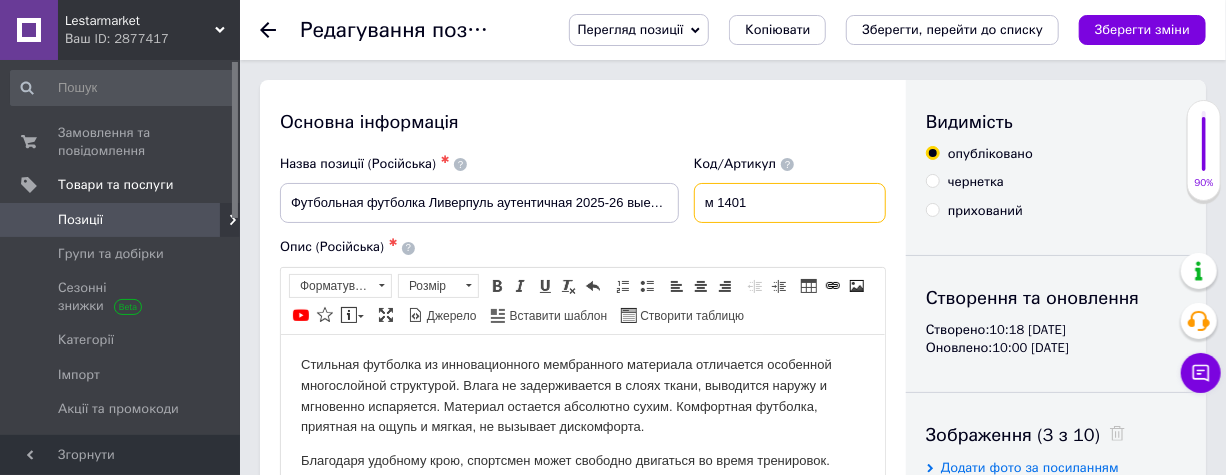drag, startPoint x: 762, startPoint y: 210, endPoint x: 598, endPoint y: 173, distance: 168.12198 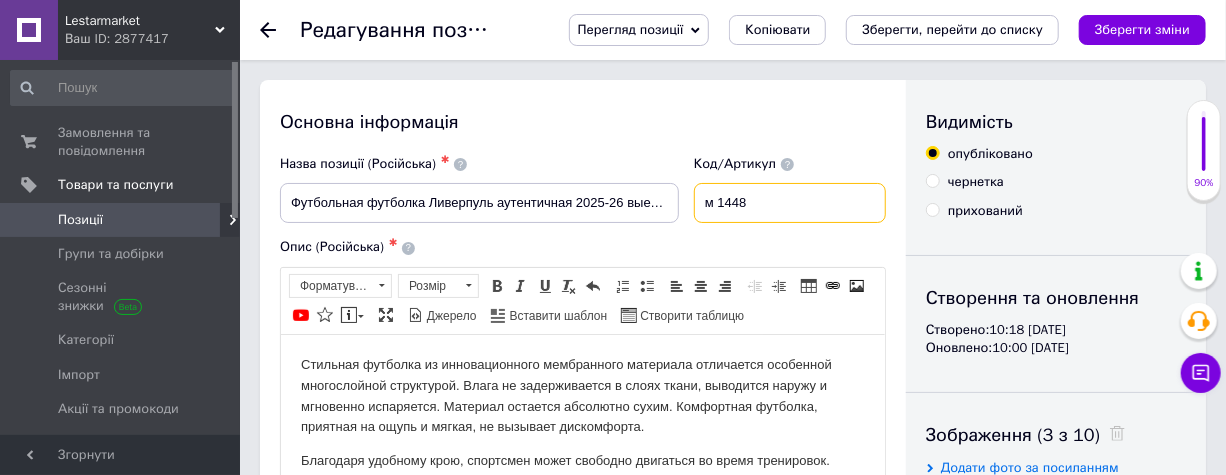 scroll, scrollTop: 454, scrollLeft: 0, axis: vertical 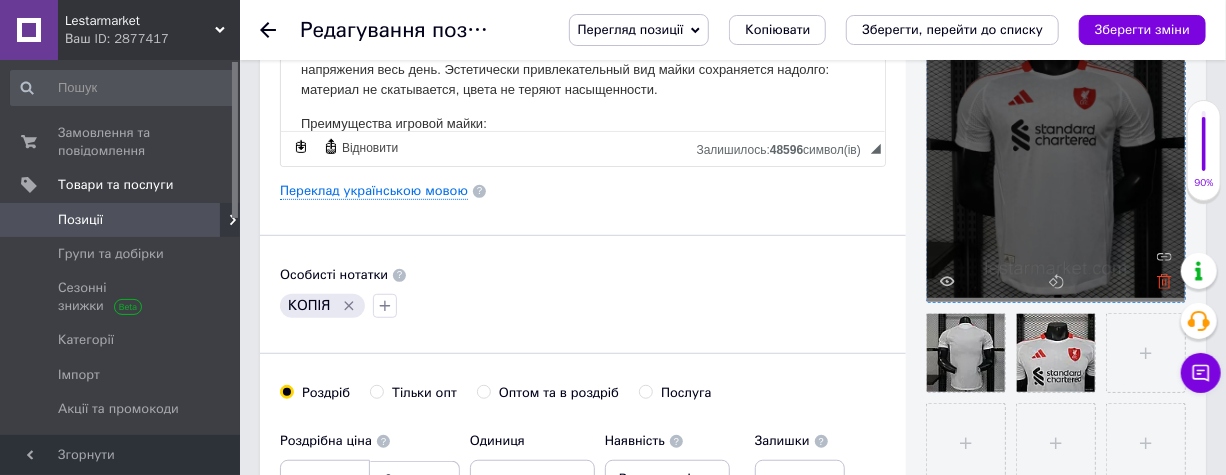 type on "м 1448" 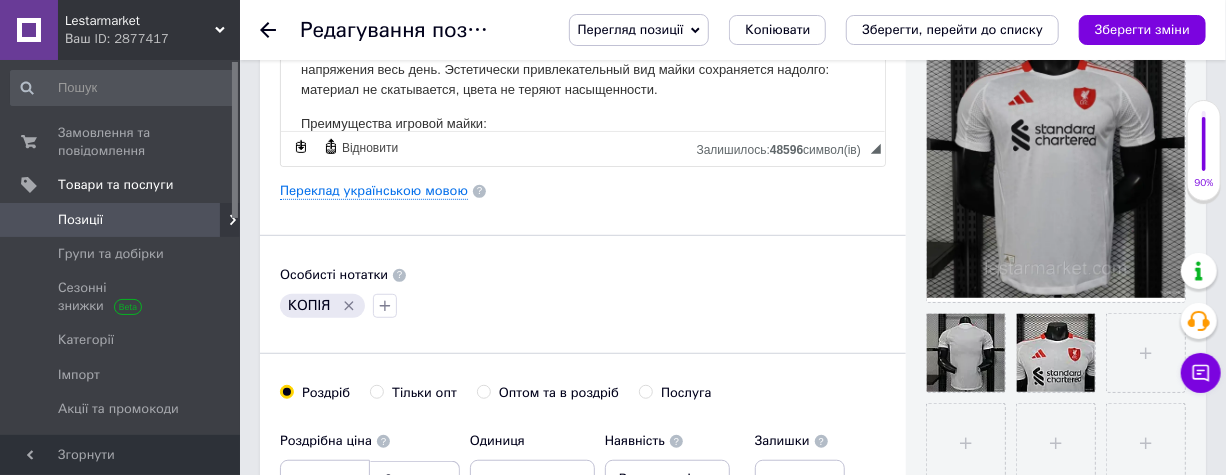 click at bounding box center [1056, 173] 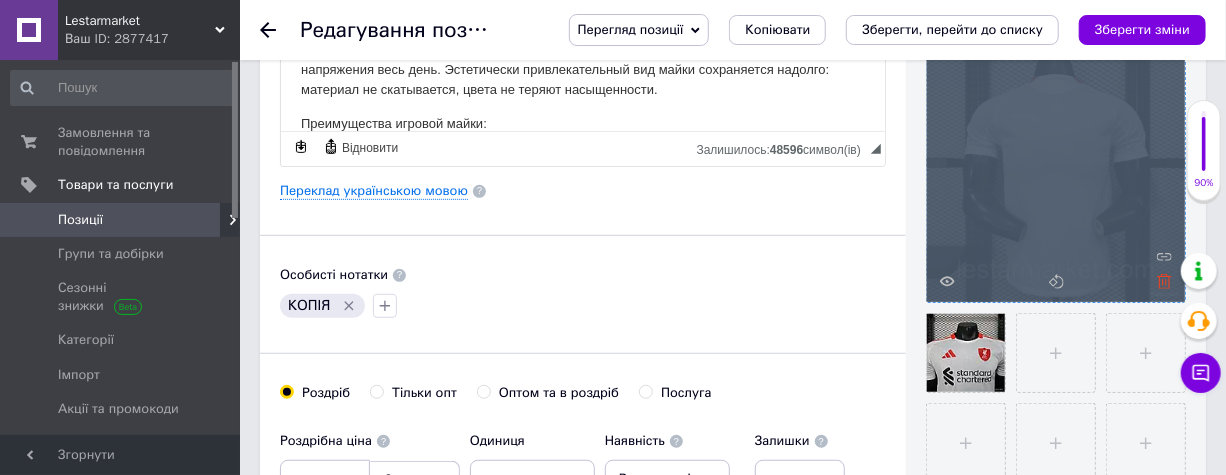 click 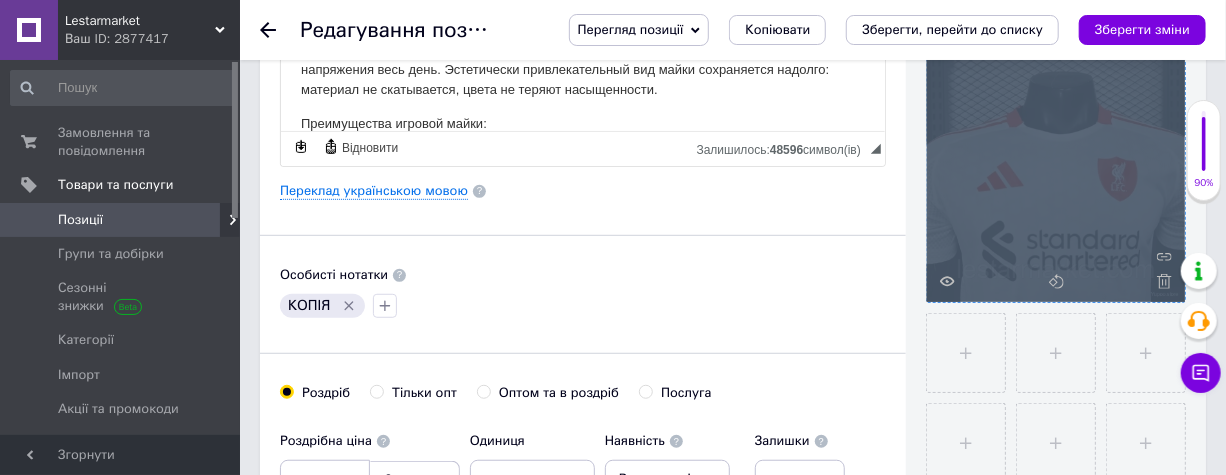 click 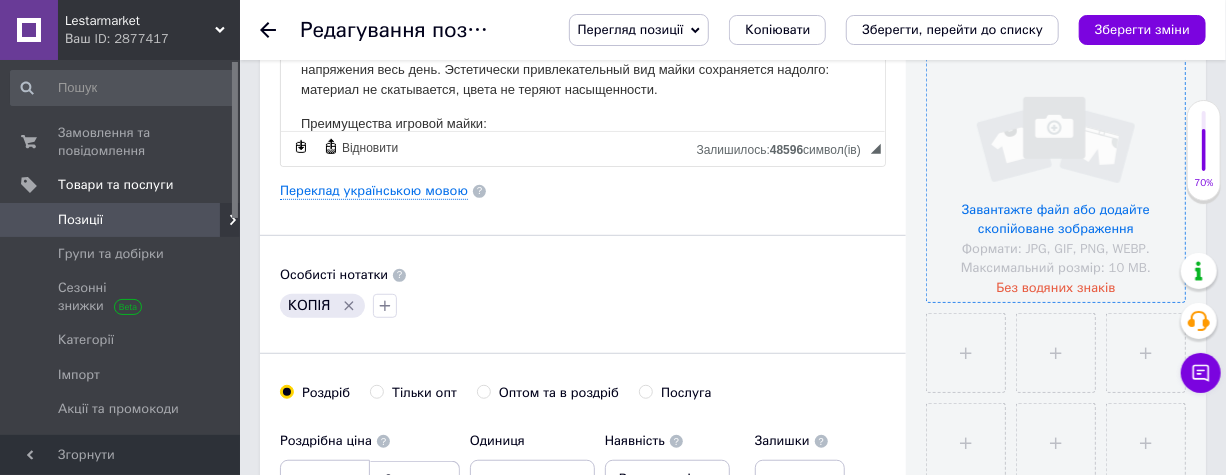 click at bounding box center [1056, 173] 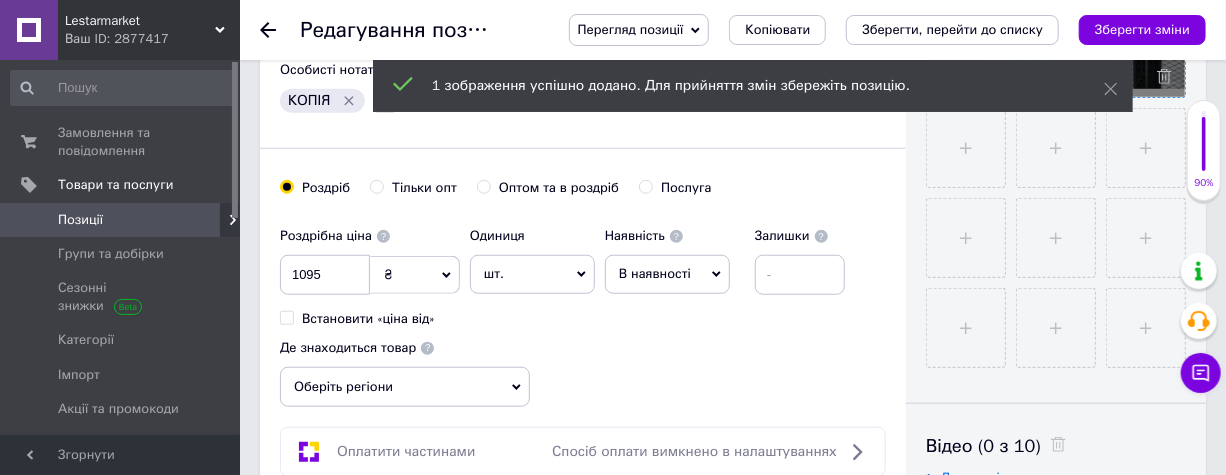 scroll, scrollTop: 545, scrollLeft: 0, axis: vertical 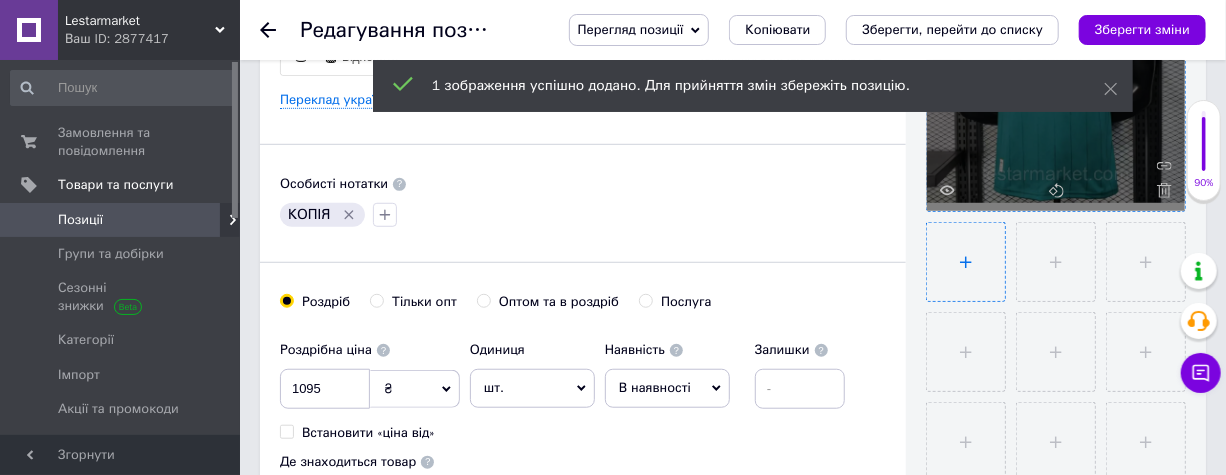 click at bounding box center (966, 262) 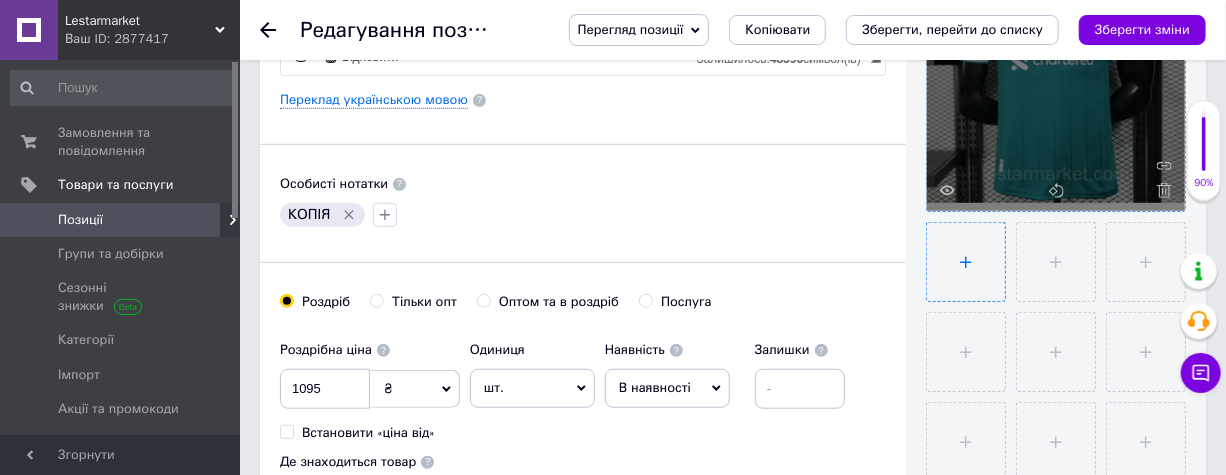 type on "C:\fakepath\6725207497_w640_h640_6725207497.webp" 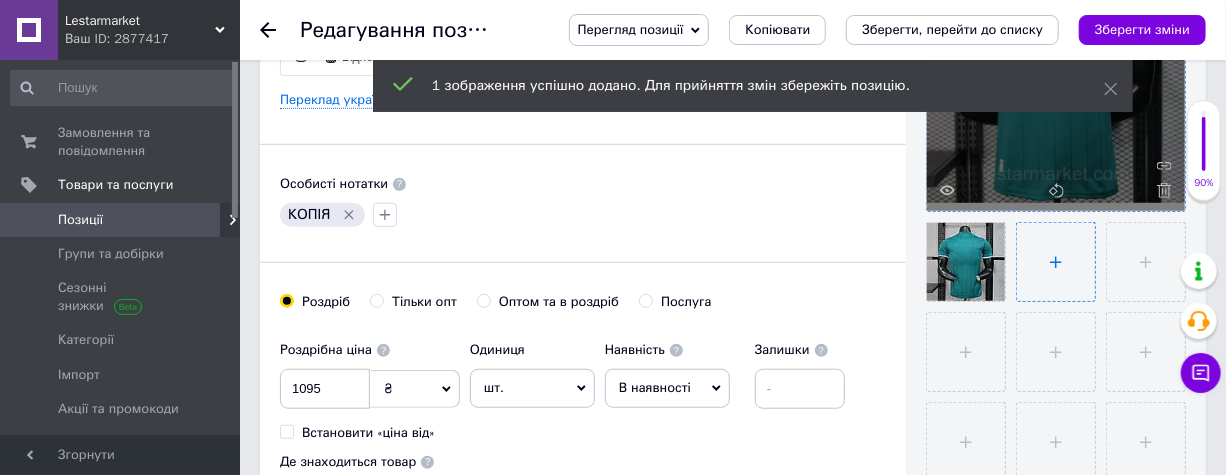 click at bounding box center [1056, 262] 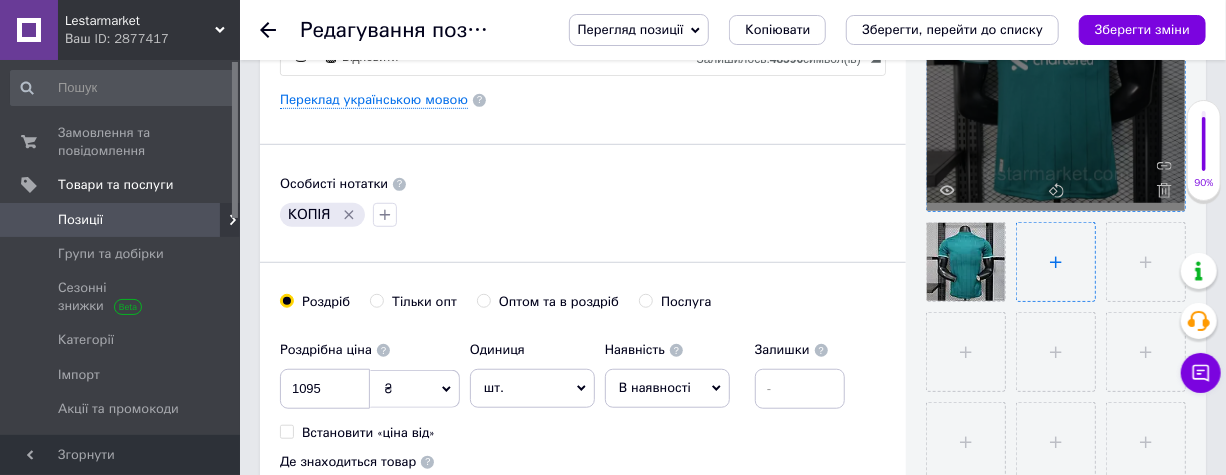 type on "C:\fakepath\6725207515_w640_h640_6725207515.webp" 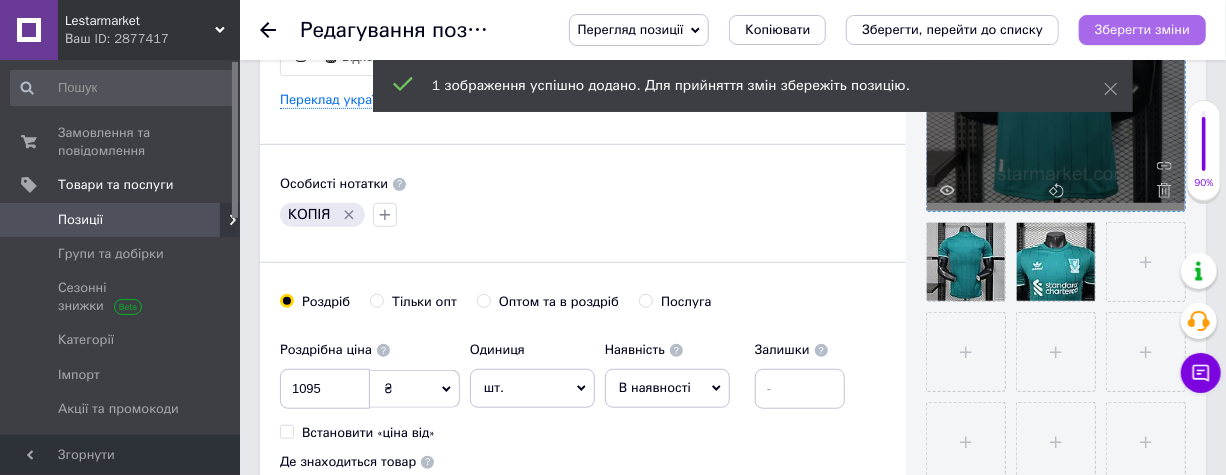 click on "Зберегти зміни" at bounding box center [1142, 29] 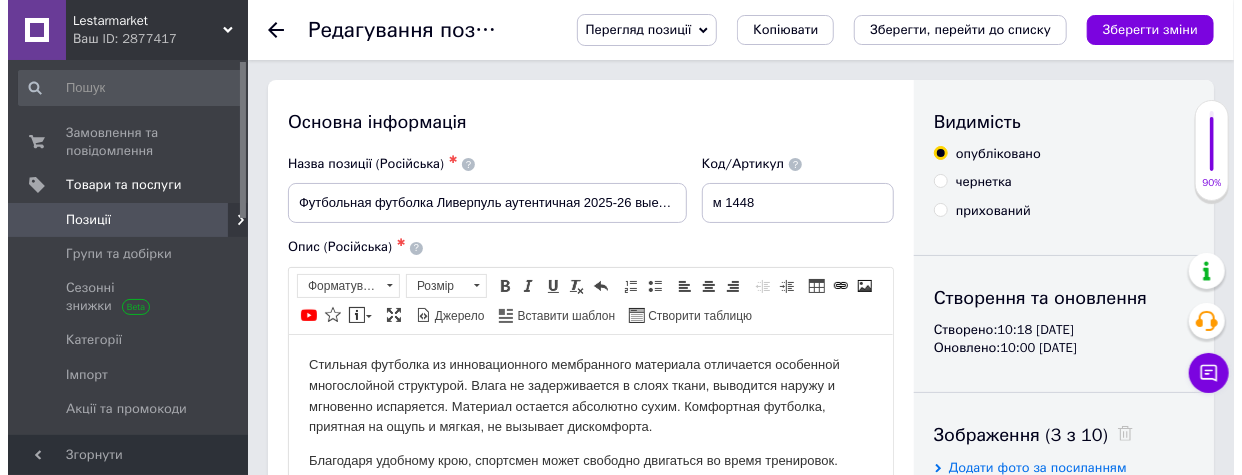 scroll, scrollTop: 545, scrollLeft: 0, axis: vertical 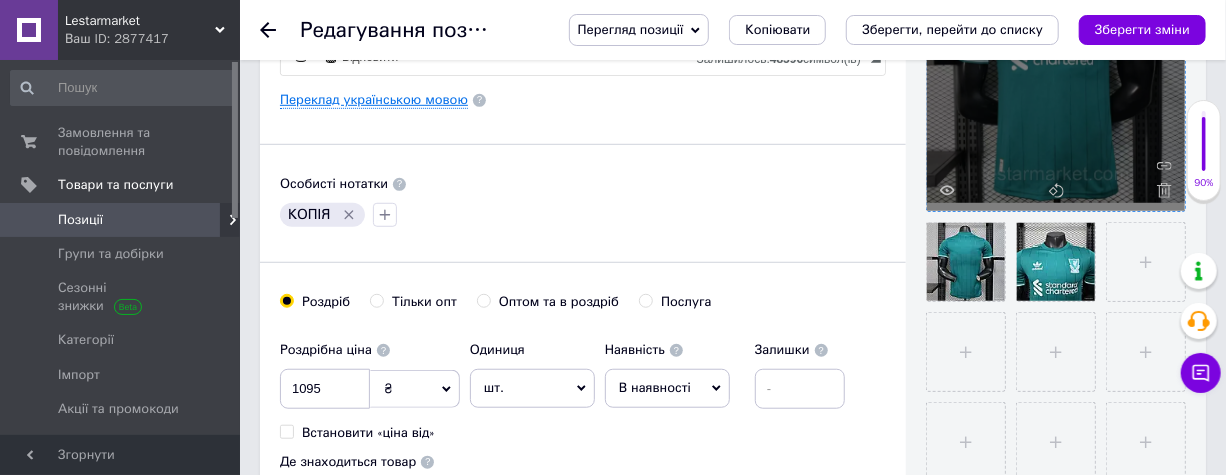 click on "Переклад українською мовою" at bounding box center (374, 100) 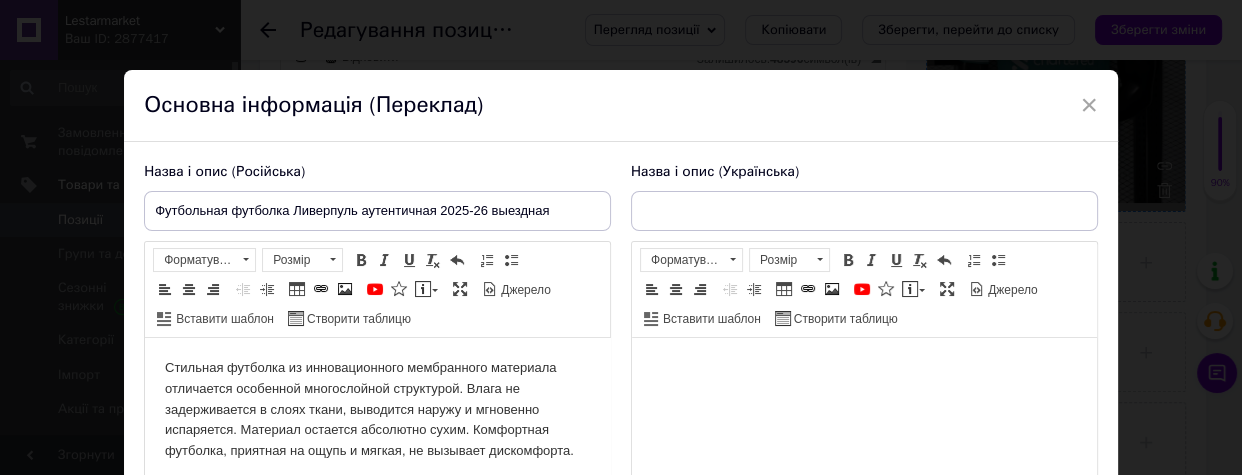 scroll, scrollTop: 0, scrollLeft: 0, axis: both 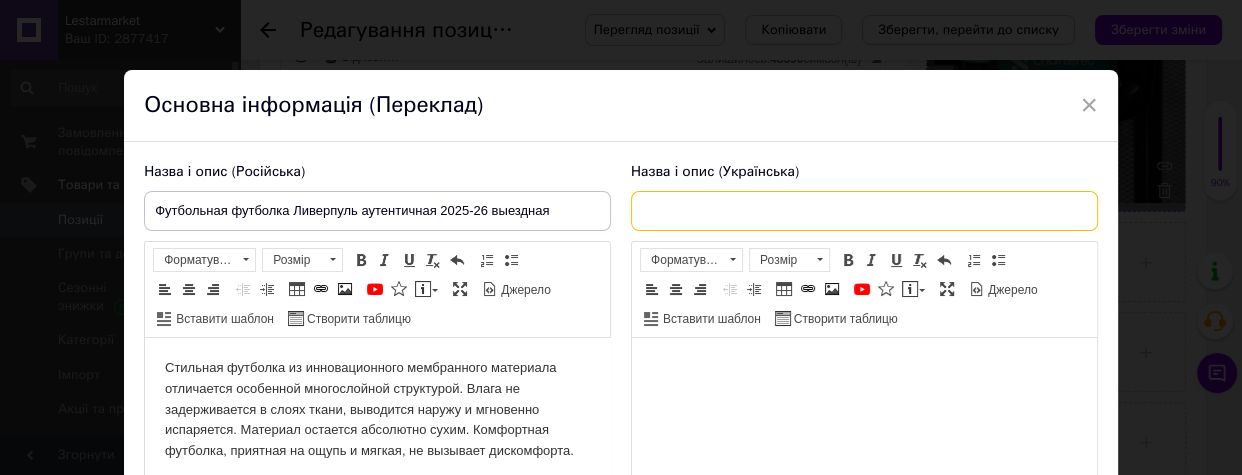 click at bounding box center (864, 211) 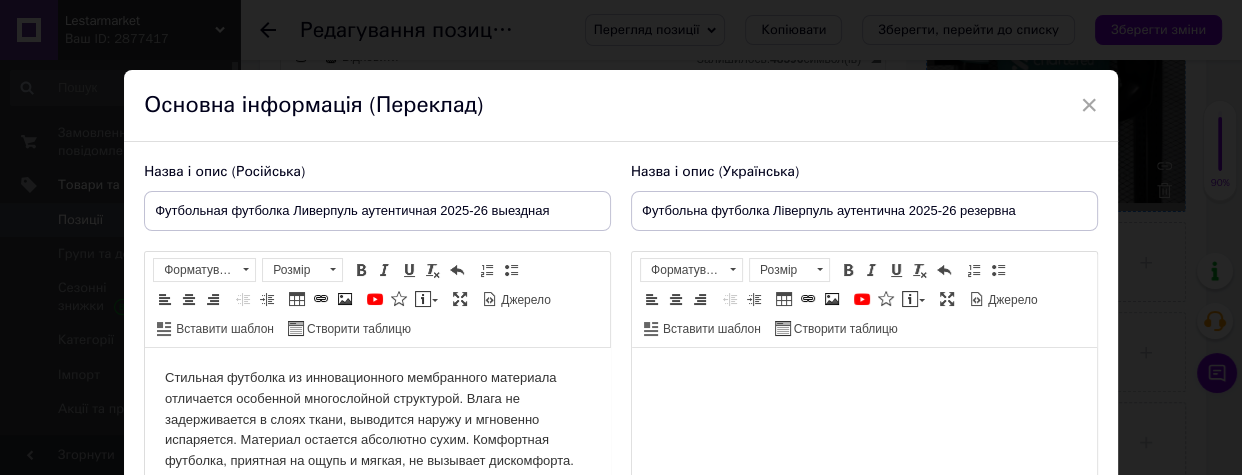 click at bounding box center [864, 378] 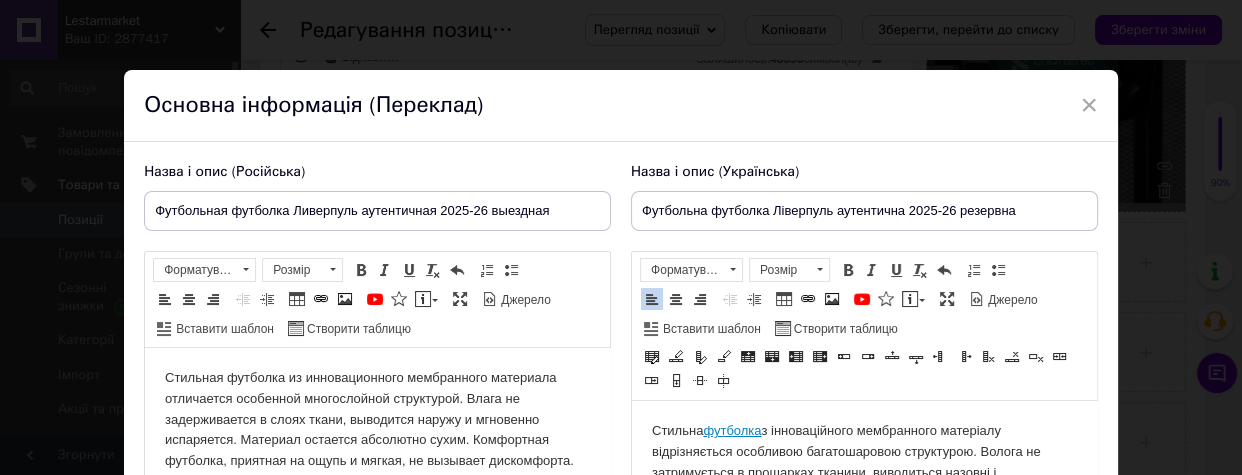 scroll, scrollTop: 151, scrollLeft: 0, axis: vertical 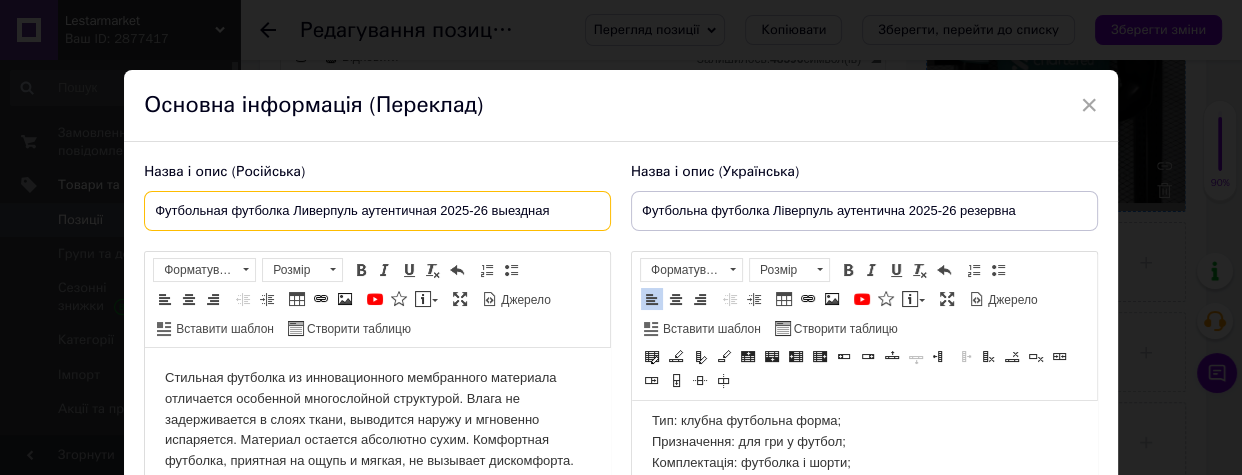 drag, startPoint x: 490, startPoint y: 207, endPoint x: 102, endPoint y: 194, distance: 388.2177 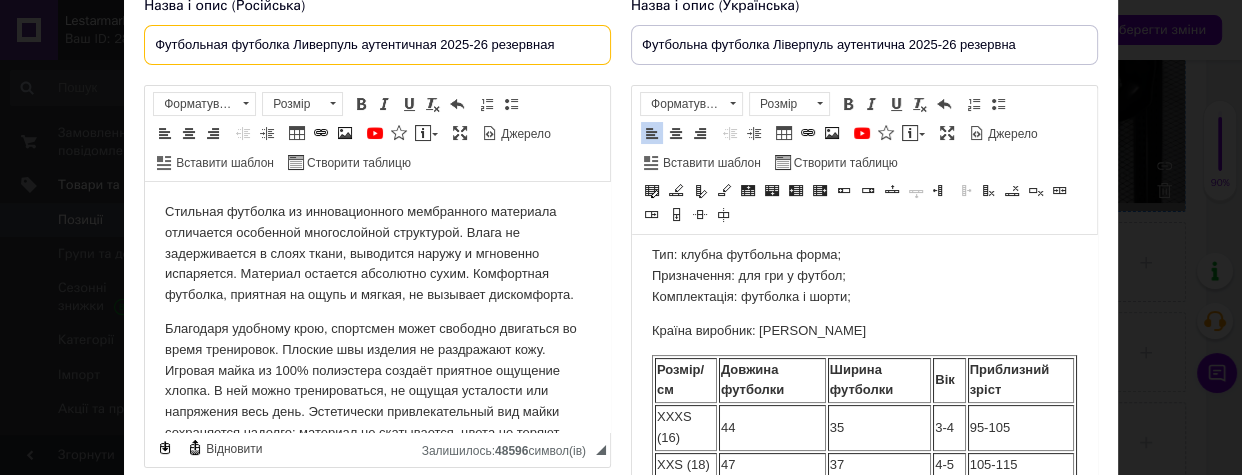 scroll, scrollTop: 181, scrollLeft: 0, axis: vertical 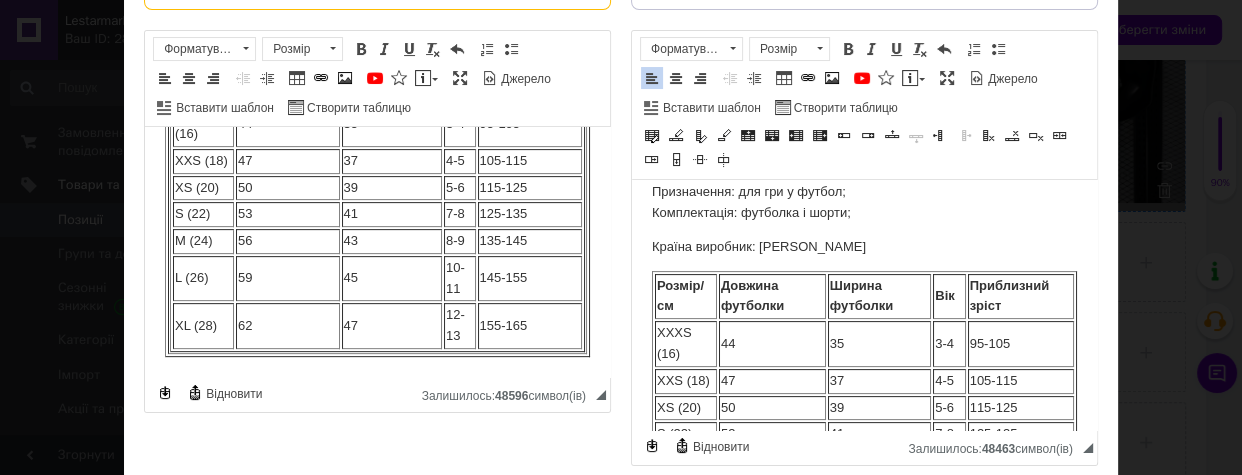 type on "Футбольная футболка Ливерпуль аутентичная 2025-26 резервная" 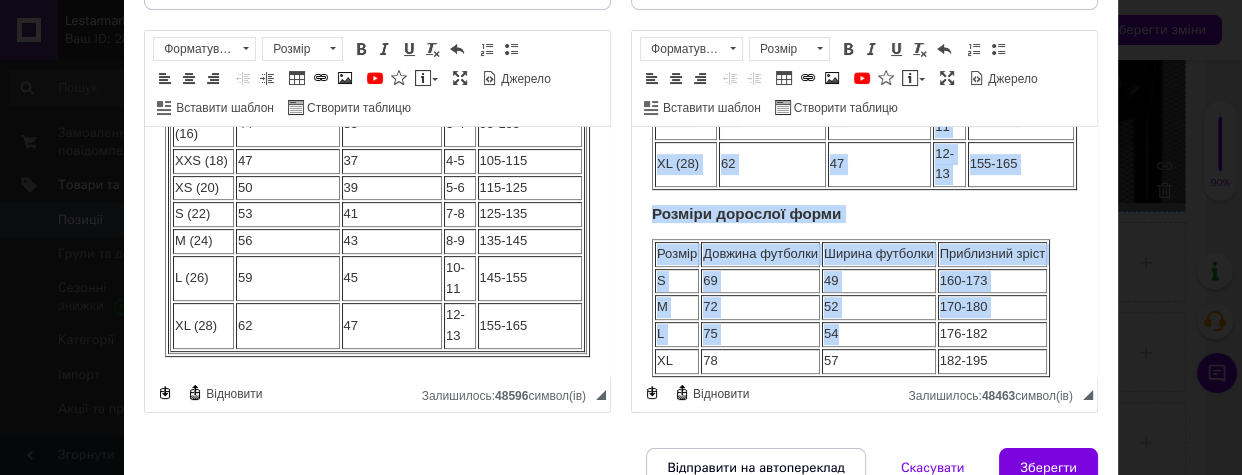 scroll, scrollTop: 933, scrollLeft: 0, axis: vertical 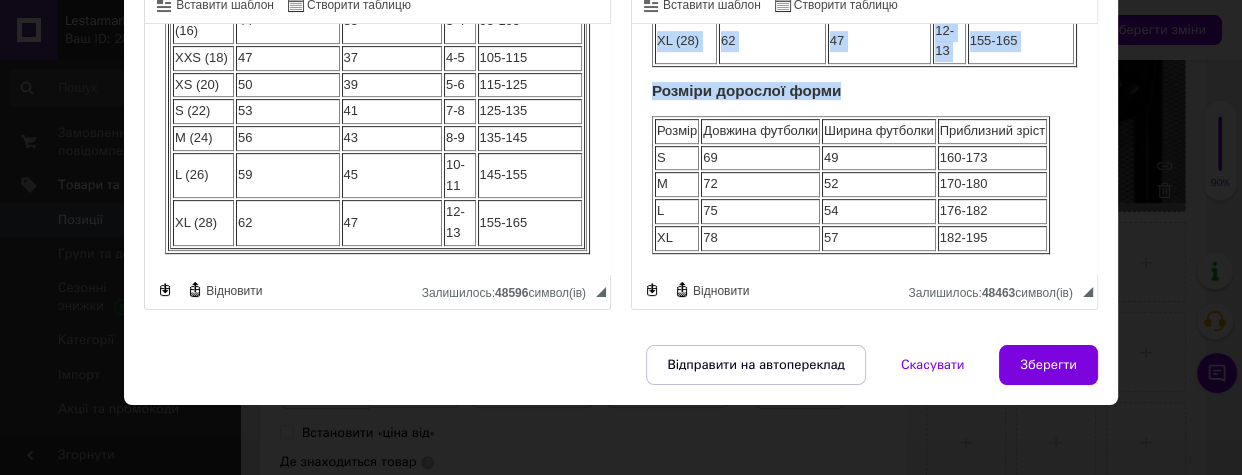 drag, startPoint x: 649, startPoint y: 137, endPoint x: 1070, endPoint y: 267, distance: 440.61435 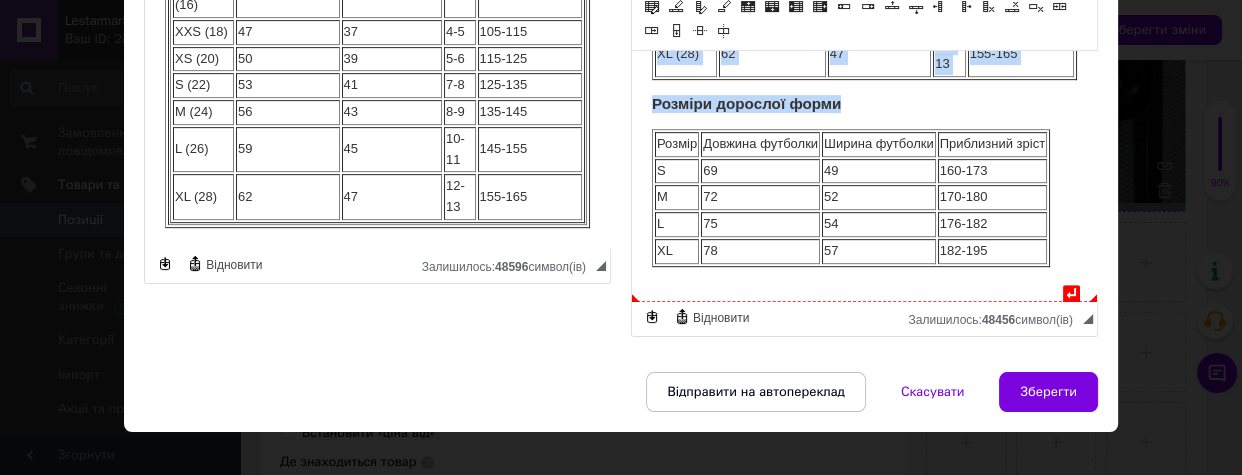 copy on "Країна виробник: [PERSON_NAME]/см Довжина футболки Ширина футболки Вік Приблизний зріст XXXS (16) 44 35 3-4 95-105 XXS (18) 47 37 4-5 105-115 XS (20) 50 39 5-6 115-125 S (22) 53 41 7-8 125-135 M (24) 56 43 8-9 135-145 L [PHONE_NUMBER] 145-155 XL [PHONE_NUMBER] 155-165 Розміри дорослої форми" 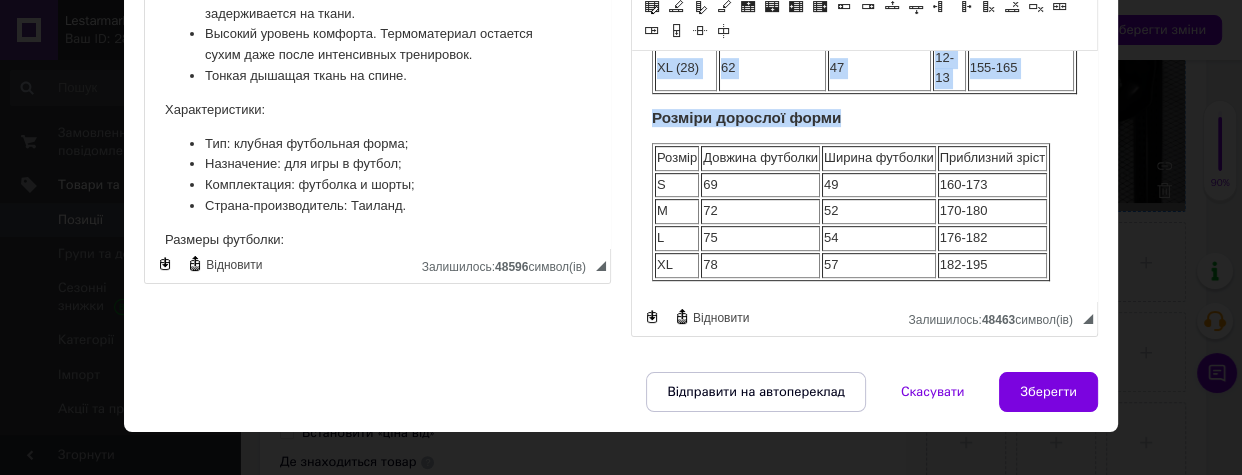 scroll, scrollTop: 589, scrollLeft: 0, axis: vertical 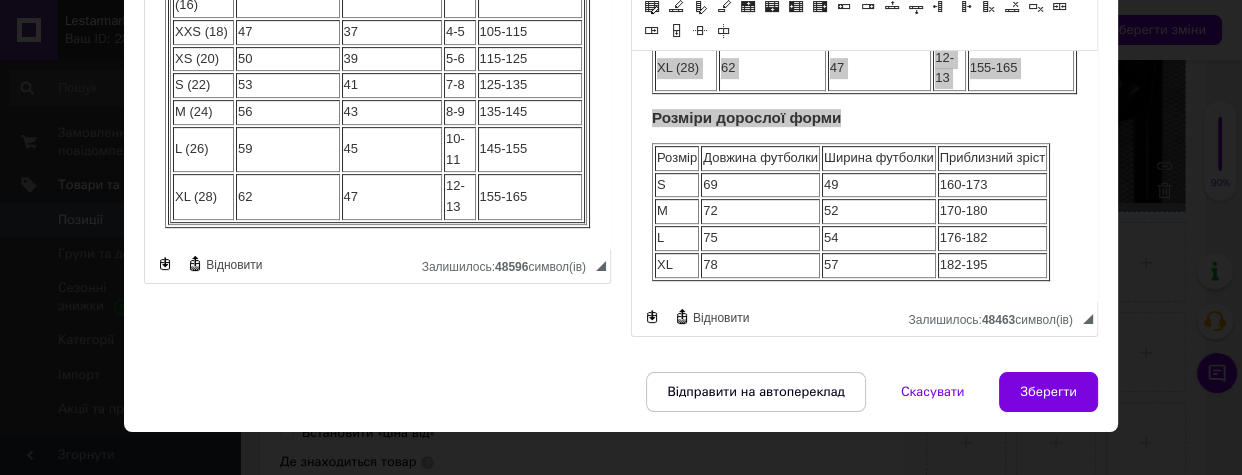 drag, startPoint x: 155, startPoint y: 100, endPoint x: 723, endPoint y: 290, distance: 598.9357 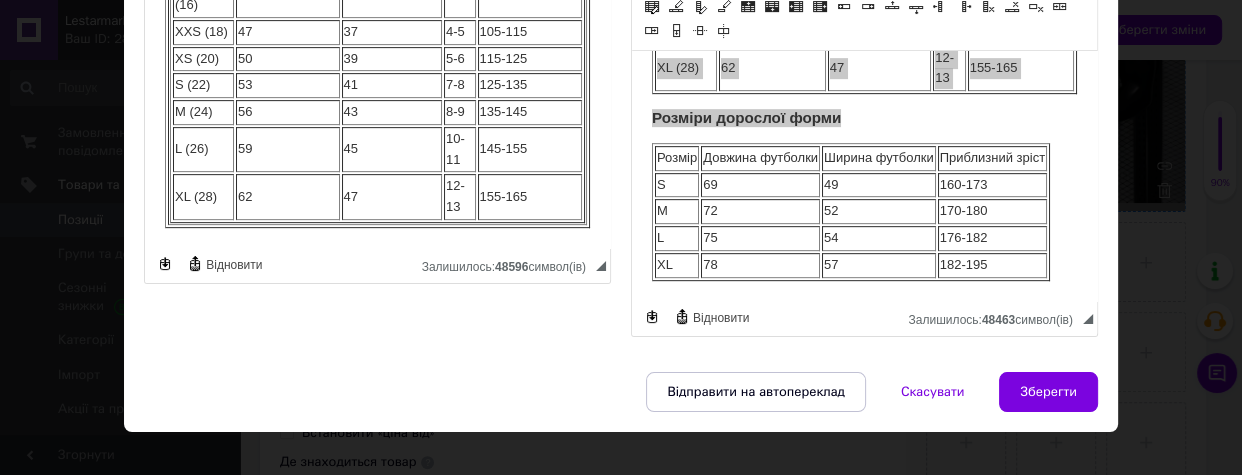 click on "Стильная футболка из инновационного мембранного материала отличается особенной многослойной структурой. Влага не задерживается в слоях ткани, выводится наружу и мгновенно испаряется. Материал остается абсолютно сухим. Комфортная футболка, приятная на ощупь и мягкая, не вызывает дискомфорта. Преимущества игровой майки: Стильный дизайн: модель украшена командной эмблемой, символикой спонсора, вшитыми нитками премиум-класса. Несложный уход: стирается вручную, грязь не задерживается на ткани. Тонкая дышащая ткань на спине. Характеристики: Розмір/см Вік" at bounding box center [377, -253] 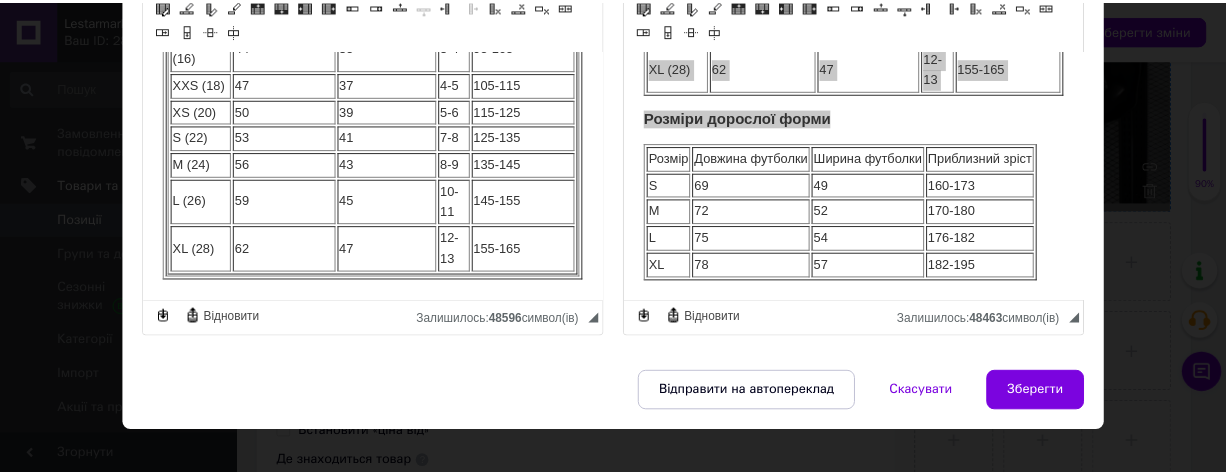 scroll, scrollTop: 917, scrollLeft: 0, axis: vertical 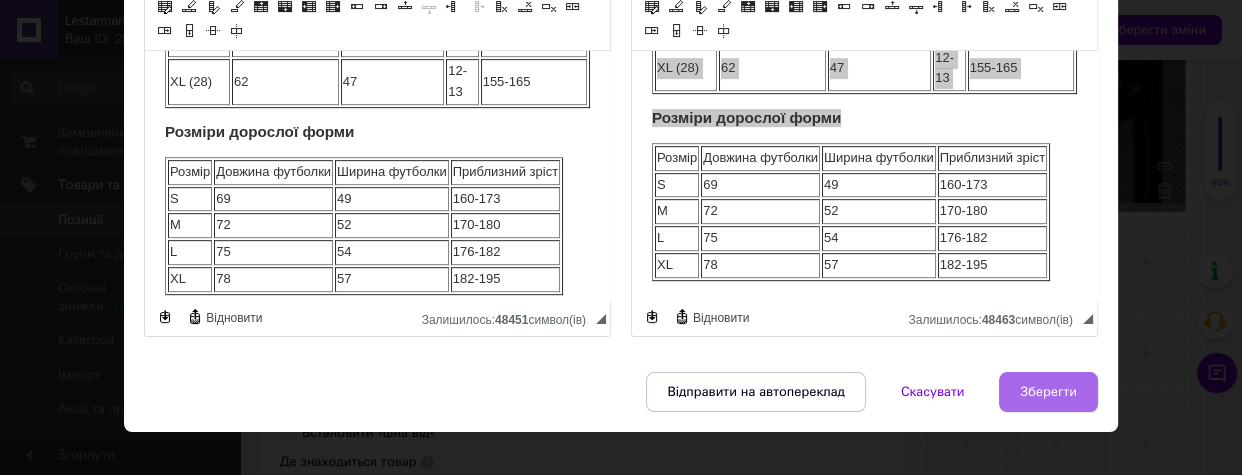 click on "Зберегти" at bounding box center (1048, 392) 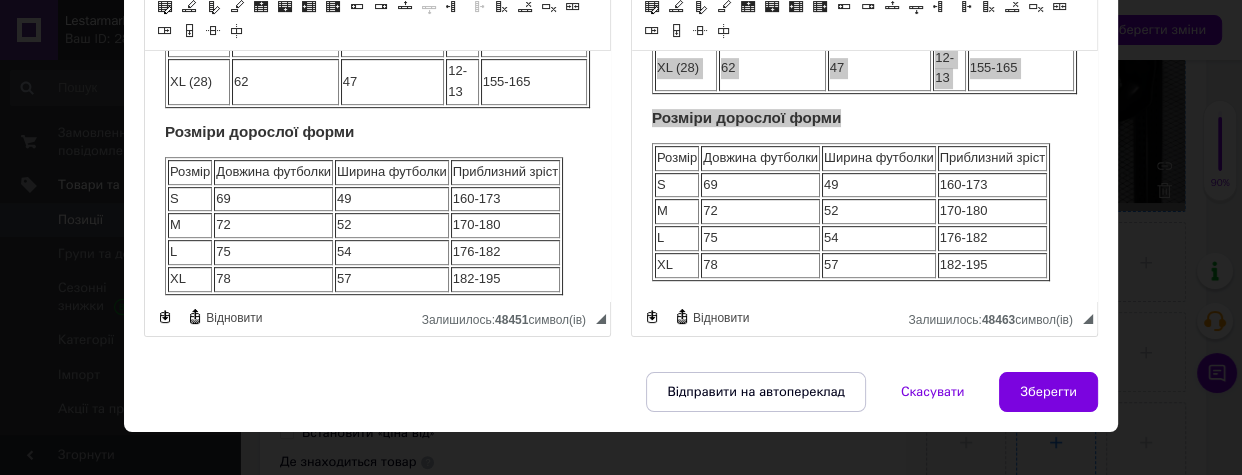 type on "Футбольная футболка Ливерпуль аутентичная 2025-26 резервная" 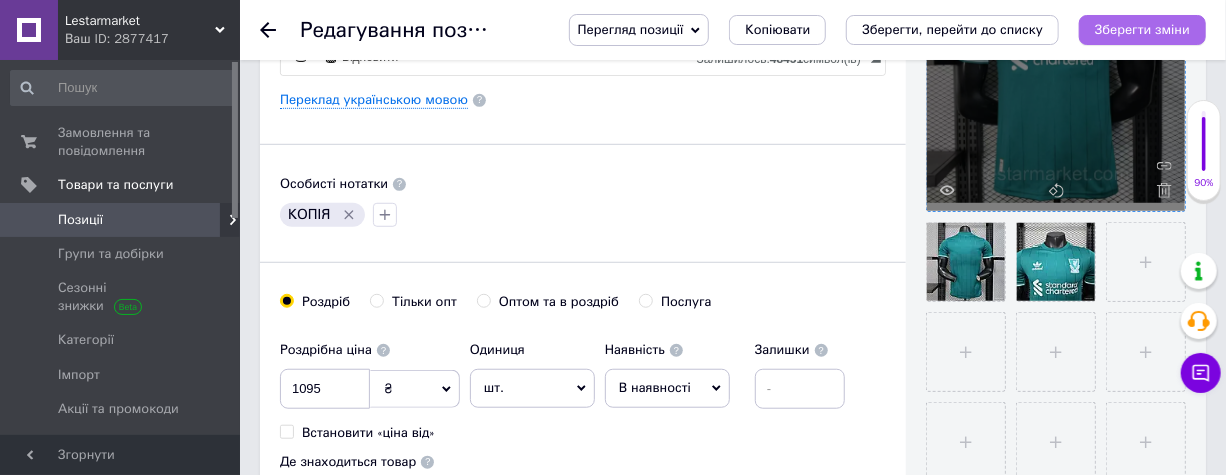 click on "Зберегти зміни" at bounding box center [1142, 29] 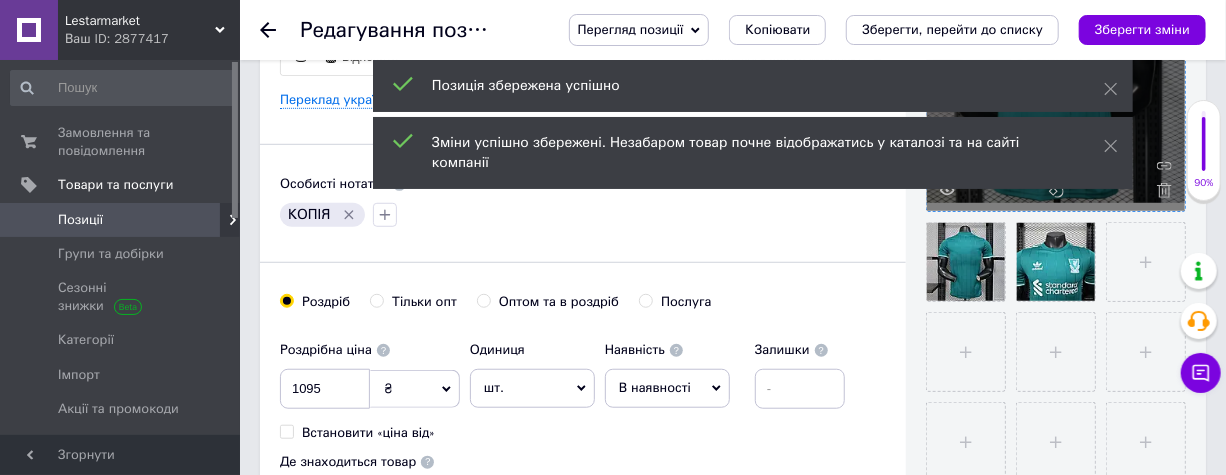 click on "Зберегти зміни" at bounding box center (1142, 29) 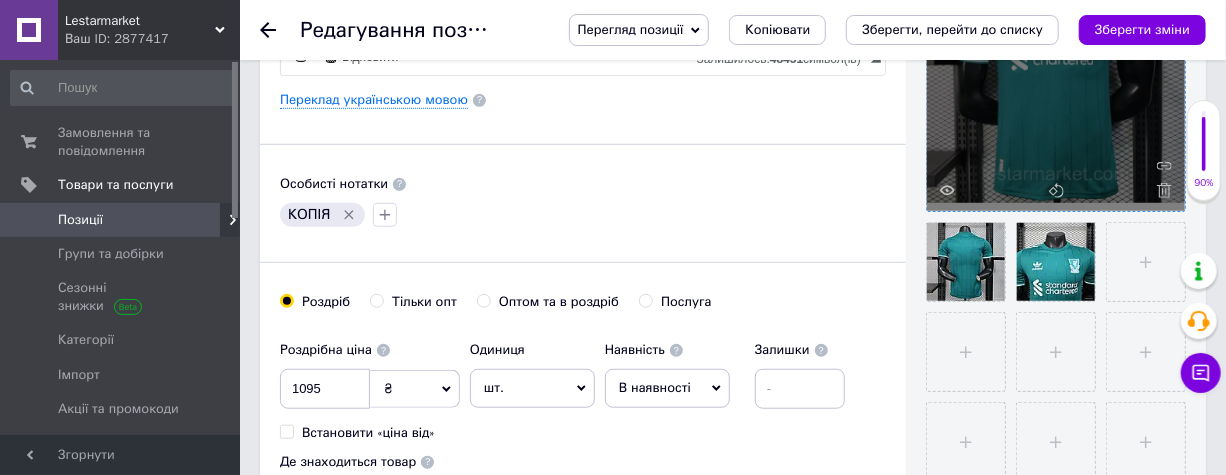 click on "Позиції" at bounding box center (121, 220) 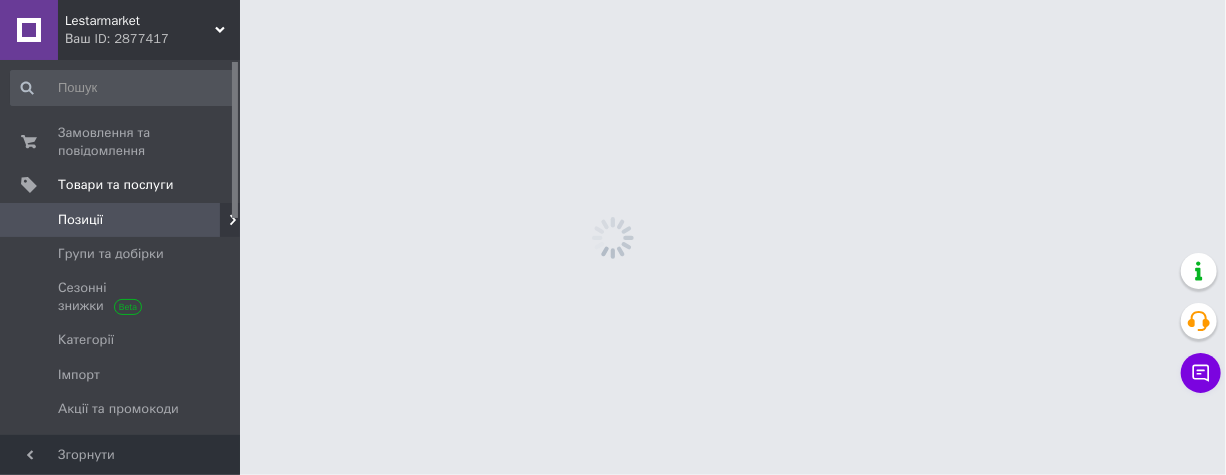 scroll, scrollTop: 0, scrollLeft: 0, axis: both 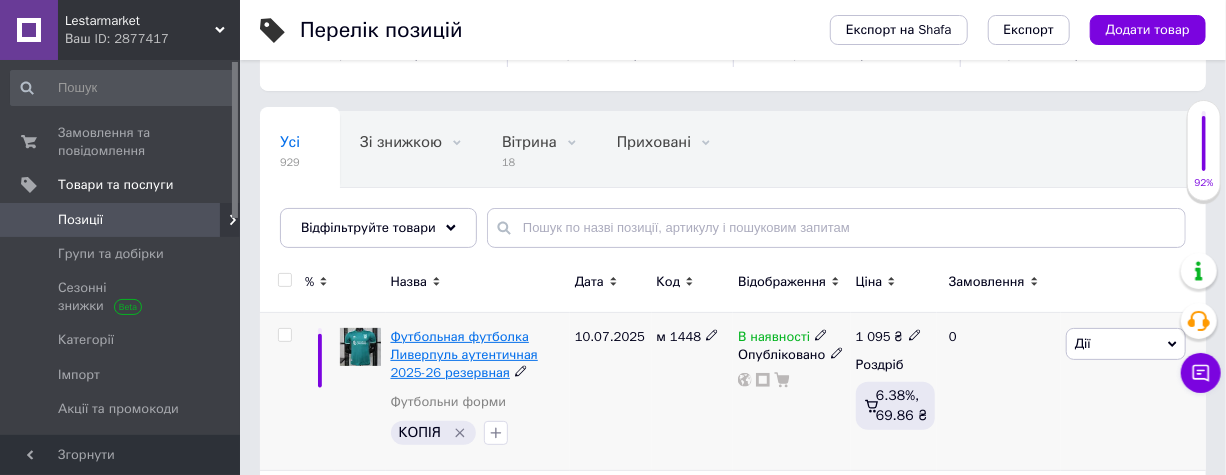 click on "Футбольная футболка Ливерпуль аутентичная 2025-26 резервная" at bounding box center [464, 354] 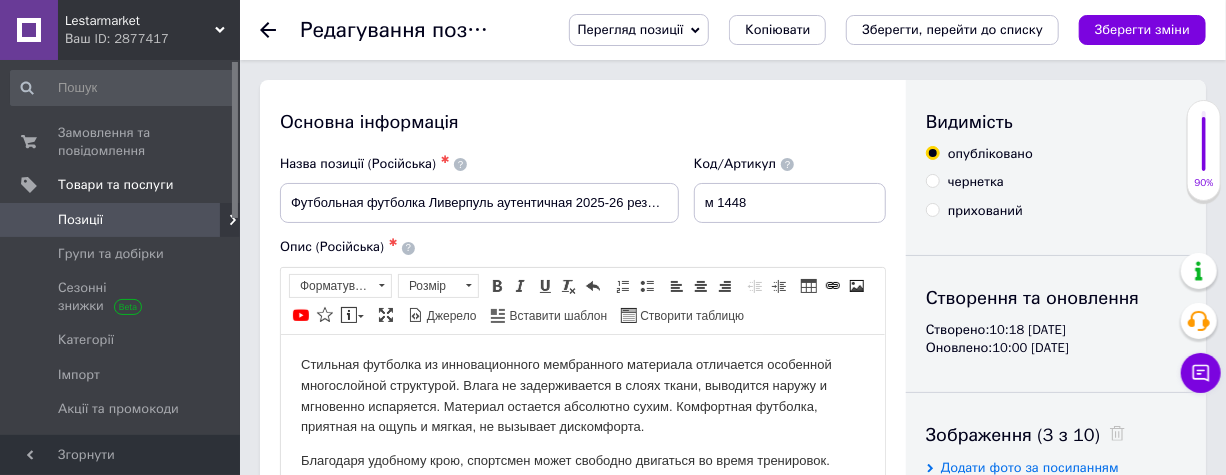 scroll, scrollTop: 0, scrollLeft: 0, axis: both 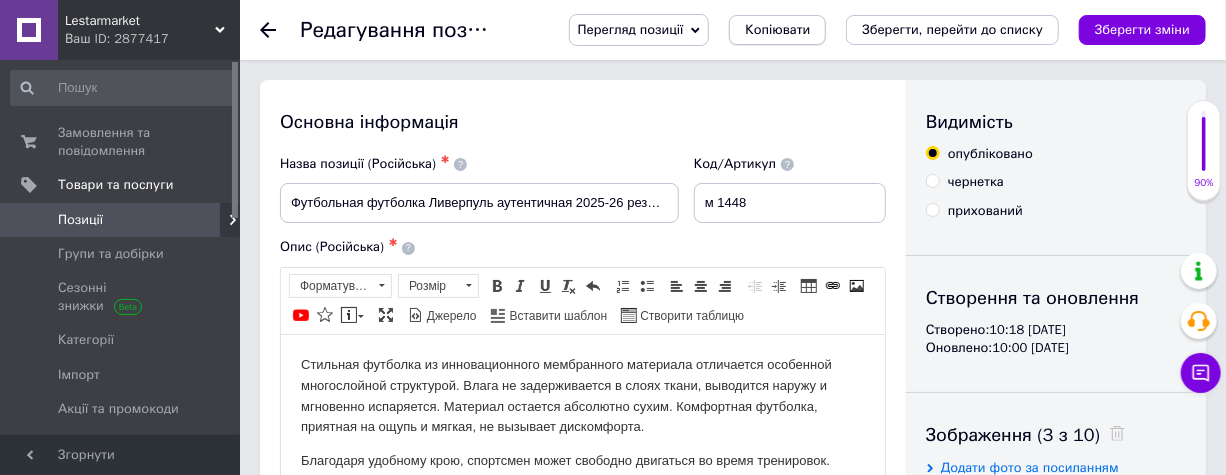 click on "Копіювати" at bounding box center [777, 30] 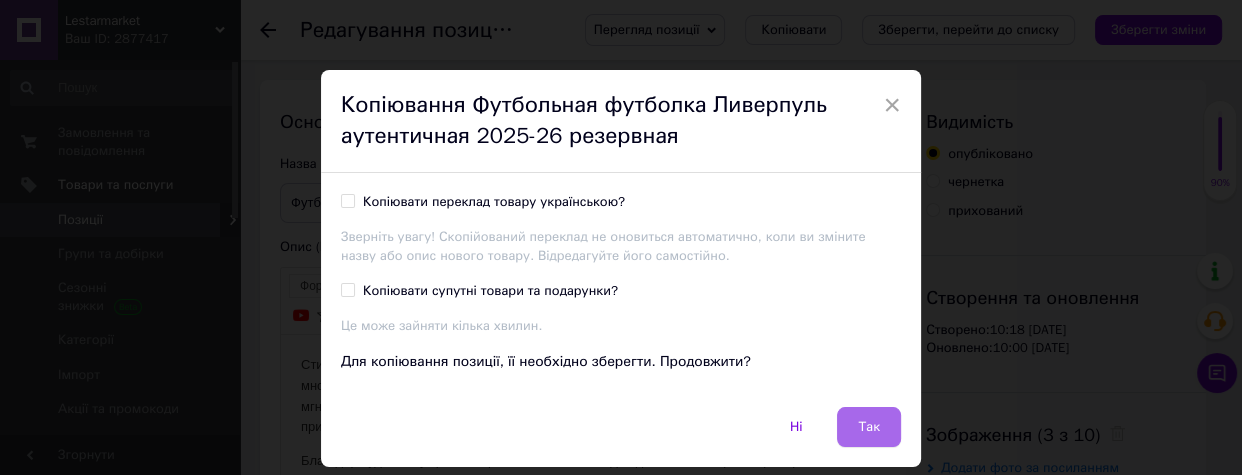 click on "Так" at bounding box center [869, 427] 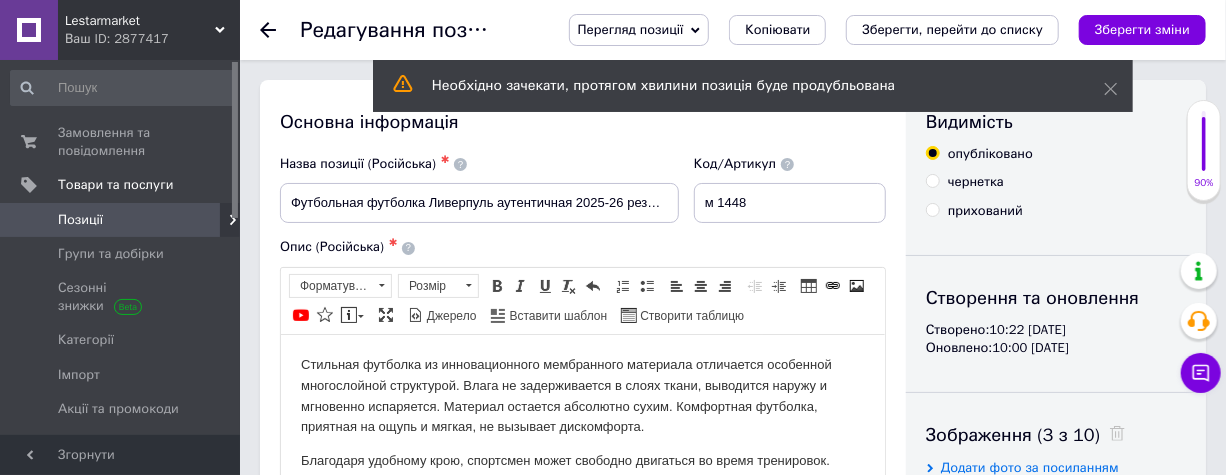 scroll, scrollTop: 0, scrollLeft: 0, axis: both 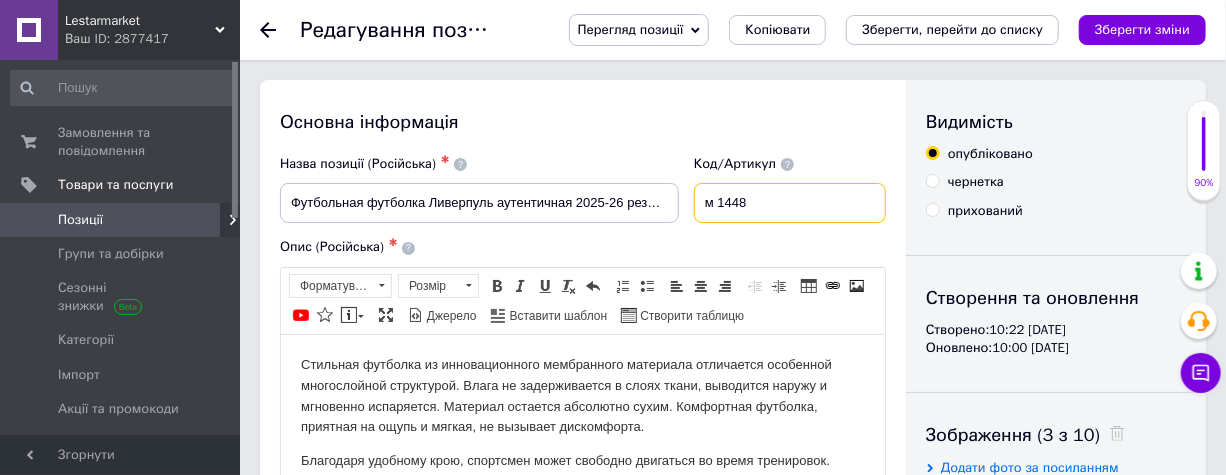 drag, startPoint x: 718, startPoint y: 200, endPoint x: 527, endPoint y: 220, distance: 192.04427 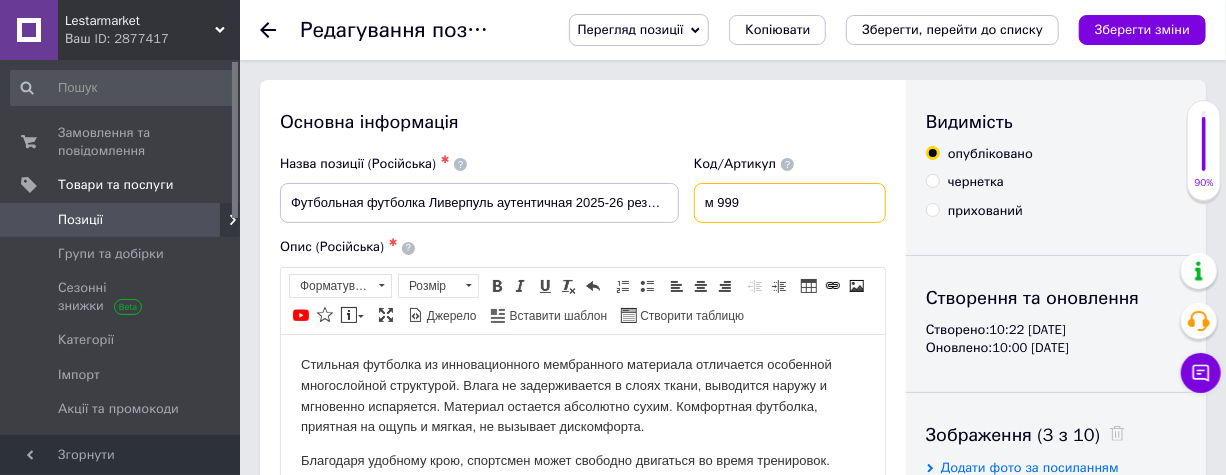 scroll, scrollTop: 454, scrollLeft: 0, axis: vertical 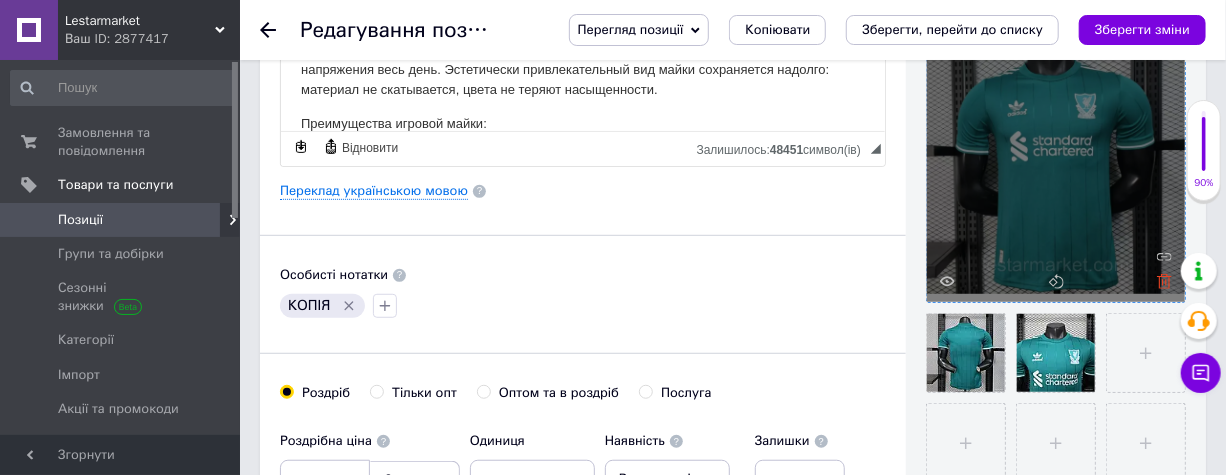 type on "м 999" 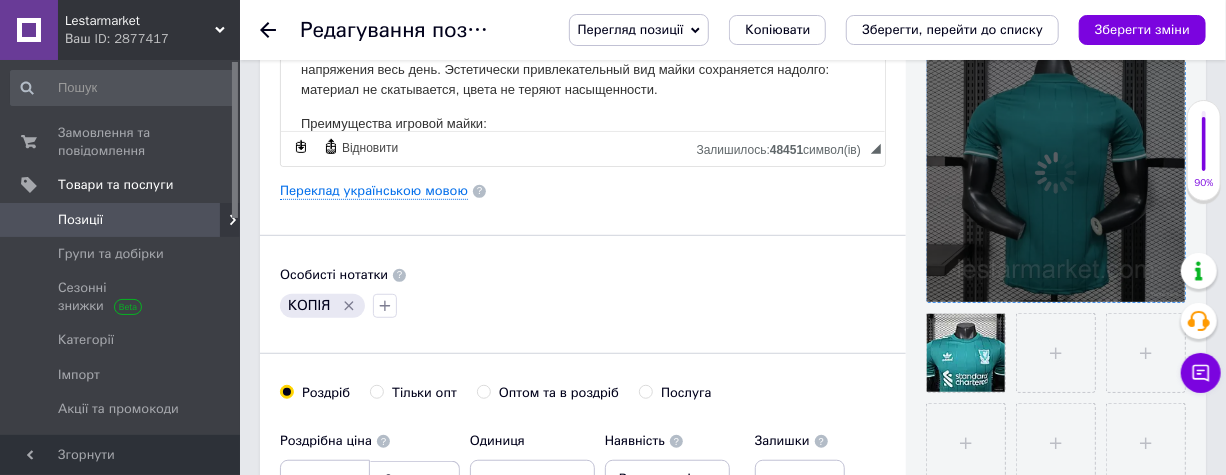 click at bounding box center (1056, 173) 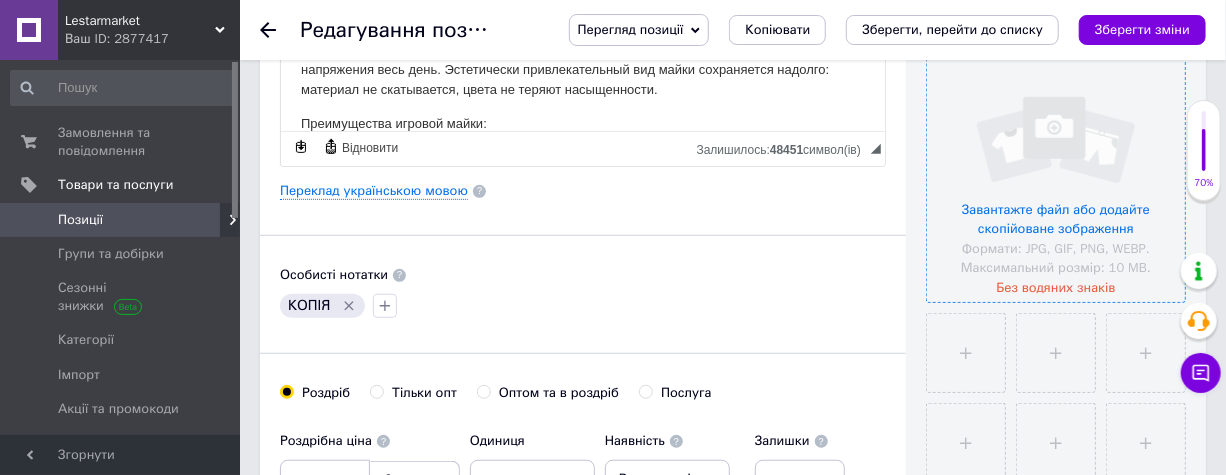 click at bounding box center (1056, 173) 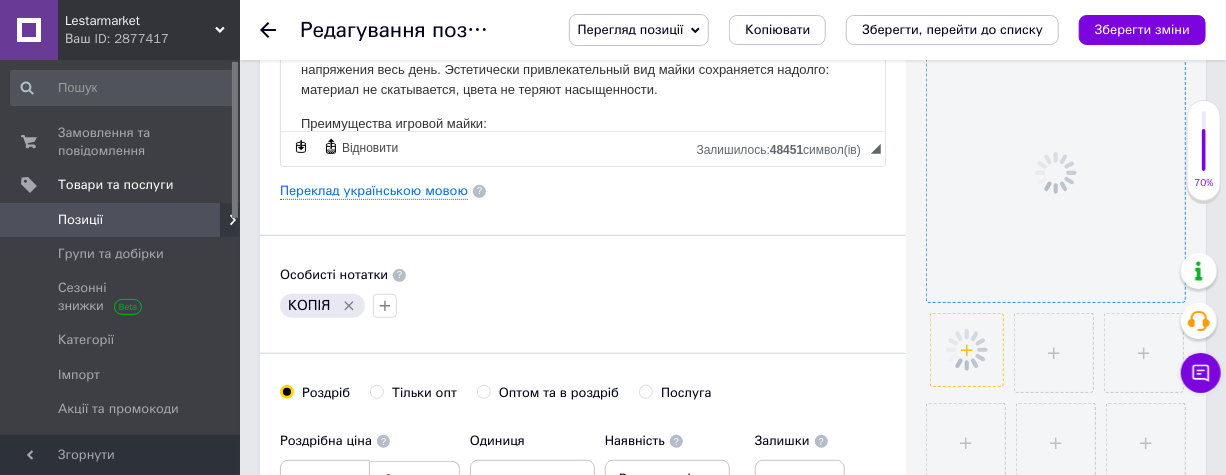 click 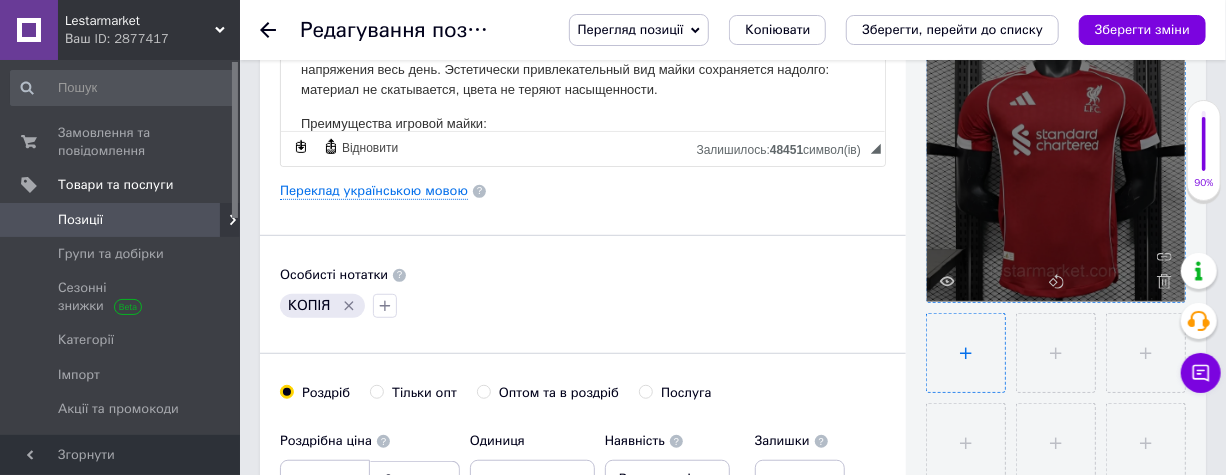 drag, startPoint x: 966, startPoint y: 353, endPoint x: 965, endPoint y: 366, distance: 13.038404 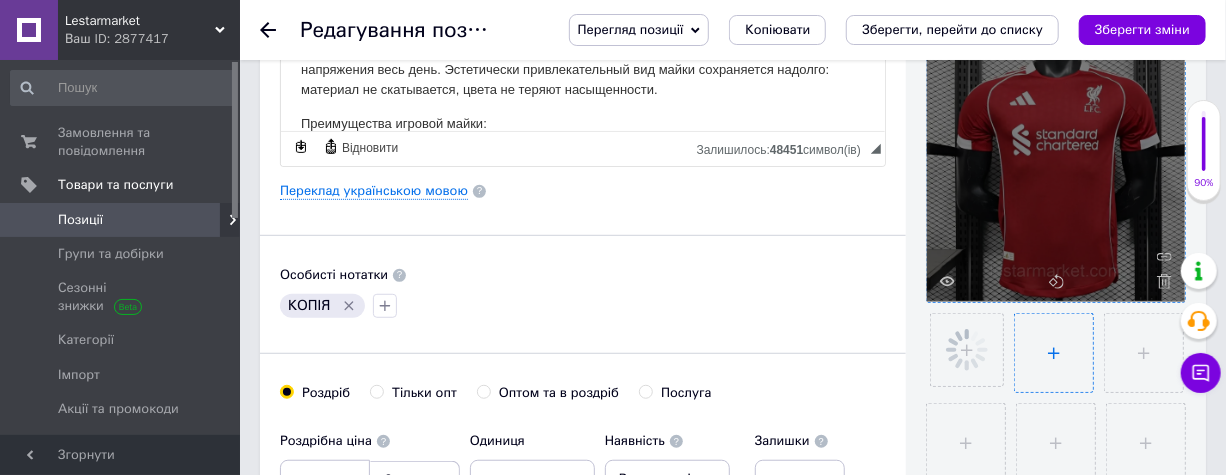 click at bounding box center (1054, 353) 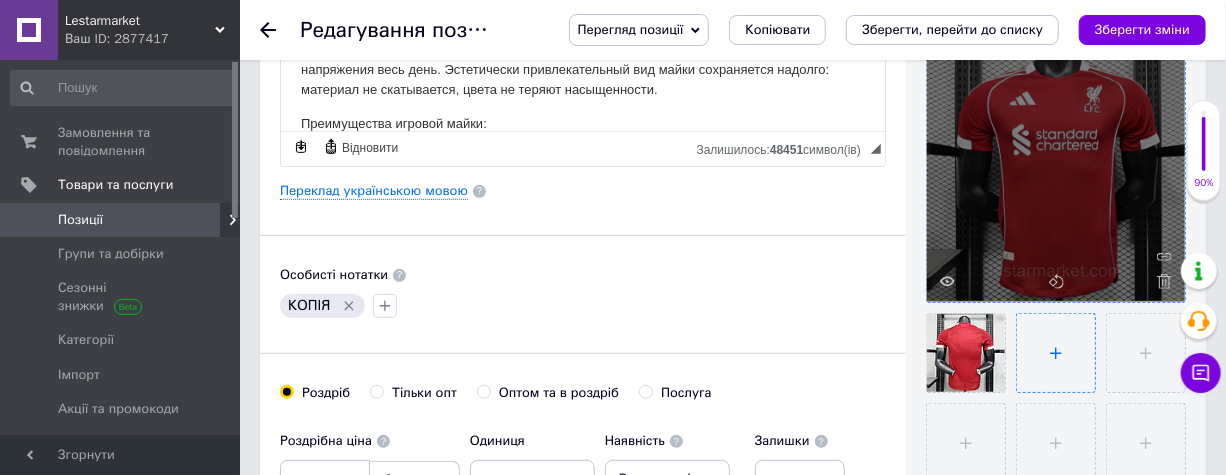 type on "C:\fakepath\6725208300_w640_h640_6725208300.webp" 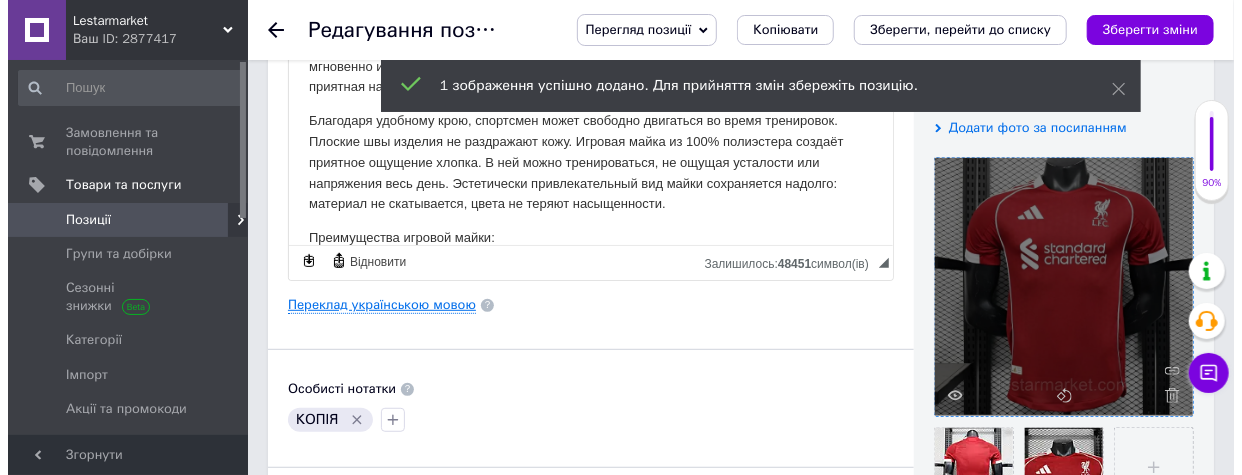 scroll, scrollTop: 363, scrollLeft: 0, axis: vertical 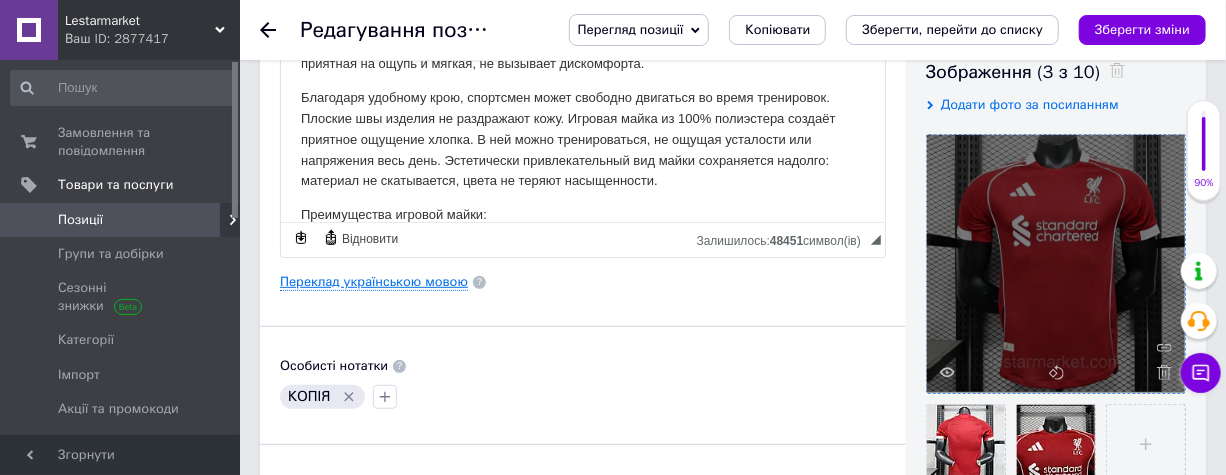click on "Переклад українською мовою" at bounding box center (374, 282) 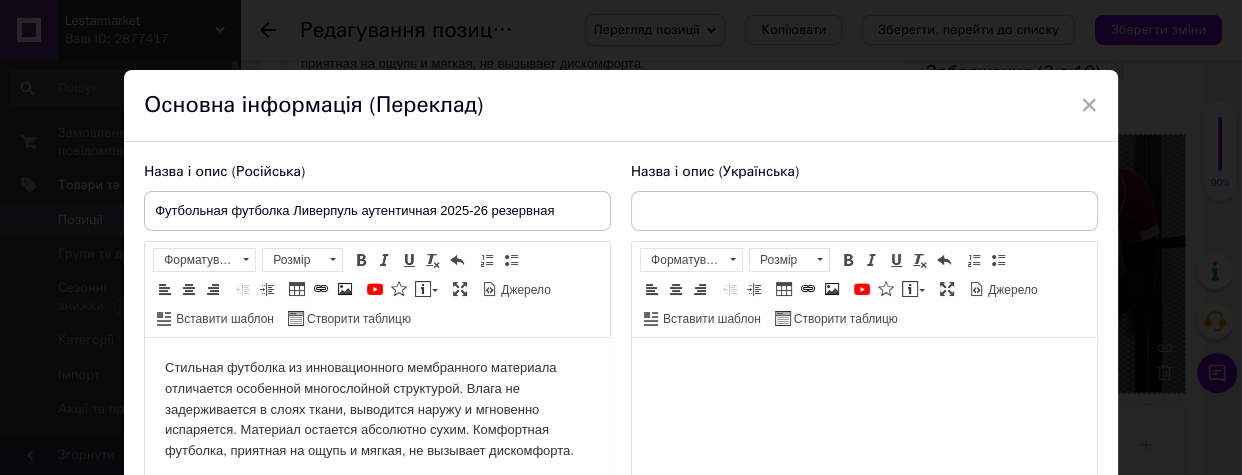 scroll, scrollTop: 0, scrollLeft: 0, axis: both 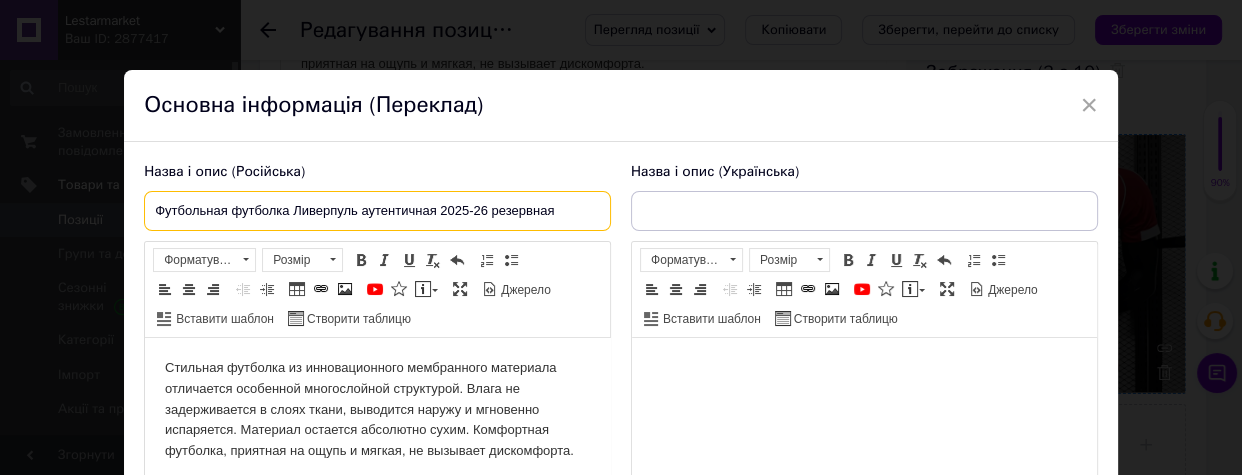 click on "× Основна інформація (Переклад) Назва і опис (Російська) Футбольная футболка Ливерпуль аутентичная 2025-26 резервная Стильная футболка из инновационного мембранного материала отличается особенной многослойной структурой. Влага не задерживается в слоях ткани, выводится наружу и мгновенно испаряется. Материал остается абсолютно сухим. Комфортная футболка, приятная на ощупь и мягкая, не вызывает дискомфорта.
Преимущества игровой майки:
Стильный дизайн: модель украшена командной эмблемой, символикой спонсора, вшитыми нитками премиум-класса." at bounding box center [621, 237] 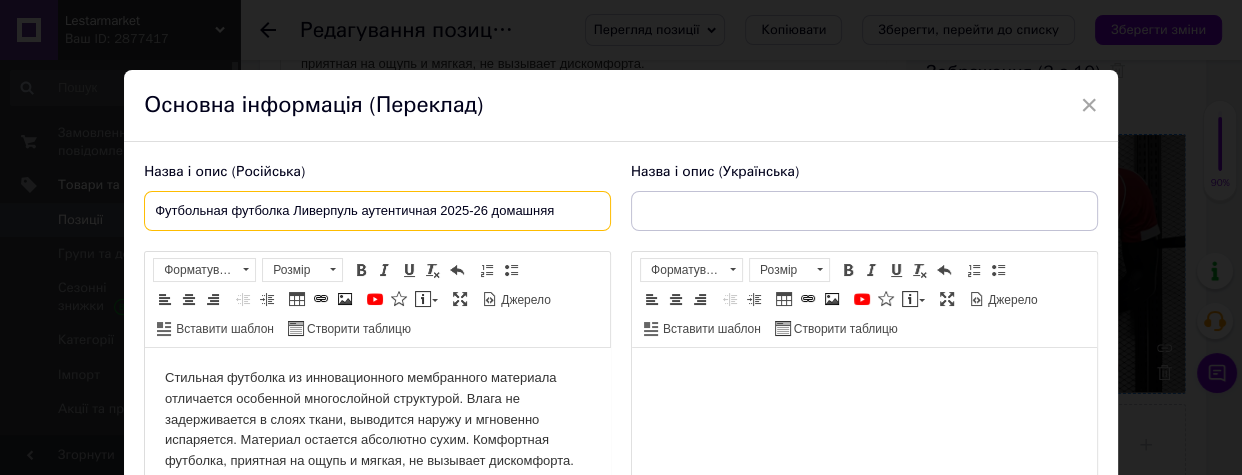 type on "Футбольная футболка Ливерпуль аутентичная 2025-26 домашняя" 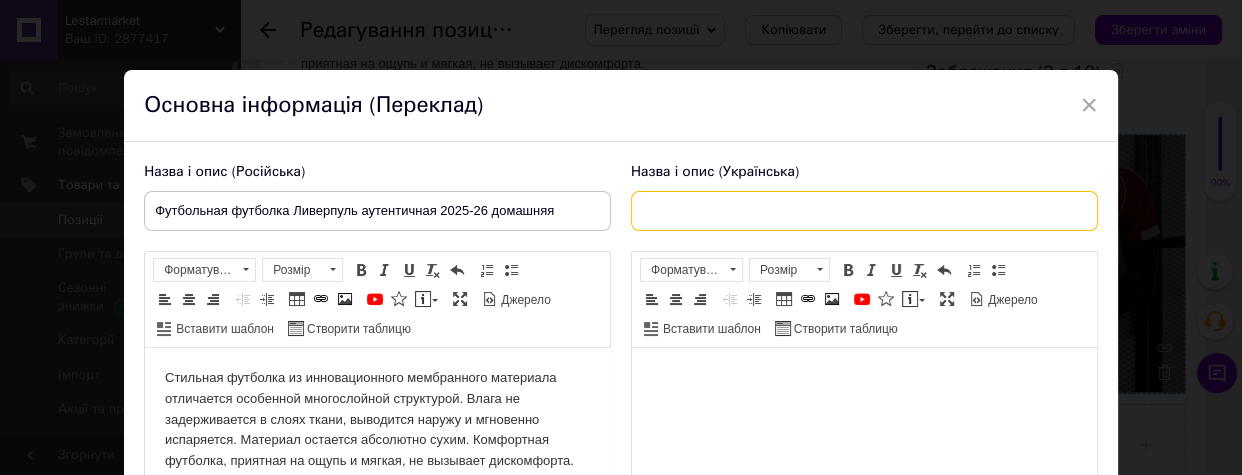 drag, startPoint x: 685, startPoint y: 215, endPoint x: 243, endPoint y: 78, distance: 462.74506 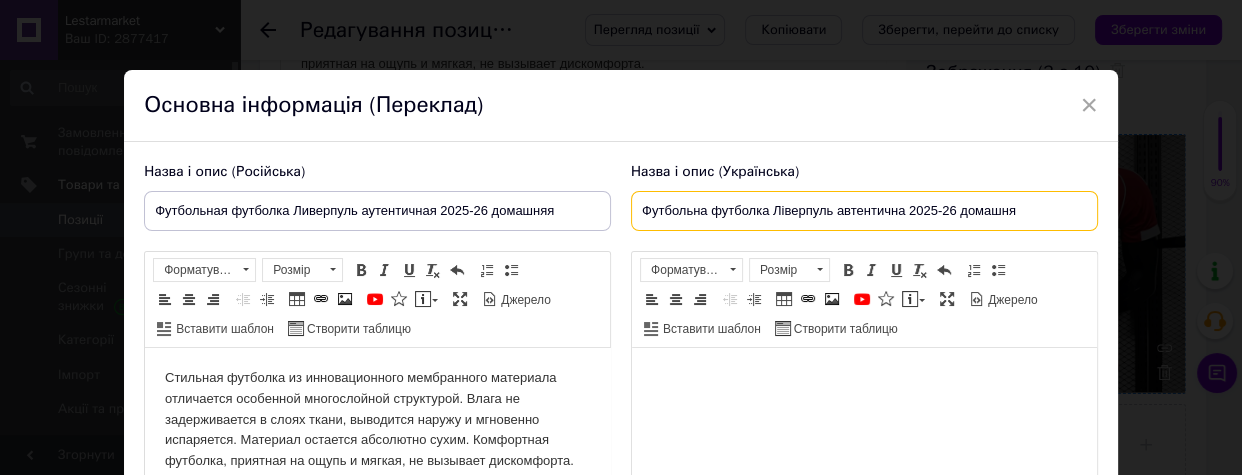 type on "Футбольна футболка Ліверпуль автентична 2025-26 домашня" 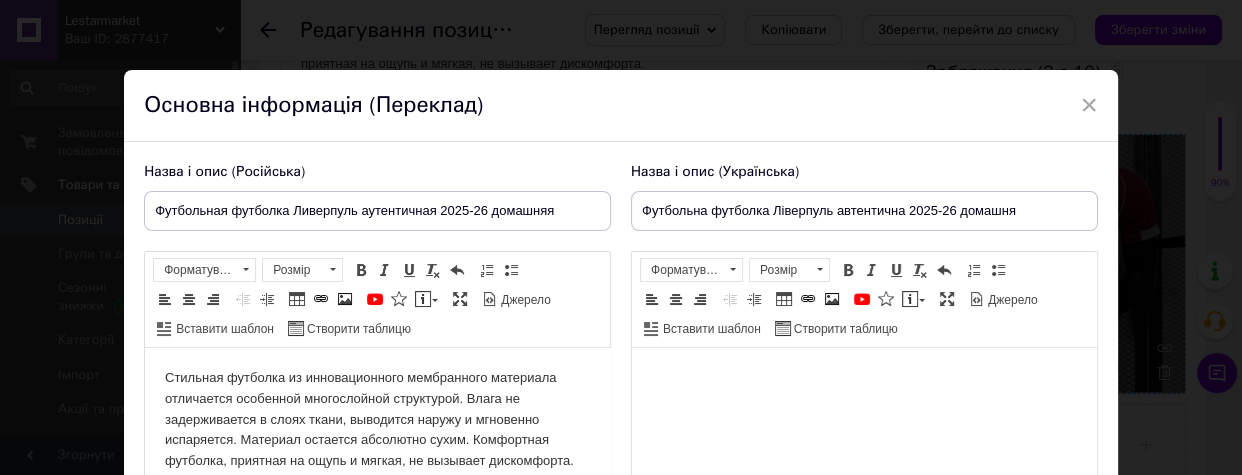 click at bounding box center (864, 378) 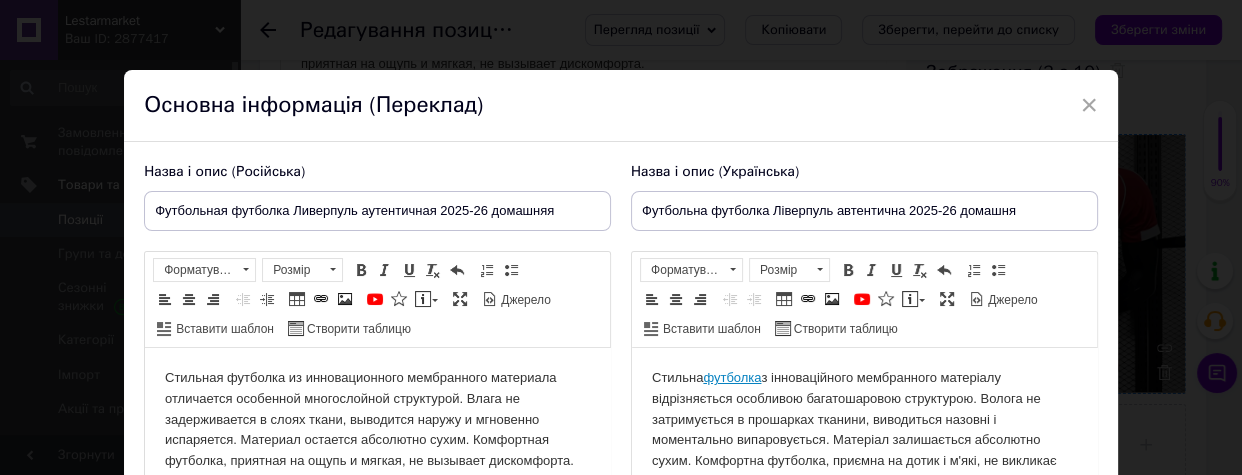 scroll, scrollTop: 905, scrollLeft: 0, axis: vertical 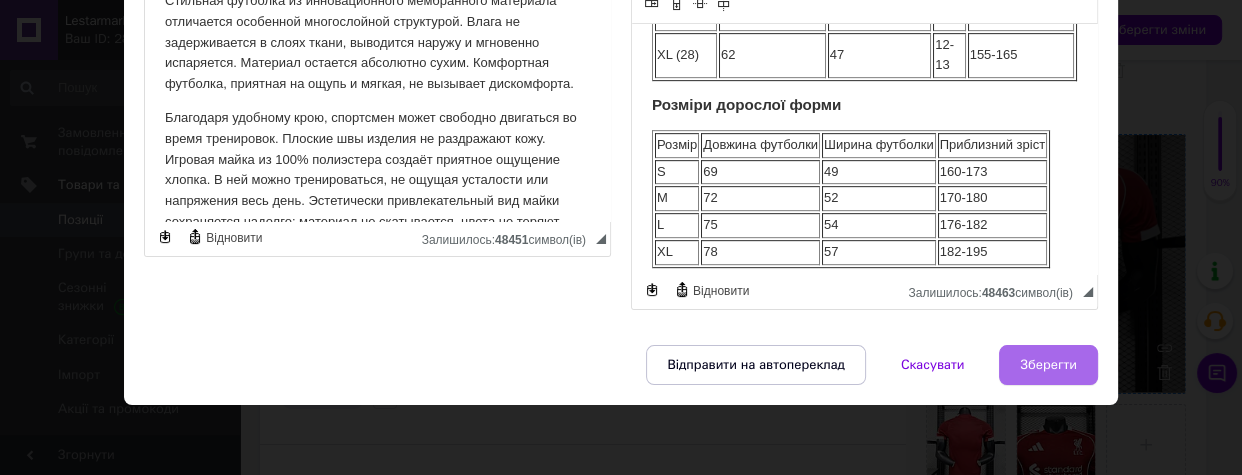 click on "Зберегти" at bounding box center (1048, 365) 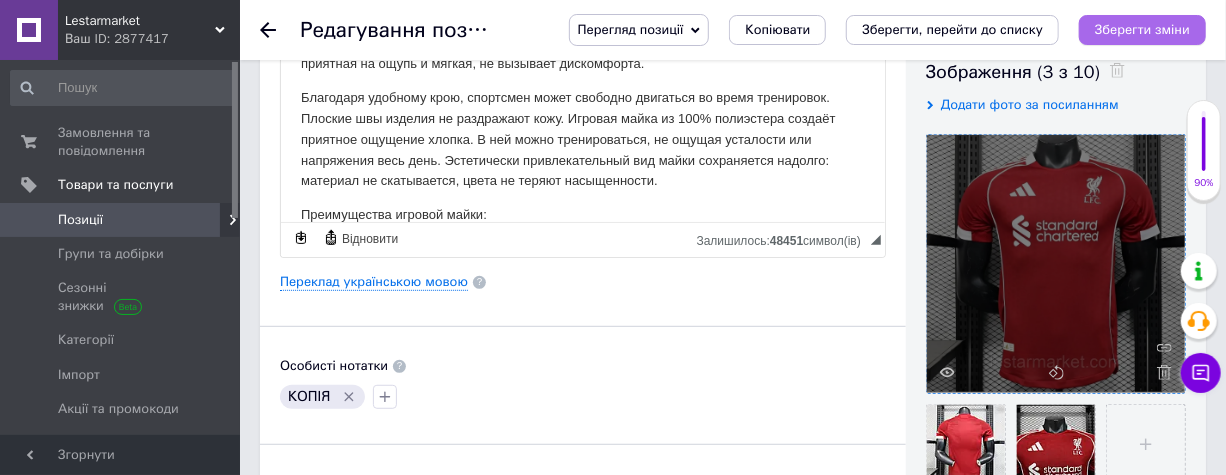 click on "Зберегти зміни" at bounding box center [1142, 29] 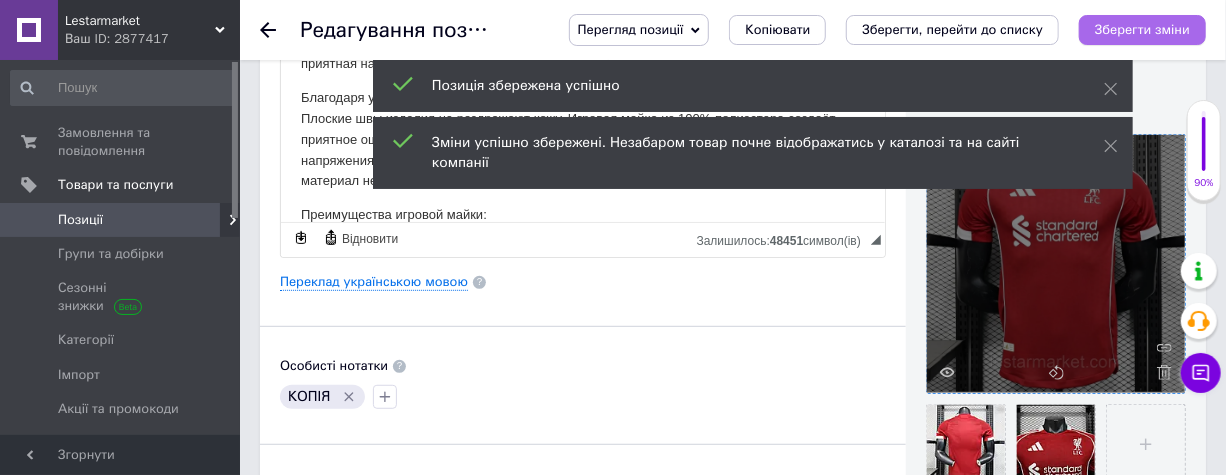 click on "Зберегти зміни" at bounding box center (1142, 29) 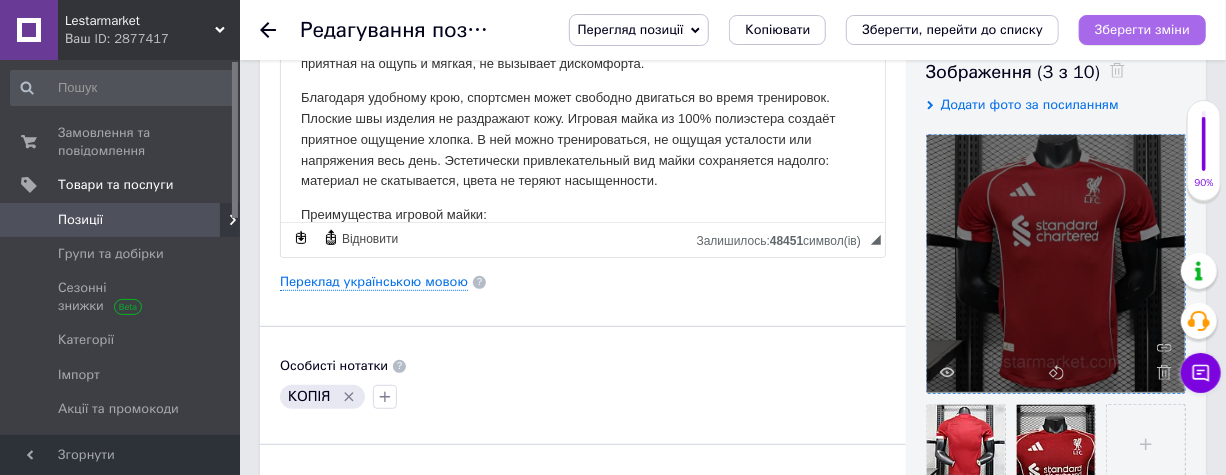 click on "Зберегти зміни" at bounding box center [1142, 29] 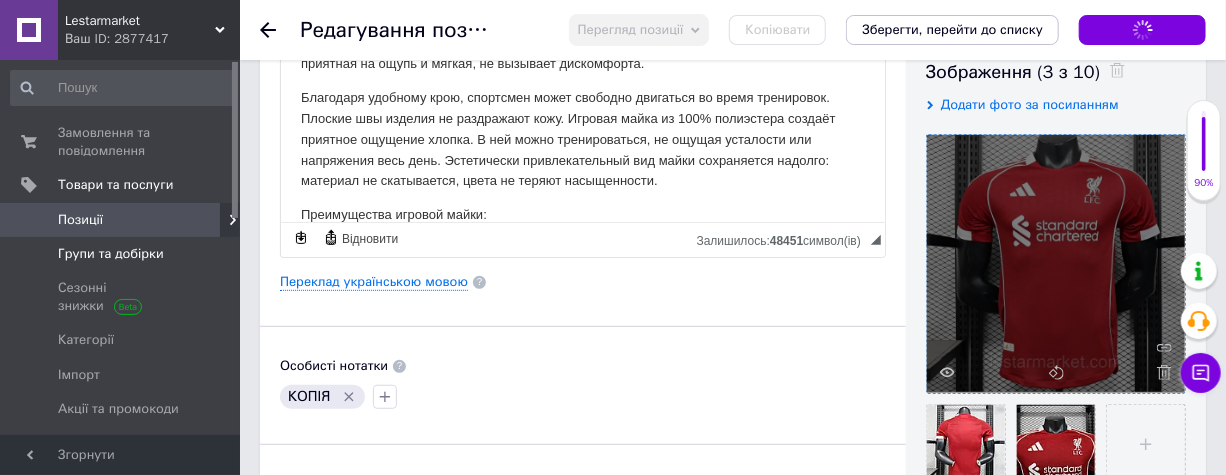 scroll, scrollTop: 181, scrollLeft: 0, axis: vertical 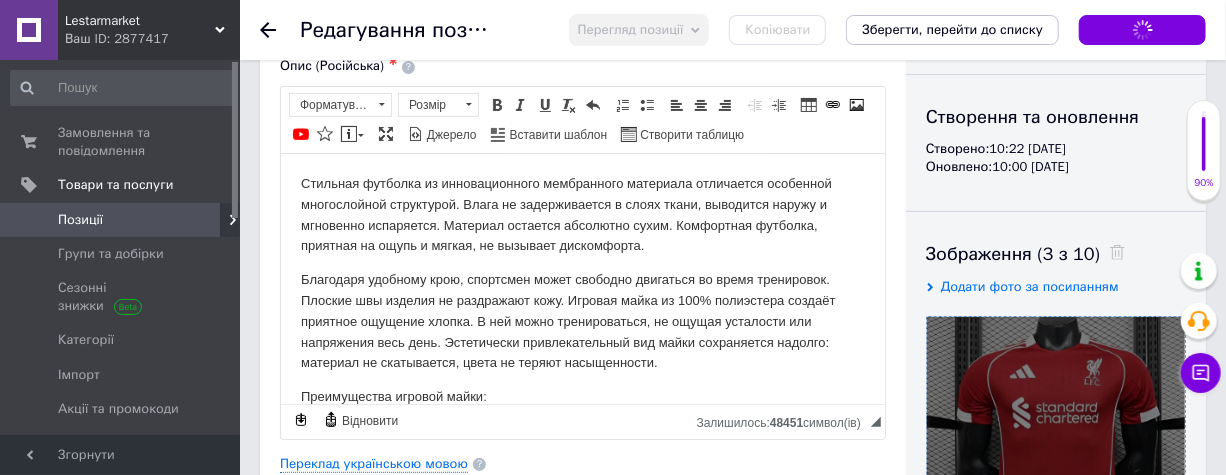click on "Позиції" at bounding box center (121, 220) 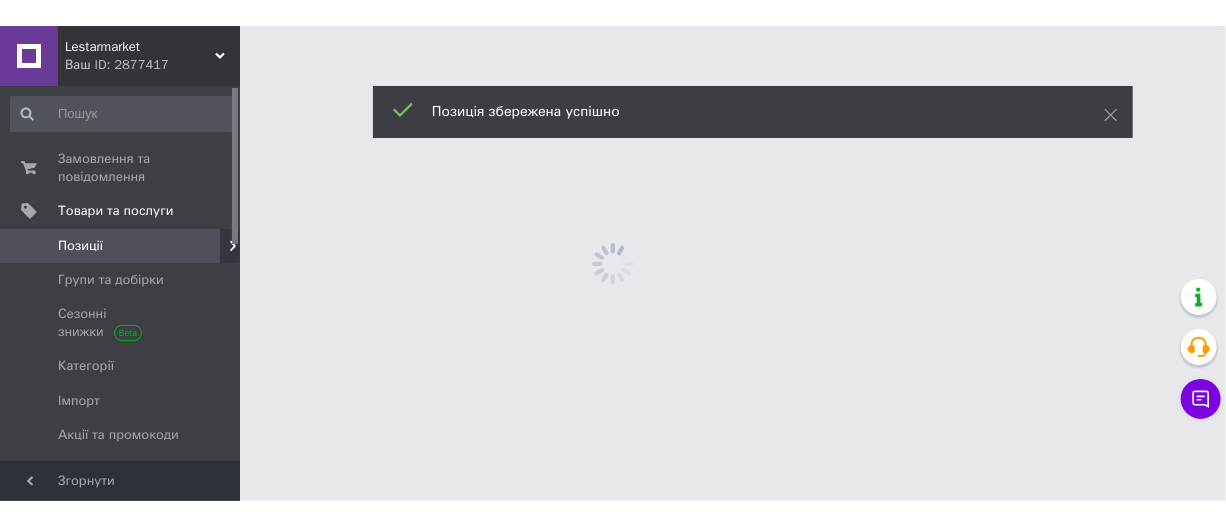 scroll, scrollTop: 0, scrollLeft: 0, axis: both 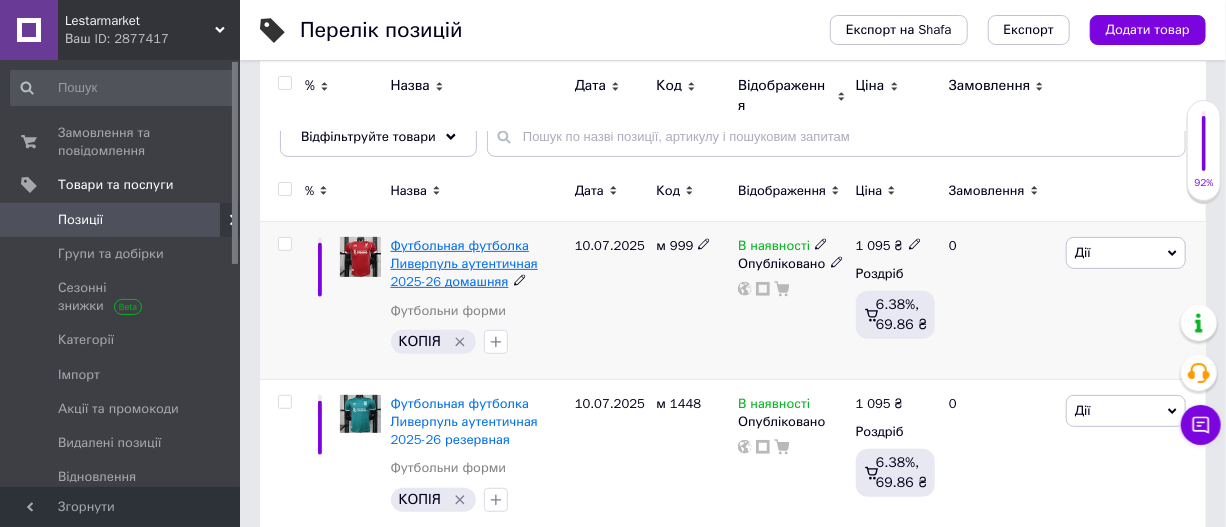 click on "Футбольная футболка Ливерпуль аутентичная 2025-26 домашняя" at bounding box center (464, 263) 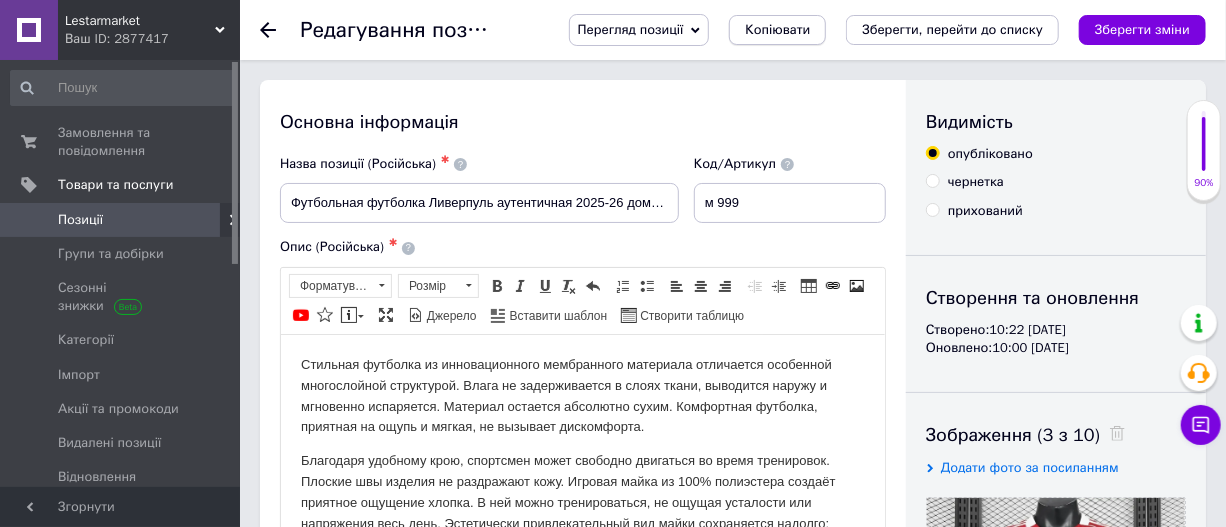 scroll, scrollTop: 0, scrollLeft: 0, axis: both 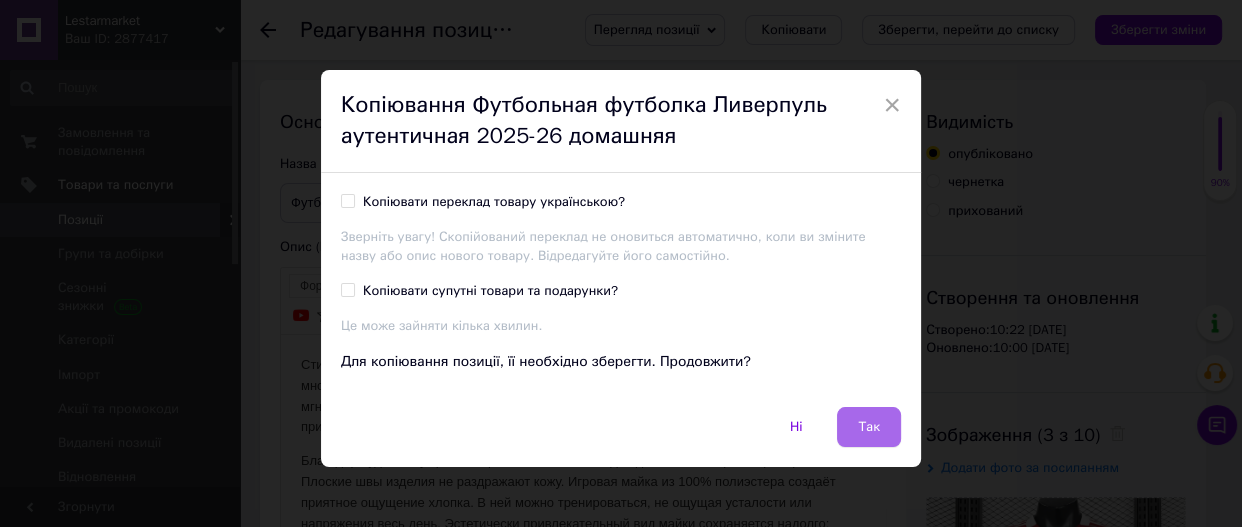 drag, startPoint x: 863, startPoint y: 432, endPoint x: 582, endPoint y: 68, distance: 459.84454 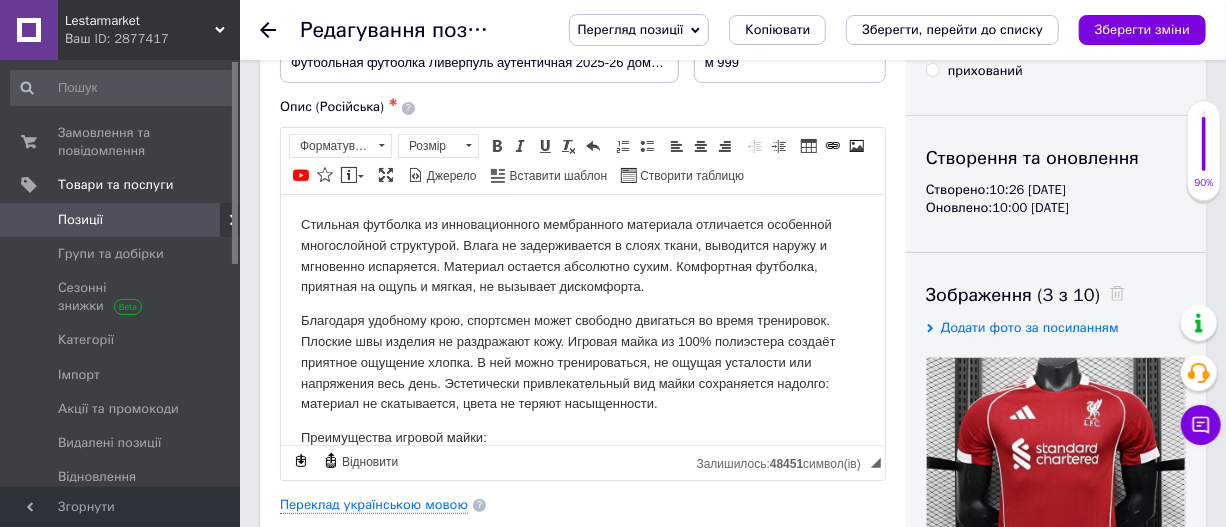 scroll, scrollTop: 0, scrollLeft: 0, axis: both 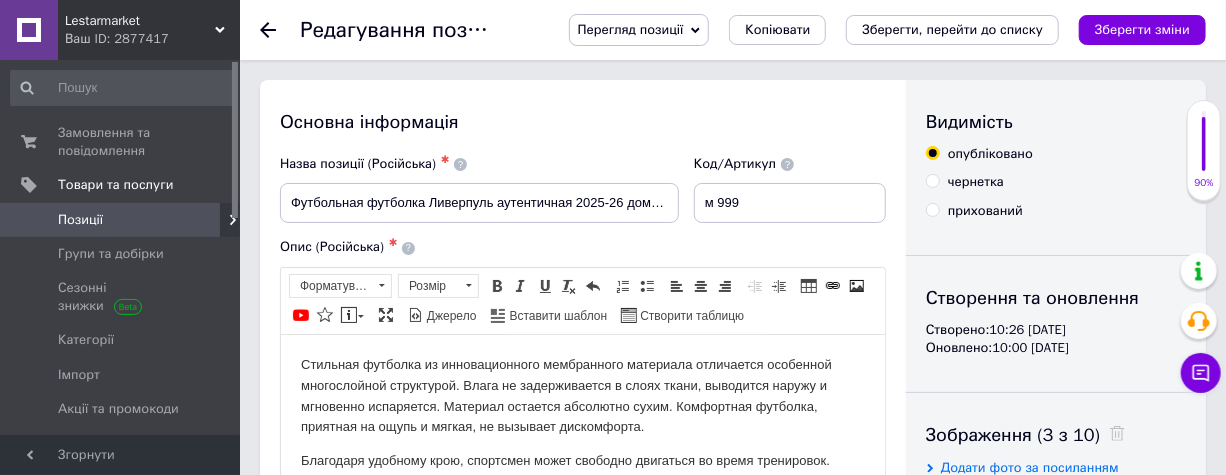 click on "Перегляд позиції Зберегти та переглянути на сайті Зберегти та переглянути на маркетплейсі Копіювати Зберегти, перейти до списку Зберегти зміни" at bounding box center (877, 30) 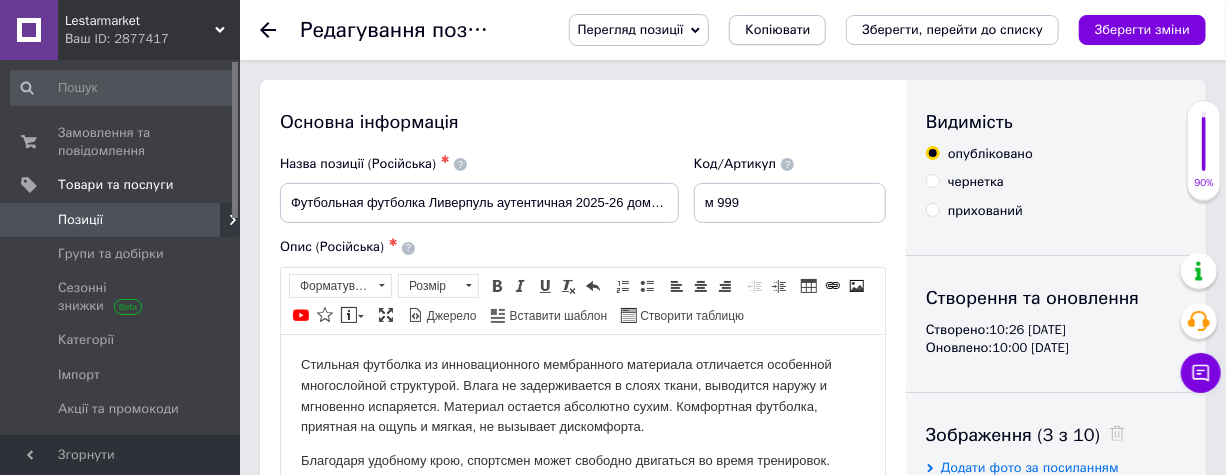 click on "Копіювати" at bounding box center (777, 30) 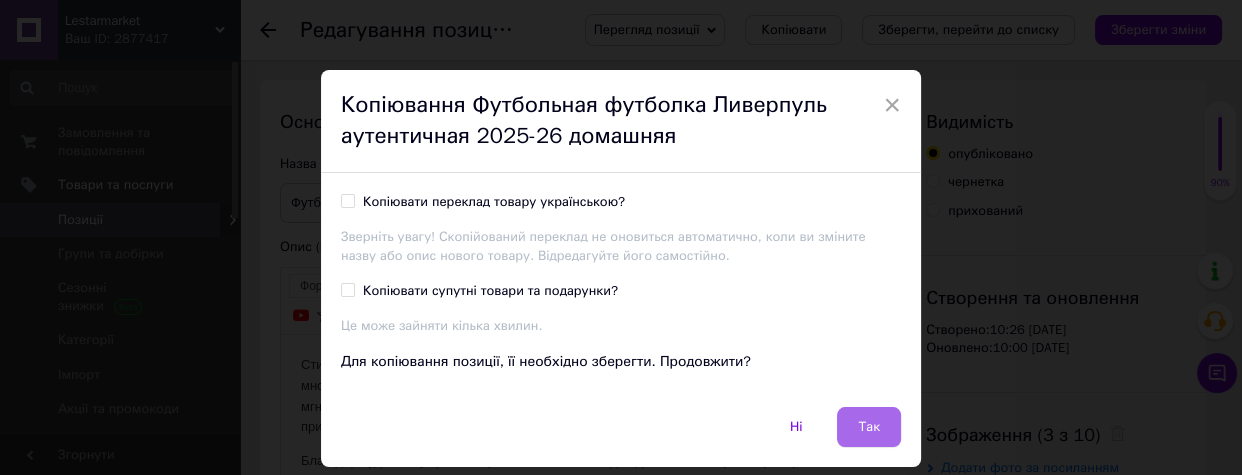 click on "Так" at bounding box center [869, 427] 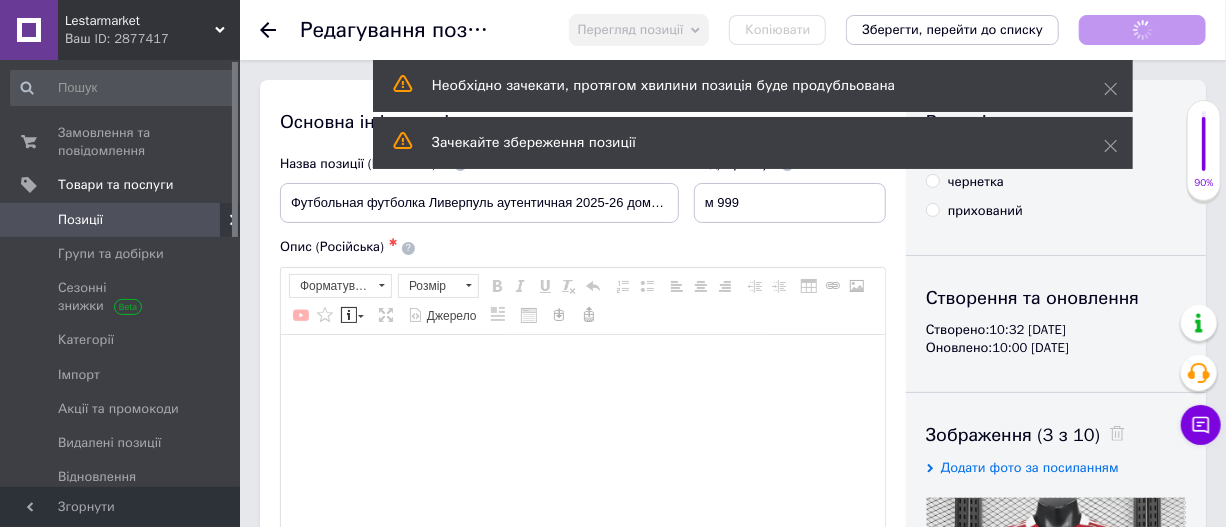 click on "Позиції" at bounding box center [122, 220] 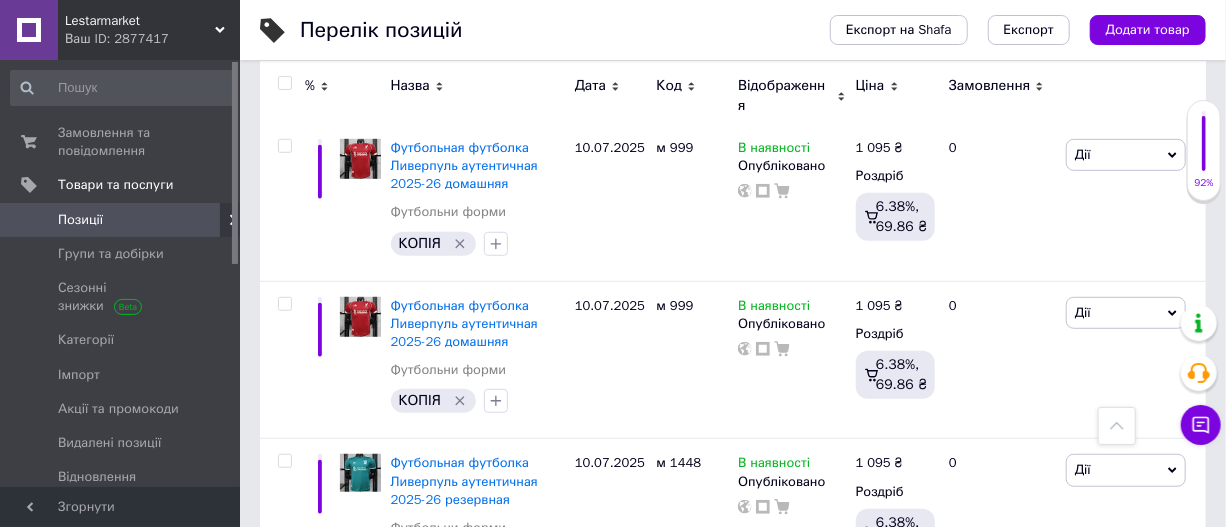 scroll, scrollTop: 363, scrollLeft: 0, axis: vertical 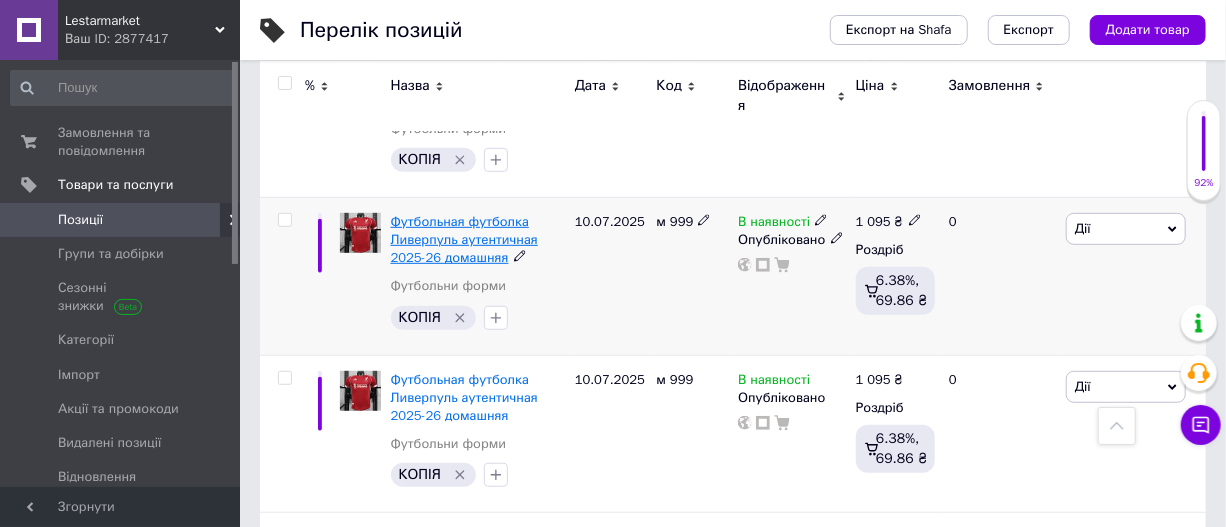 click on "Футбольная футболка Ливерпуль аутентичная 2025-26 домашняя" at bounding box center (464, 239) 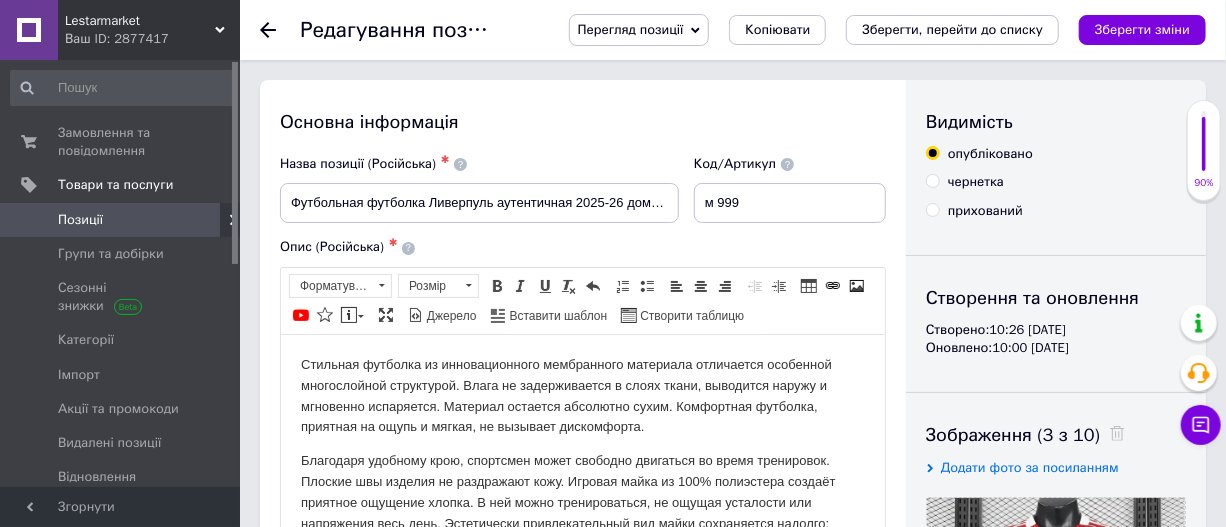 scroll, scrollTop: 0, scrollLeft: 0, axis: both 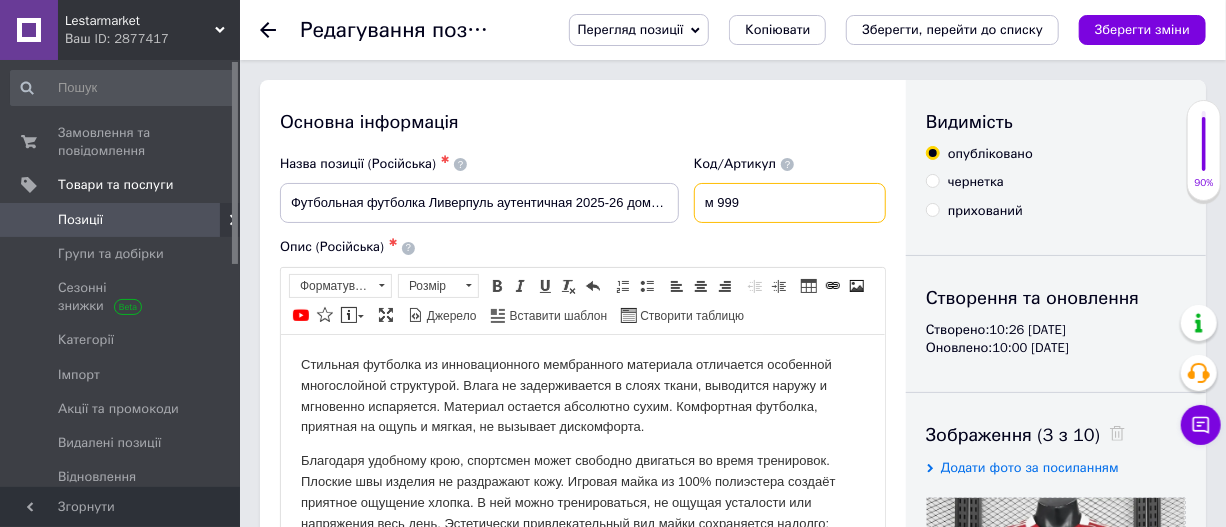 drag, startPoint x: 513, startPoint y: 198, endPoint x: 1062, endPoint y: 279, distance: 554.94324 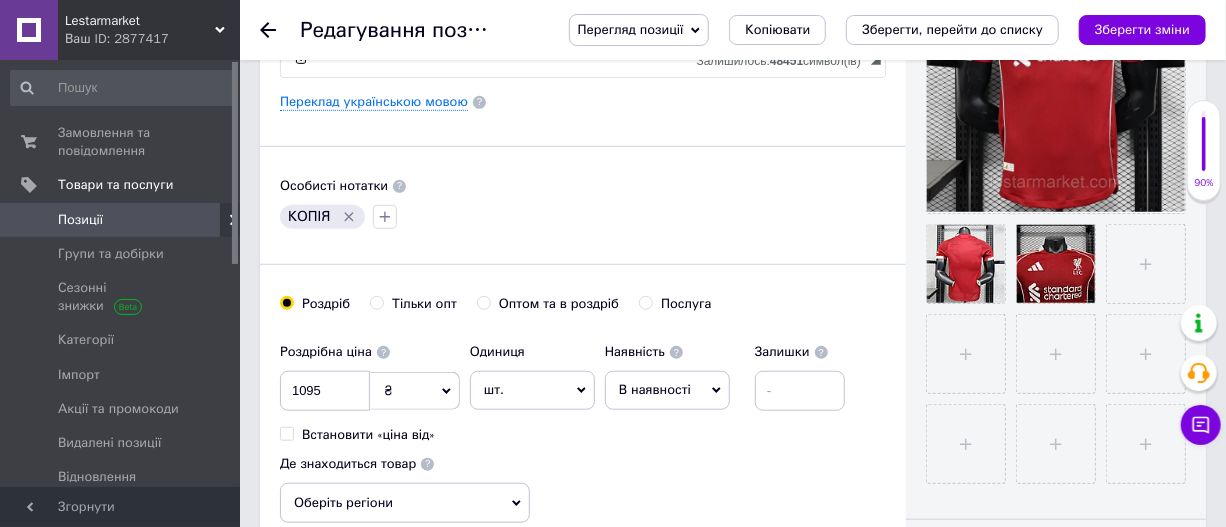 scroll, scrollTop: 545, scrollLeft: 0, axis: vertical 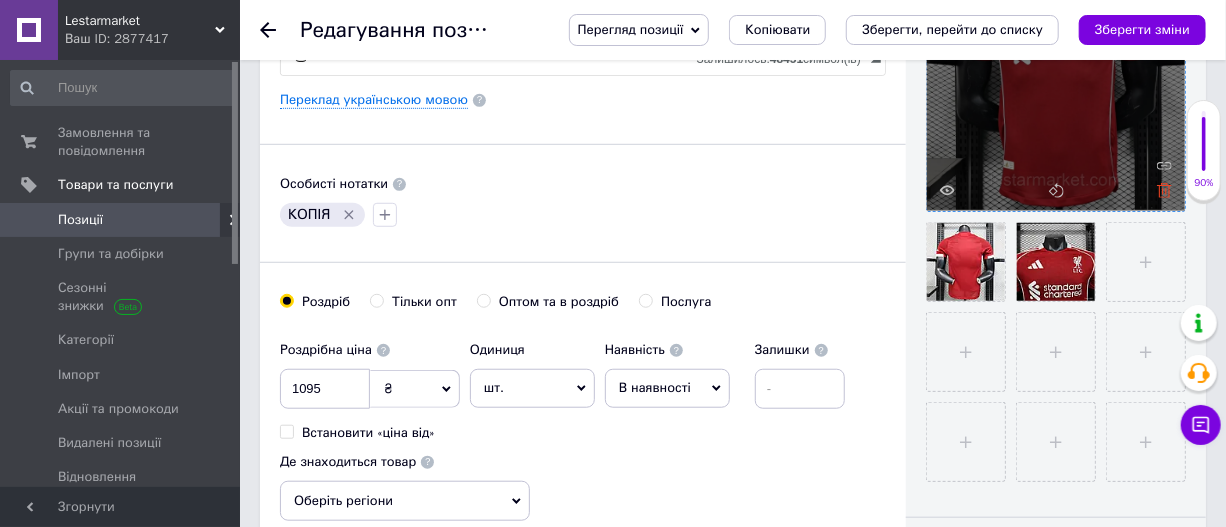 type on "м 1434" 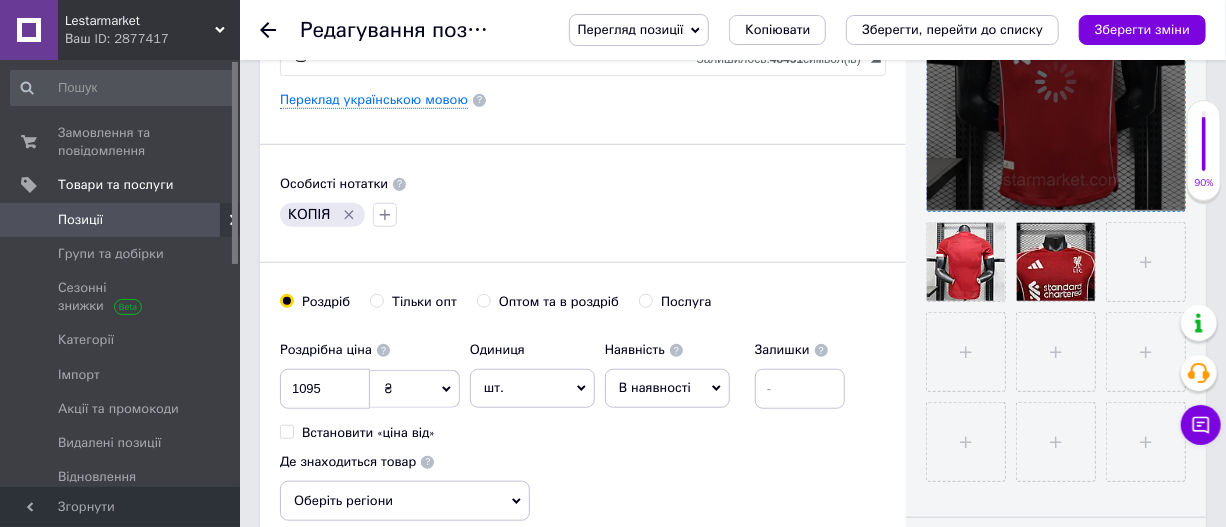 click at bounding box center (1056, 82) 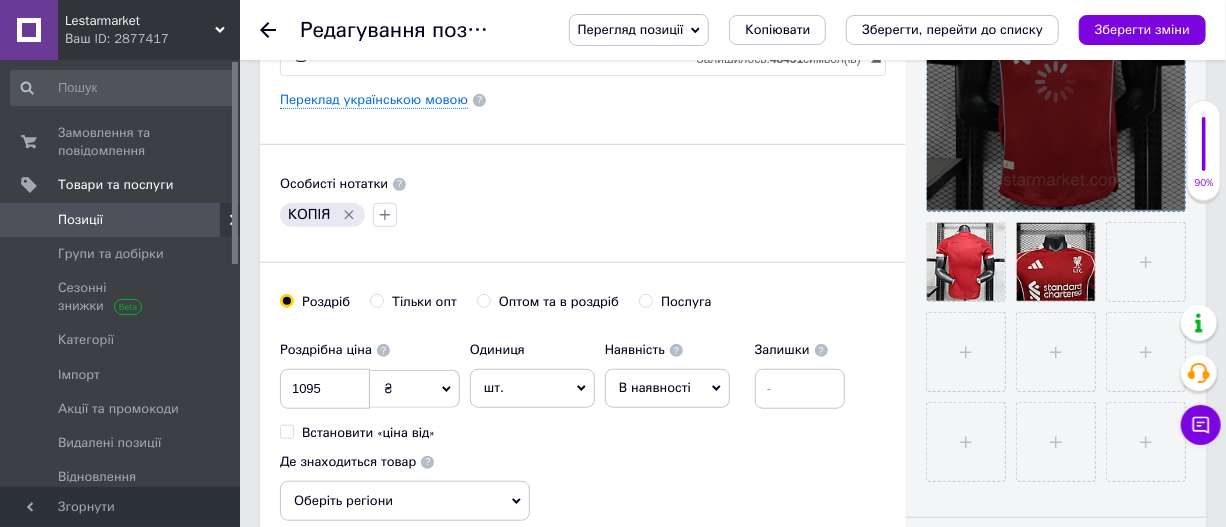 click at bounding box center [1056, 82] 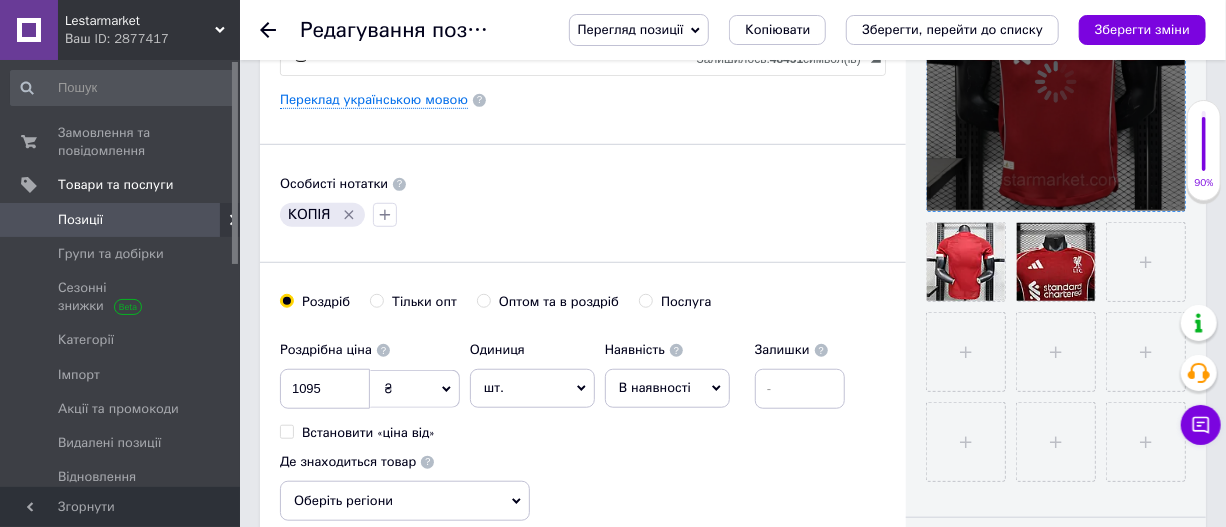 click at bounding box center [1056, 82] 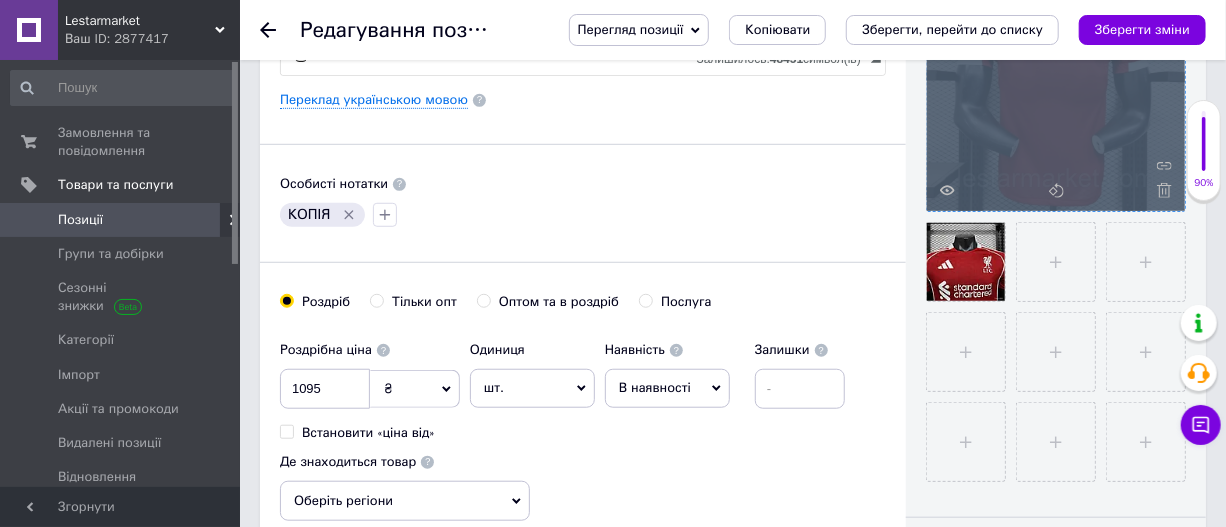 click 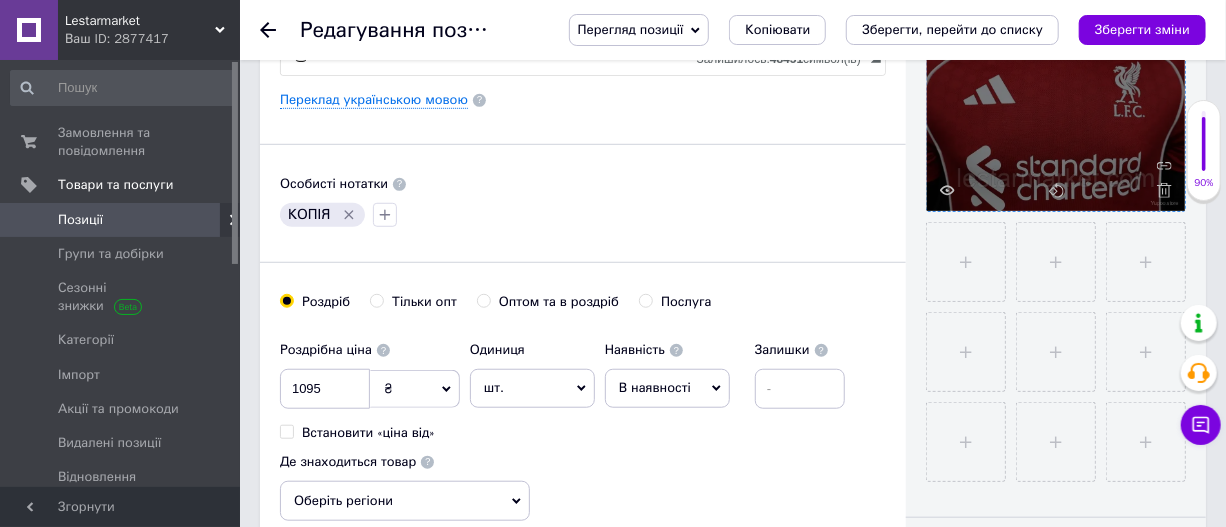 click 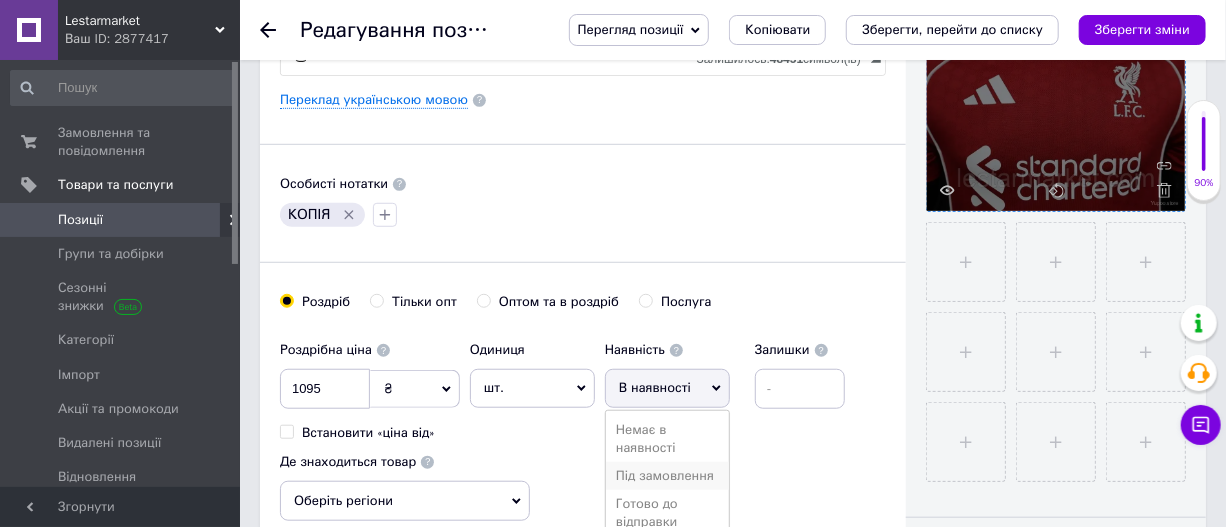 click on "Під замовлення" at bounding box center (667, 476) 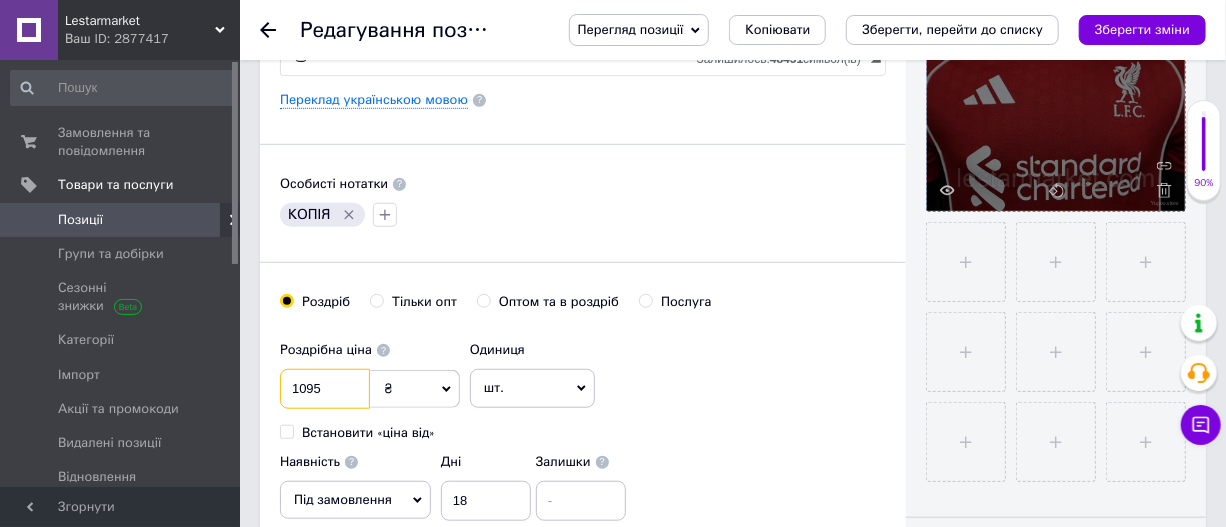 click on "1095" at bounding box center [325, 389] 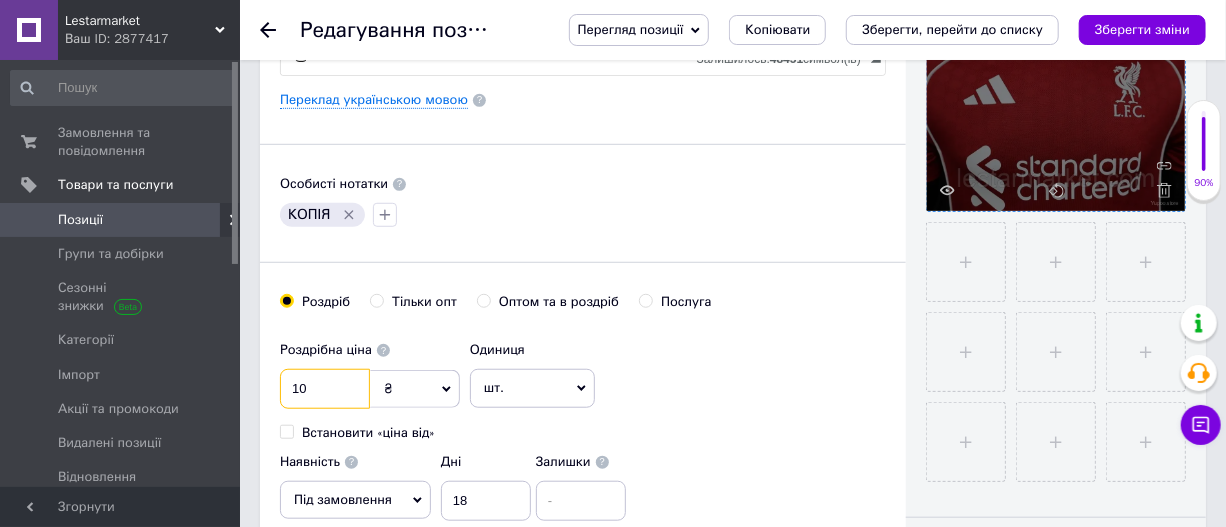 type on "1" 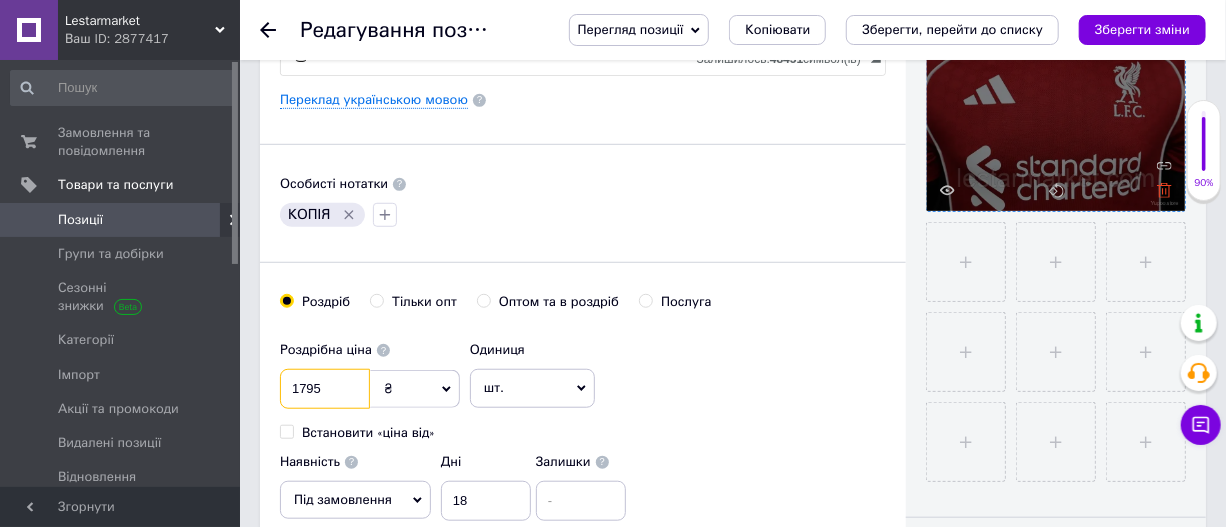 type on "1795" 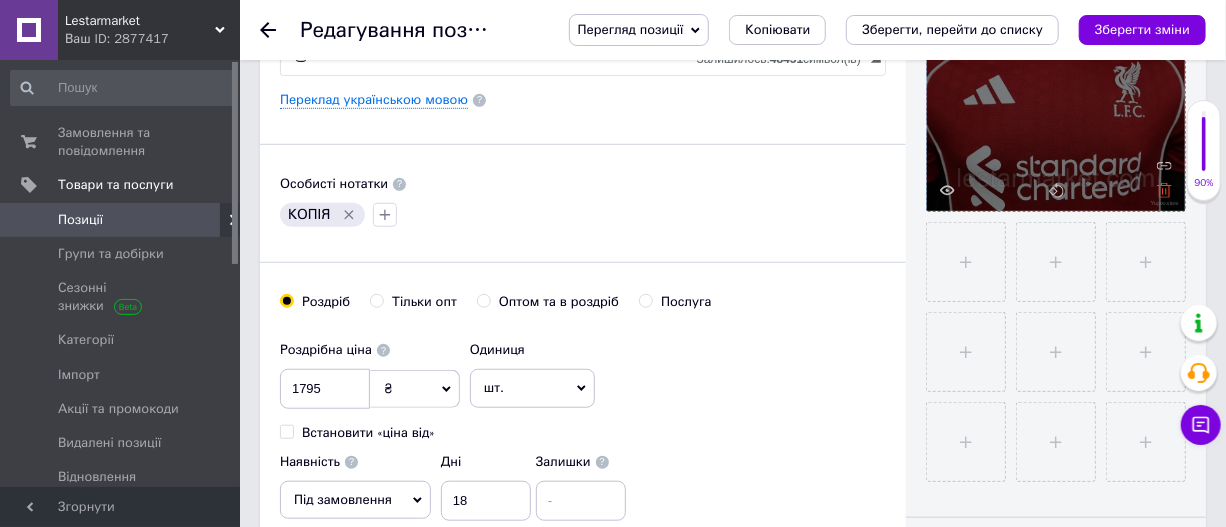 click 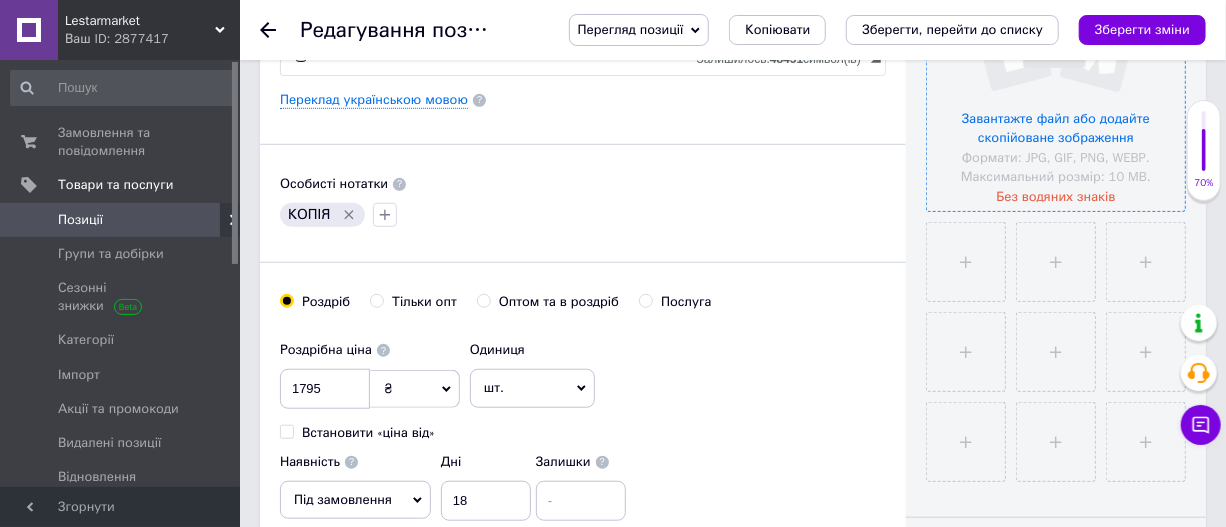 click at bounding box center [1056, 82] 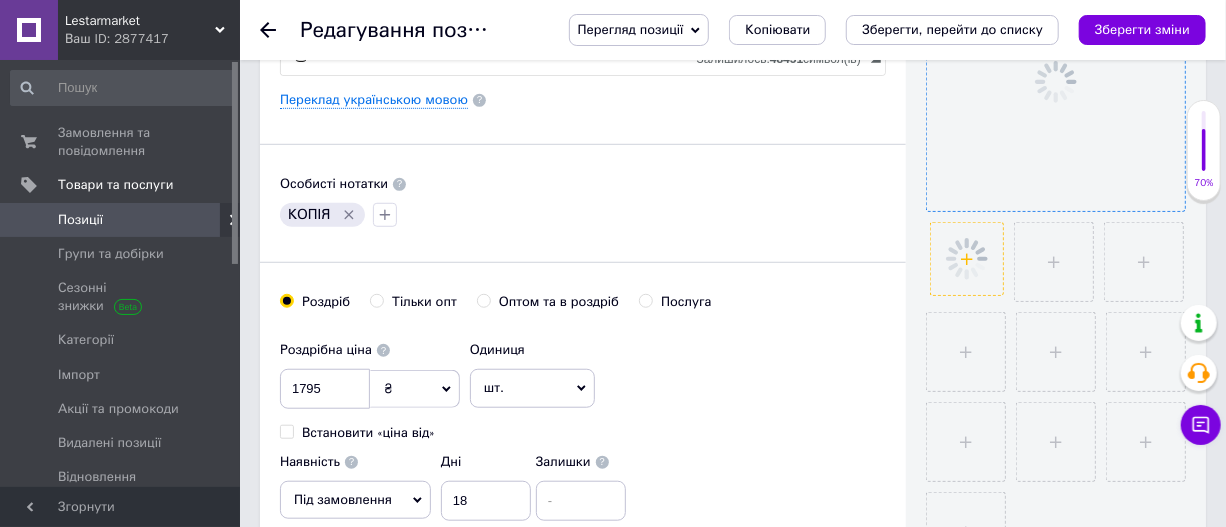 click 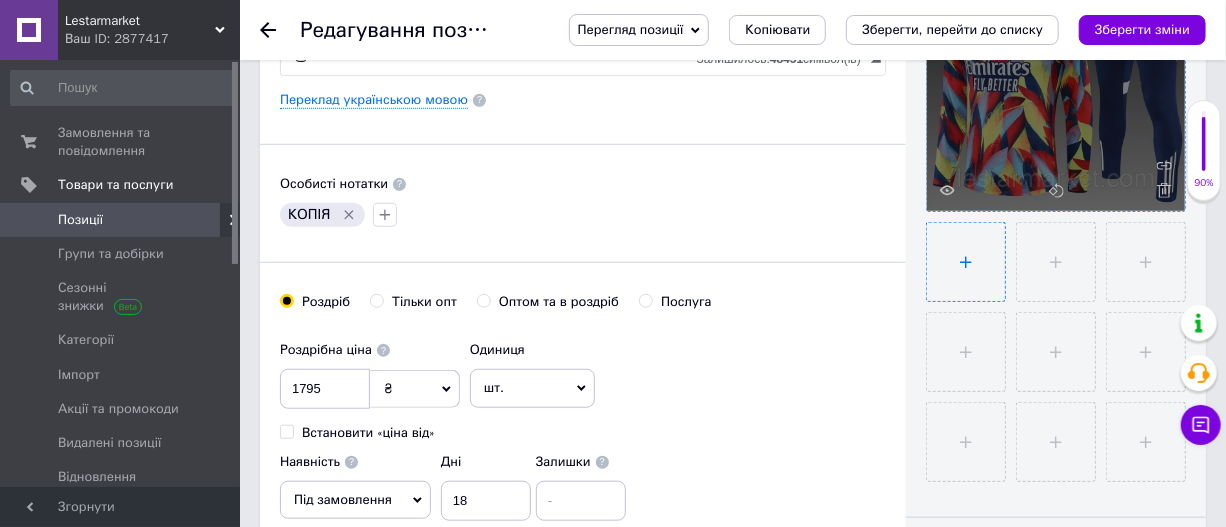 click at bounding box center [966, 262] 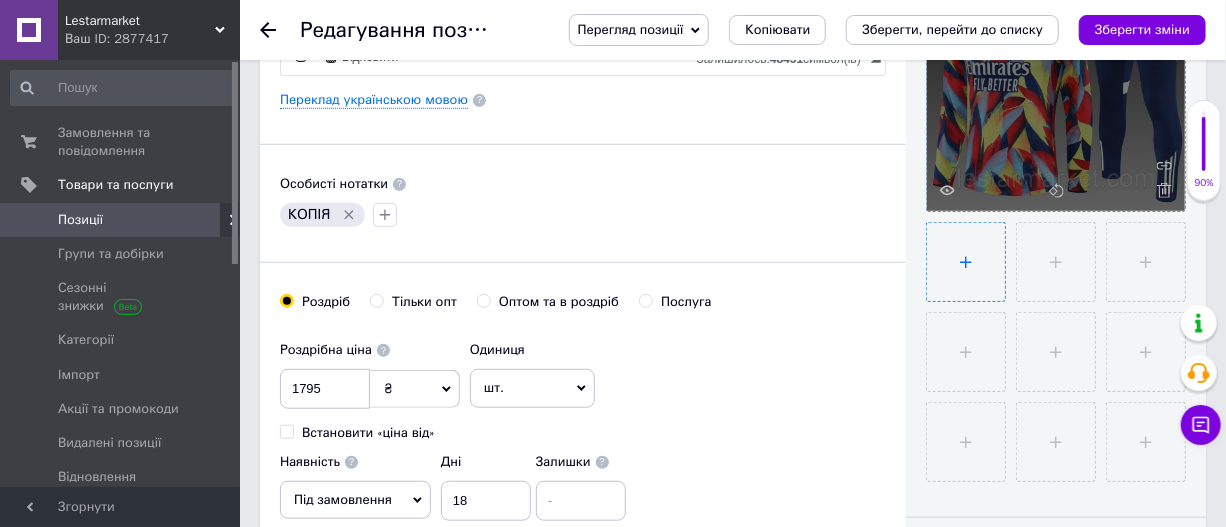 type on "C:\fakepath\6719885502_w640_h640_6719885502.webp" 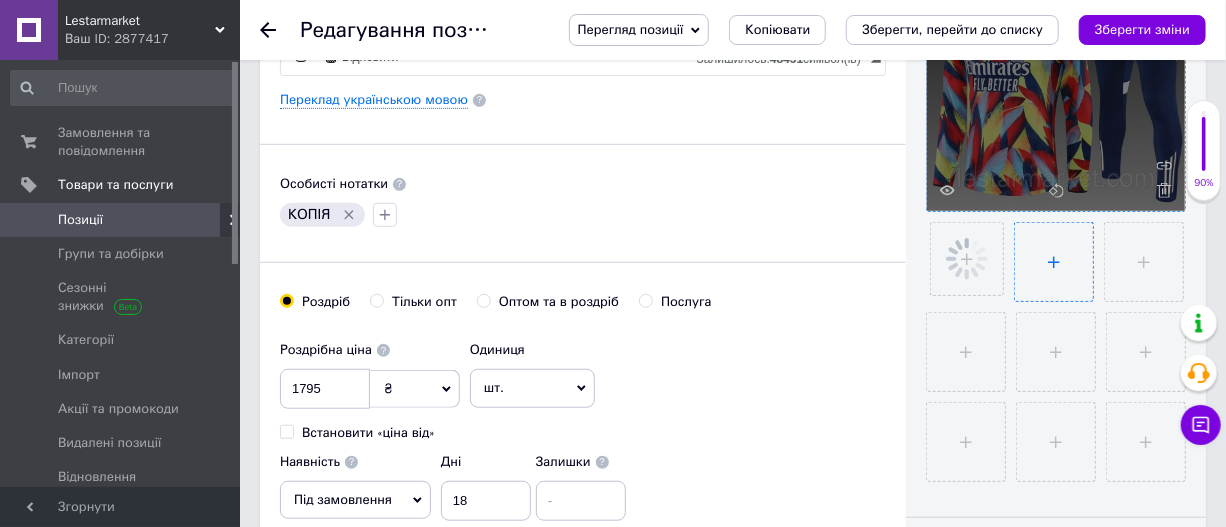 click at bounding box center (1054, 262) 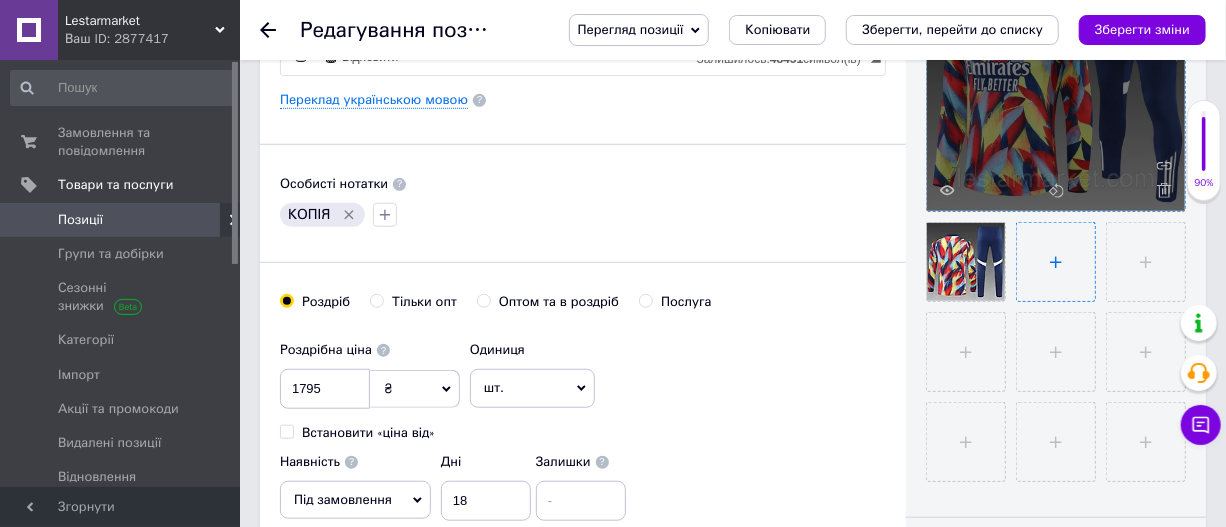 type on "C:\fakepath\6719885647_w640_h640_6719885647.webp" 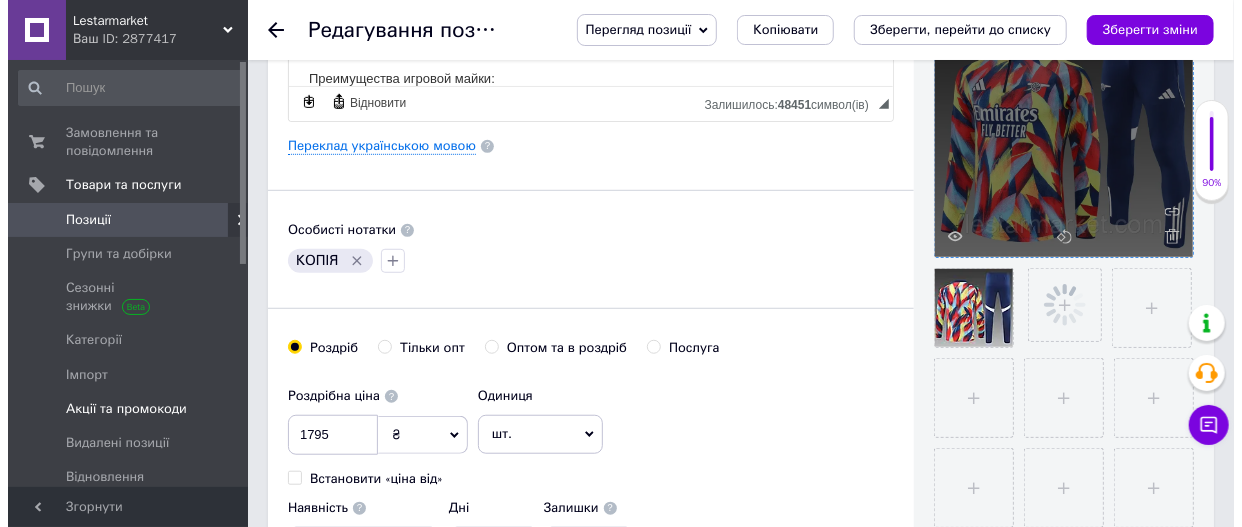 scroll, scrollTop: 454, scrollLeft: 0, axis: vertical 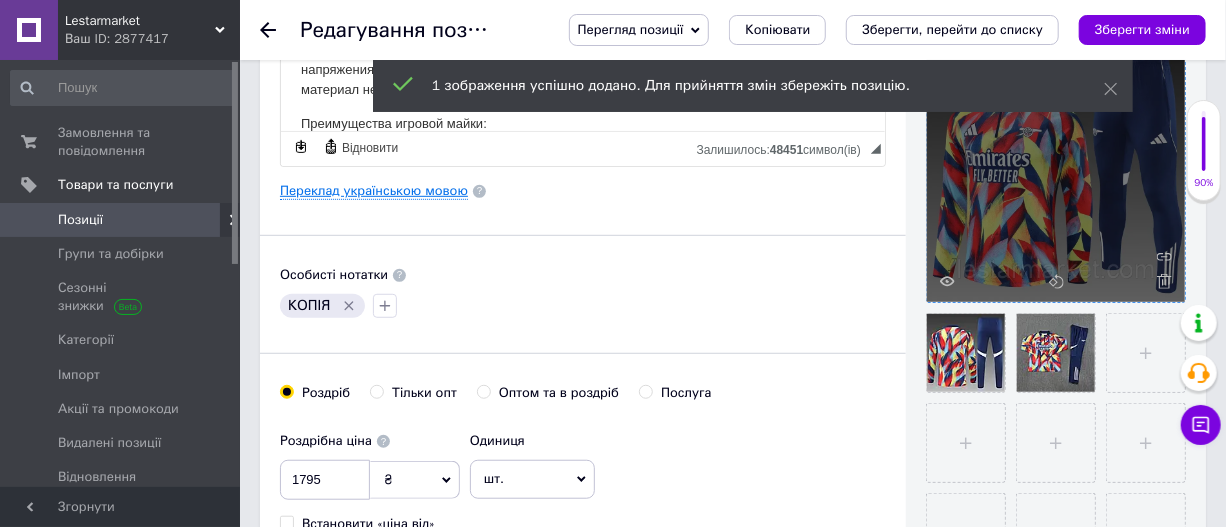click on "Переклад українською мовою" at bounding box center [374, 191] 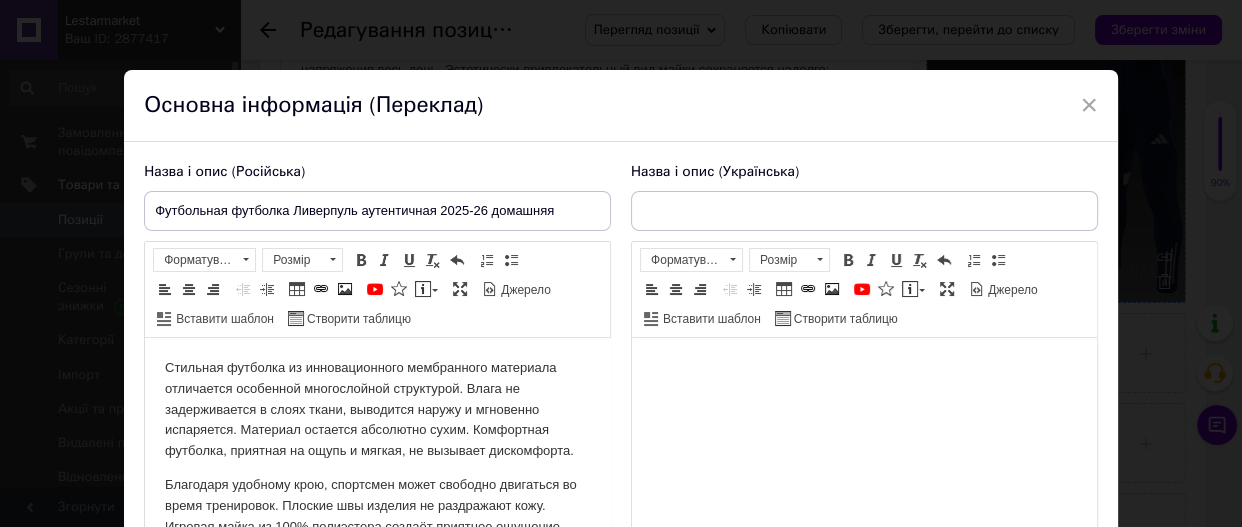 scroll, scrollTop: 0, scrollLeft: 0, axis: both 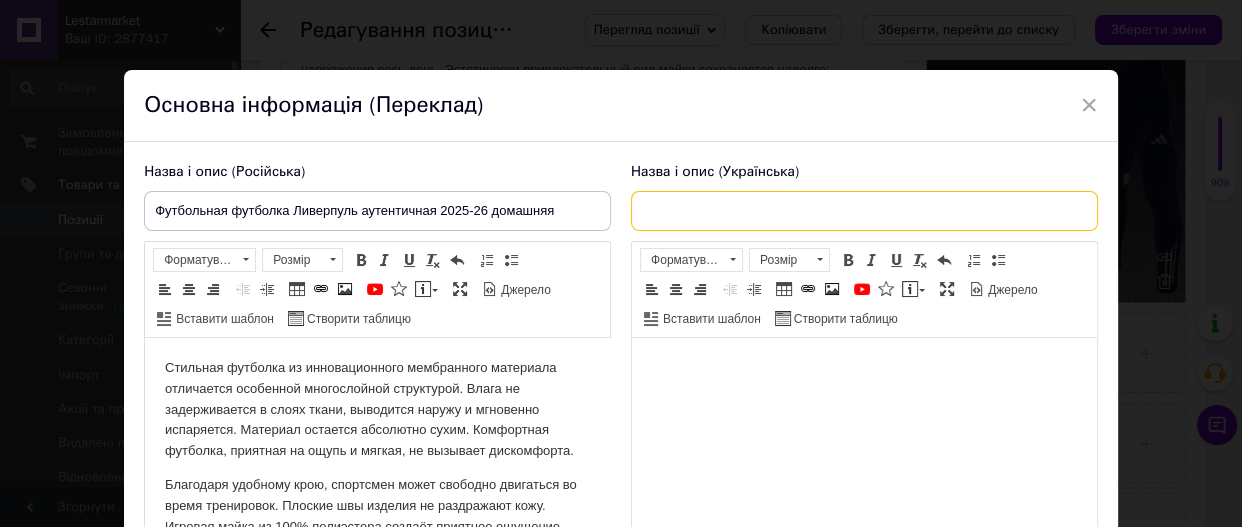 click at bounding box center (864, 211) 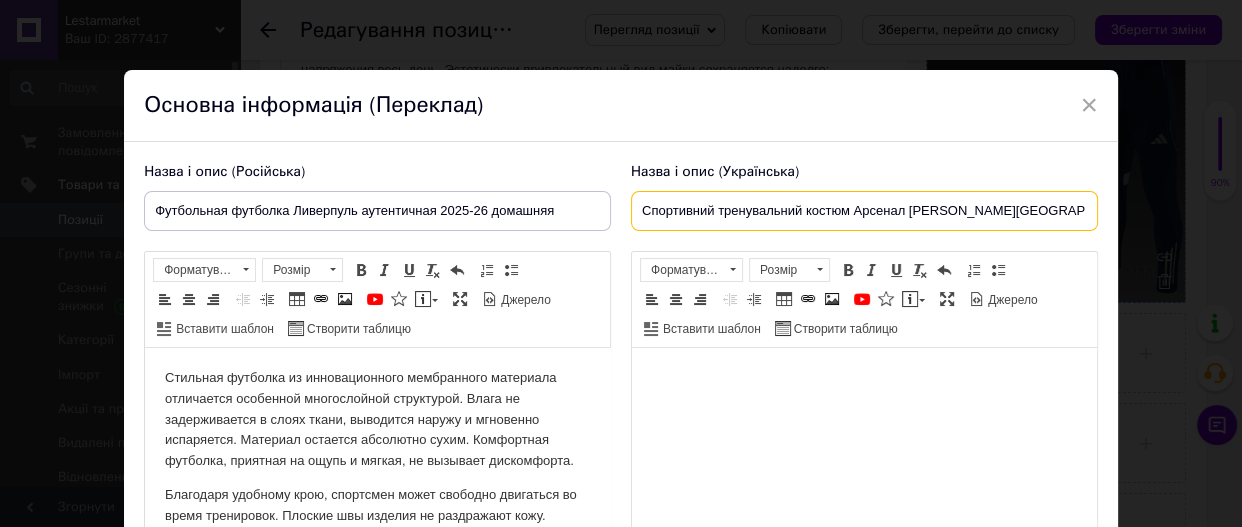 type on "Спортивний тренувальний костюм Арсенал [PERSON_NAME][GEOGRAPHIC_DATA] 2025-26" 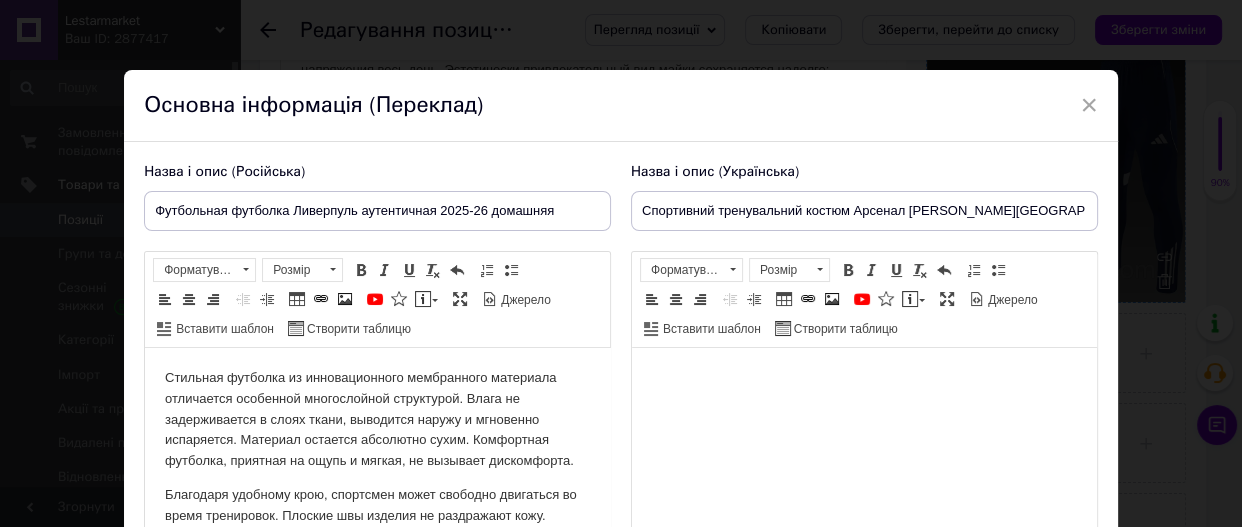 click at bounding box center [864, 378] 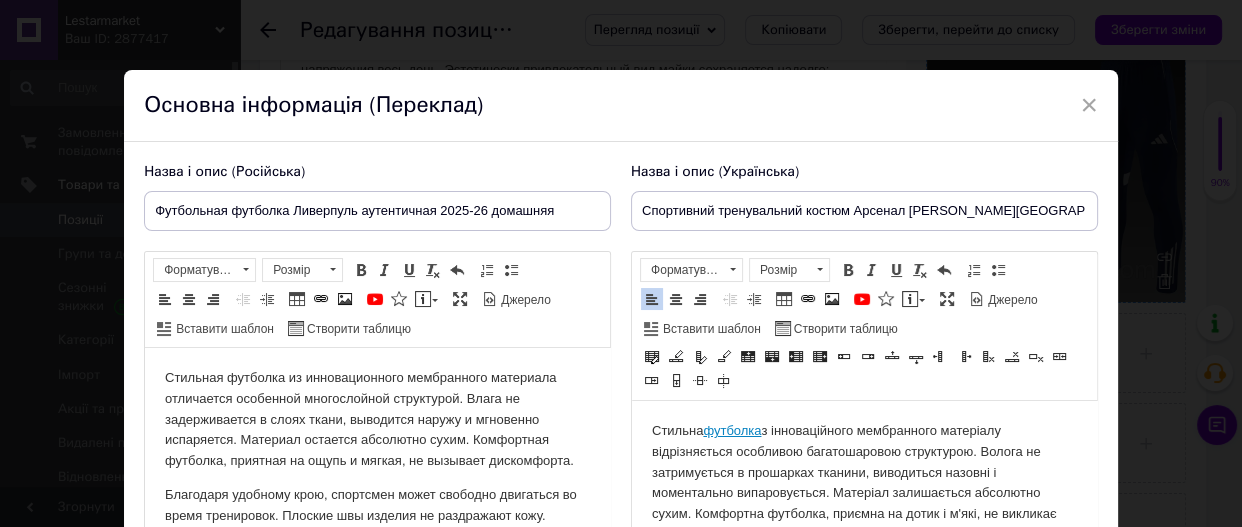 scroll, scrollTop: 99, scrollLeft: 0, axis: vertical 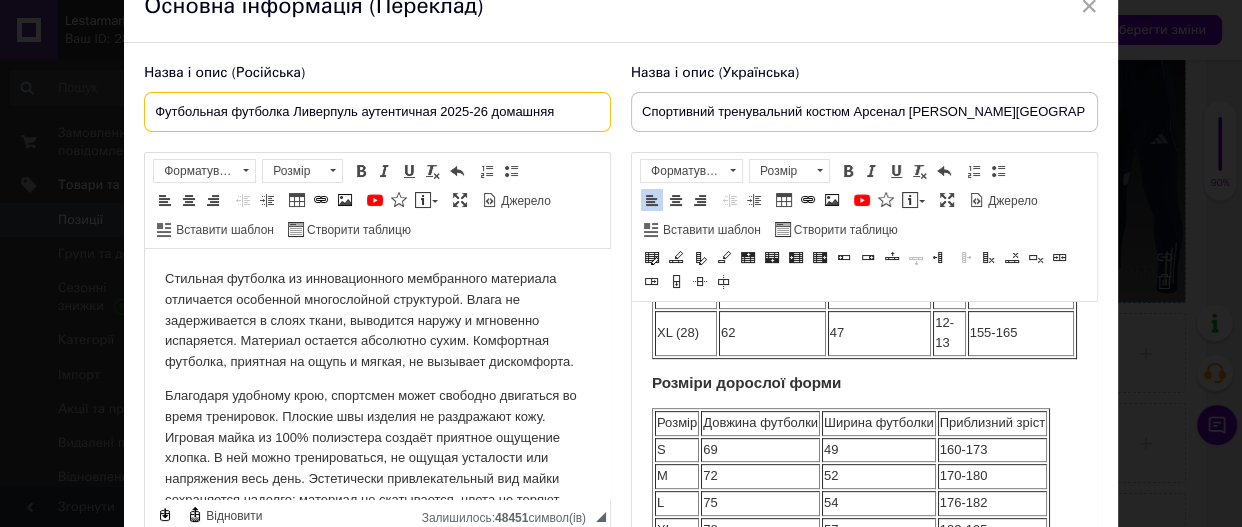 drag, startPoint x: 565, startPoint y: 119, endPoint x: 0, endPoint y: 113, distance: 565.03186 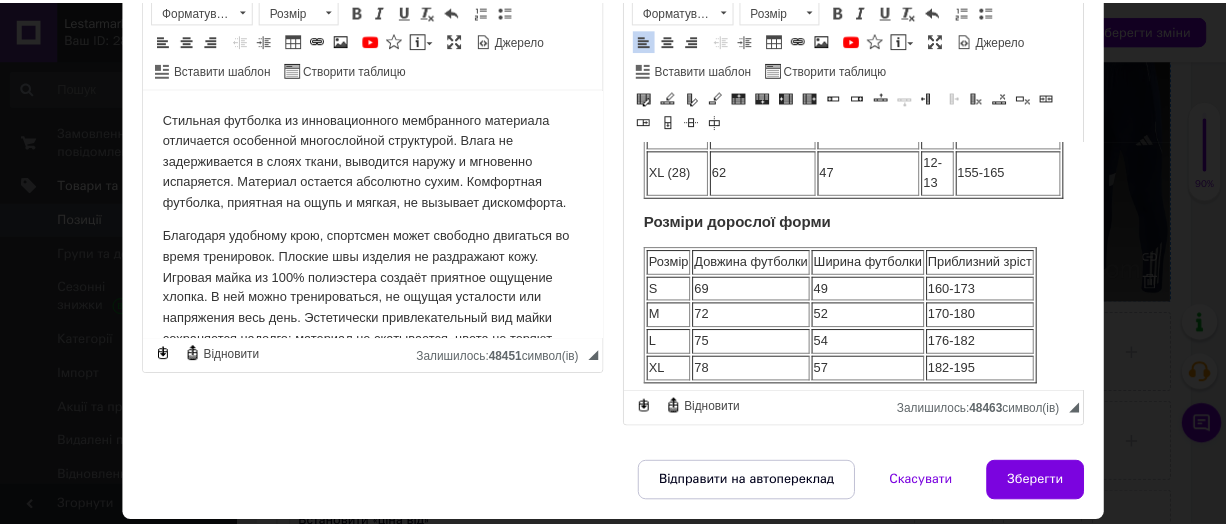 scroll, scrollTop: 351, scrollLeft: 0, axis: vertical 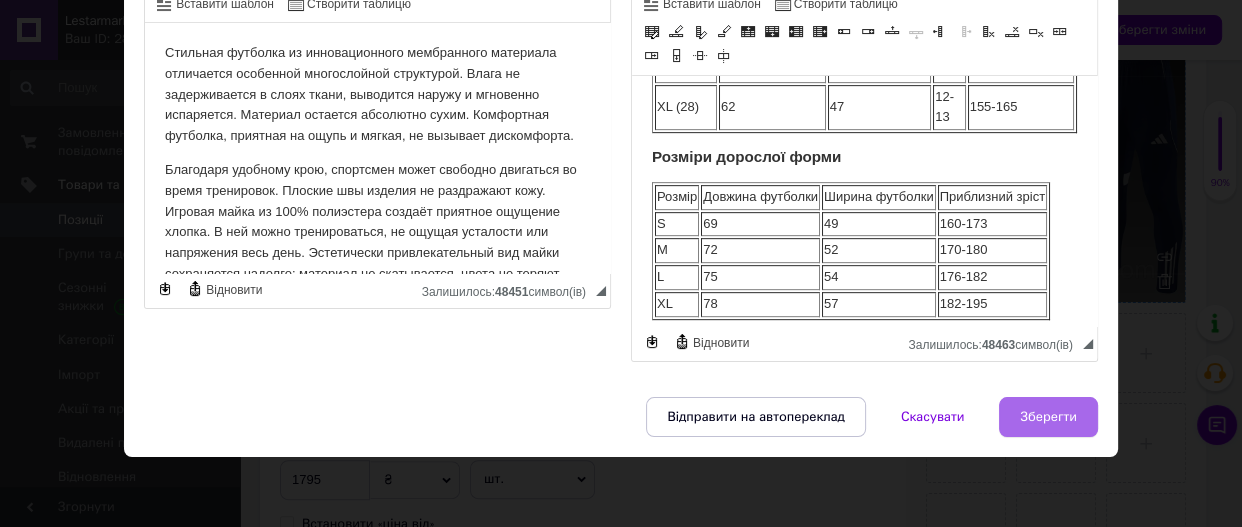 type on "Спортивный тренировочный костюм Арсенал [PERSON_NAME][GEOGRAPHIC_DATA] 2025-26" 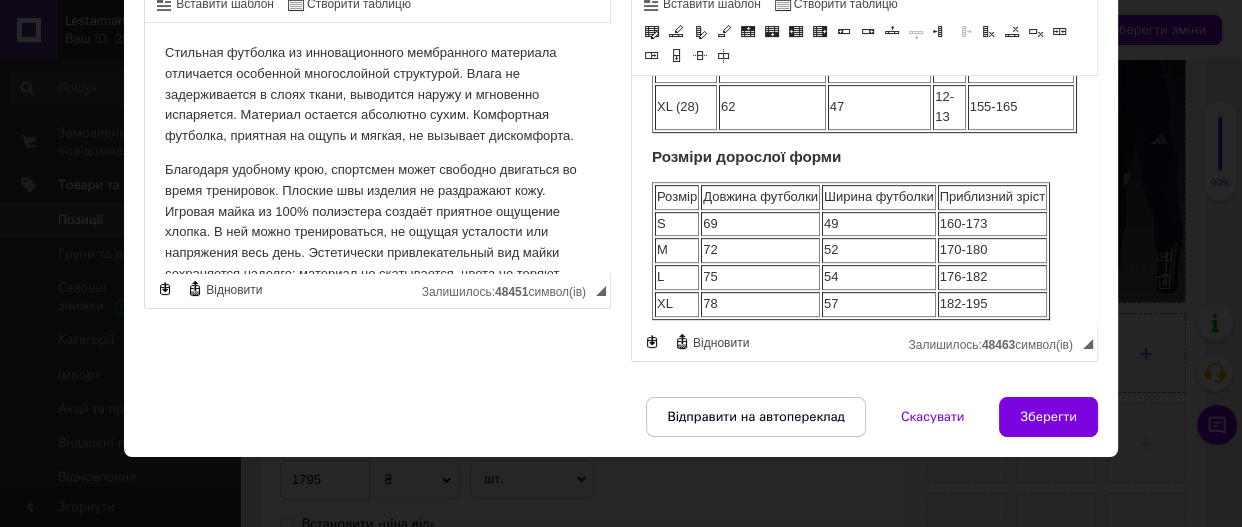 type on "Спортивный тренировочный костюм Арсенал [PERSON_NAME][GEOGRAPHIC_DATA] 2025-26" 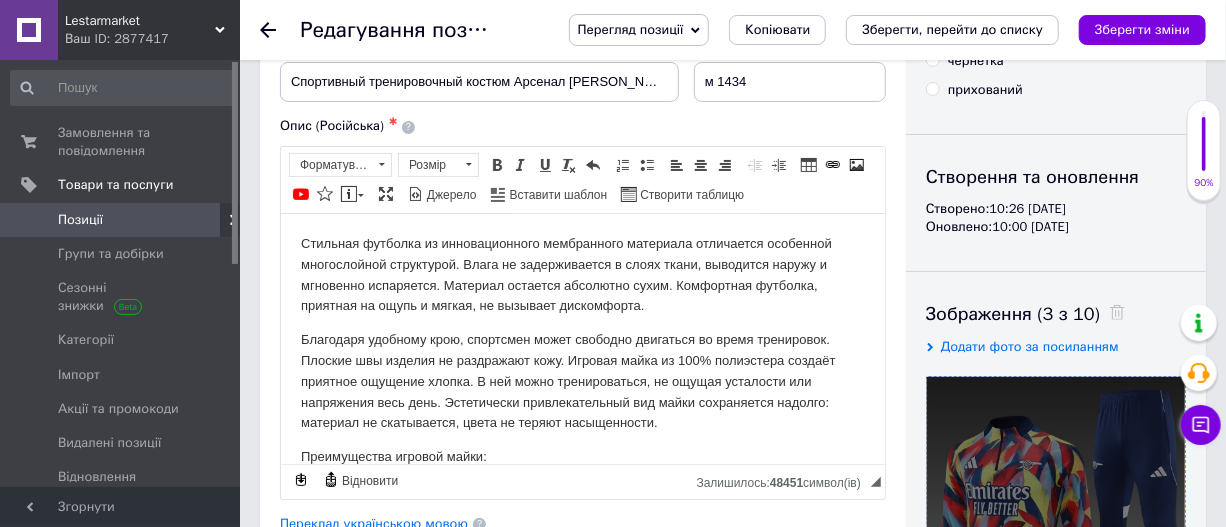 scroll, scrollTop: 90, scrollLeft: 0, axis: vertical 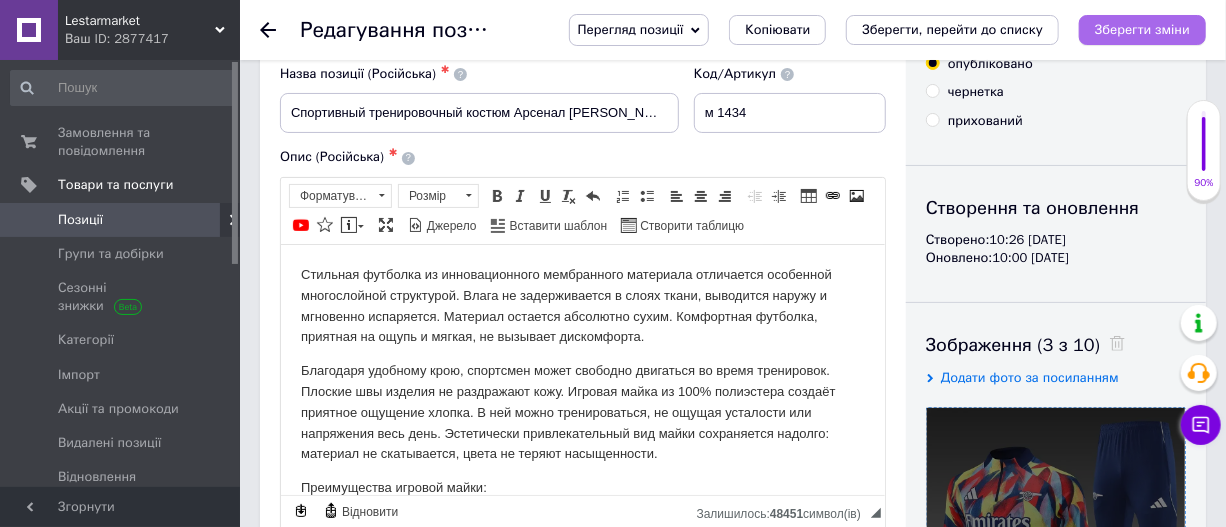 click on "Зберегти зміни" at bounding box center [1142, 29] 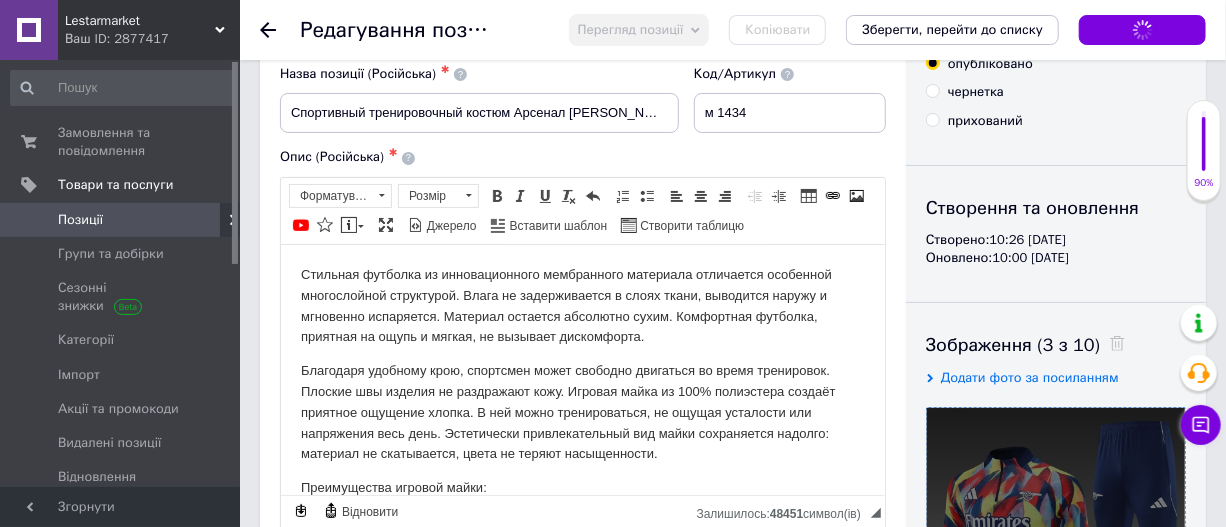 click on "Позиції" at bounding box center (80, 220) 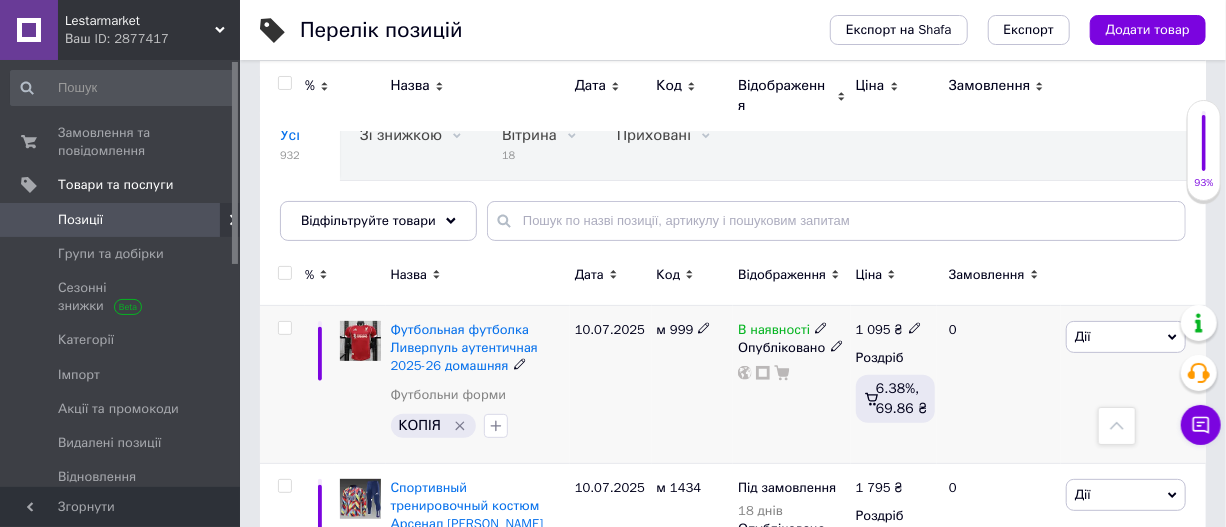 scroll, scrollTop: 90, scrollLeft: 0, axis: vertical 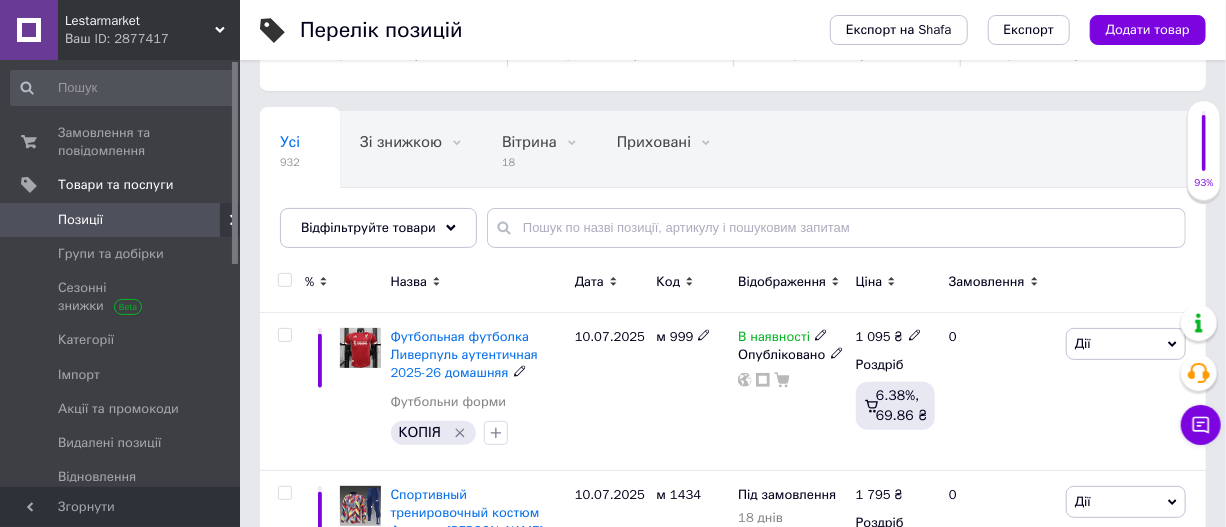 click on "Футбольная футболка Ливерпуль аутентичная 2025-26 домашняя" at bounding box center [464, 354] 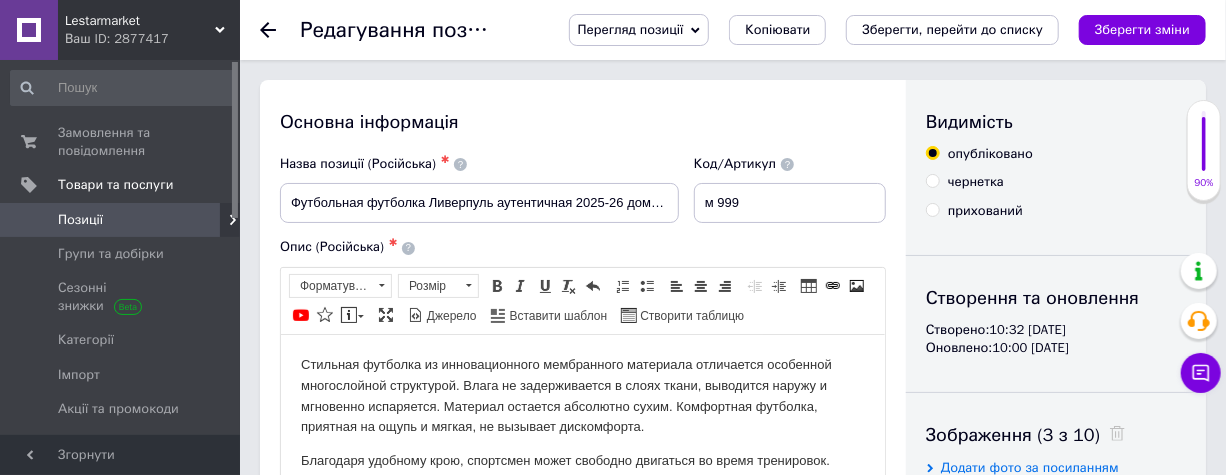 scroll, scrollTop: 0, scrollLeft: 0, axis: both 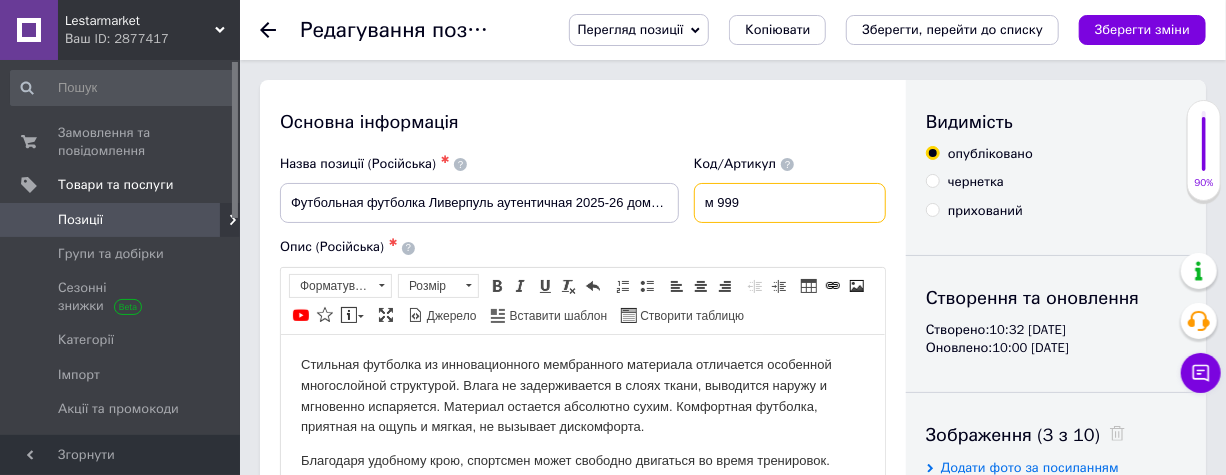 drag, startPoint x: 743, startPoint y: 196, endPoint x: 579, endPoint y: 190, distance: 164.10973 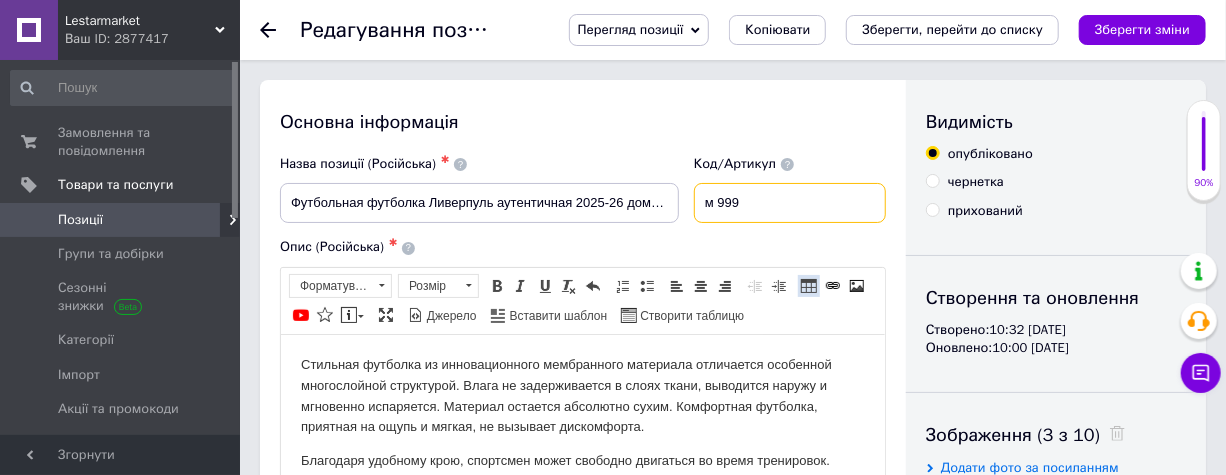 paste on "473" 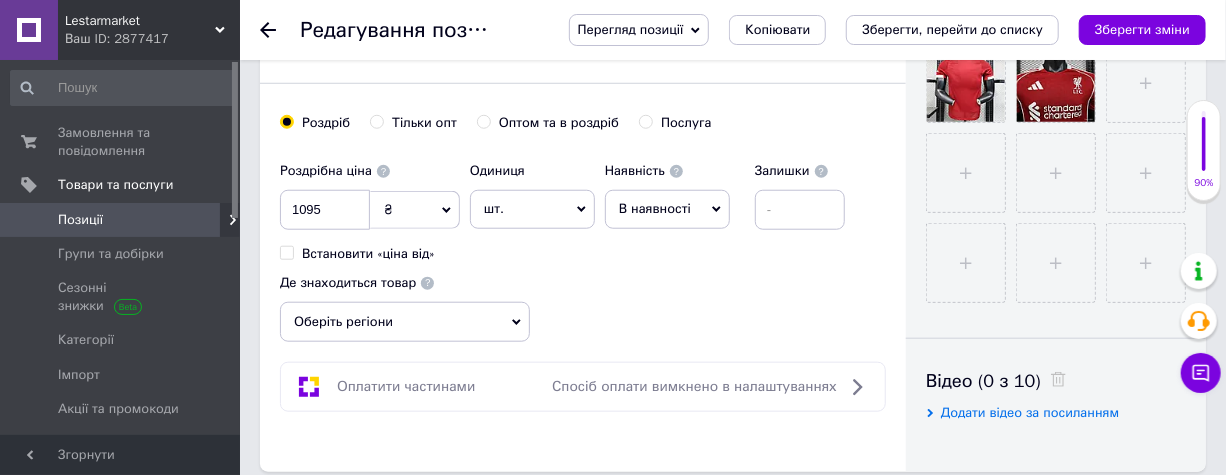 scroll, scrollTop: 727, scrollLeft: 0, axis: vertical 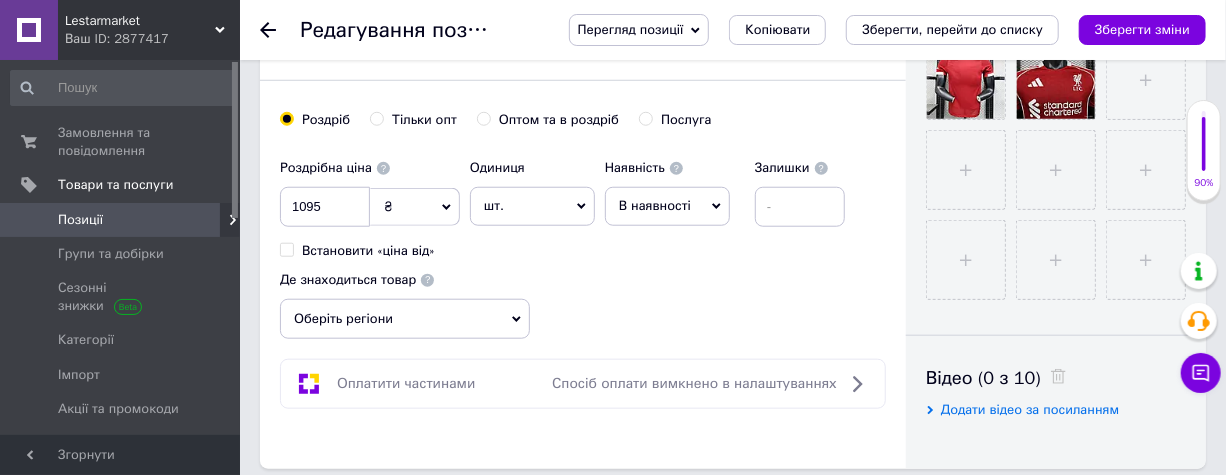 type on "м 473" 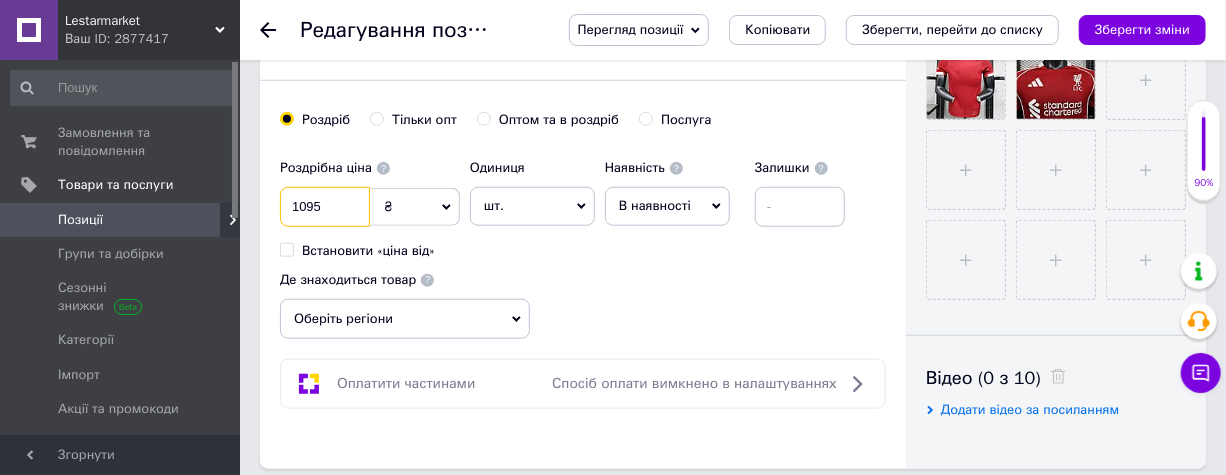 click on "1095" at bounding box center [325, 207] 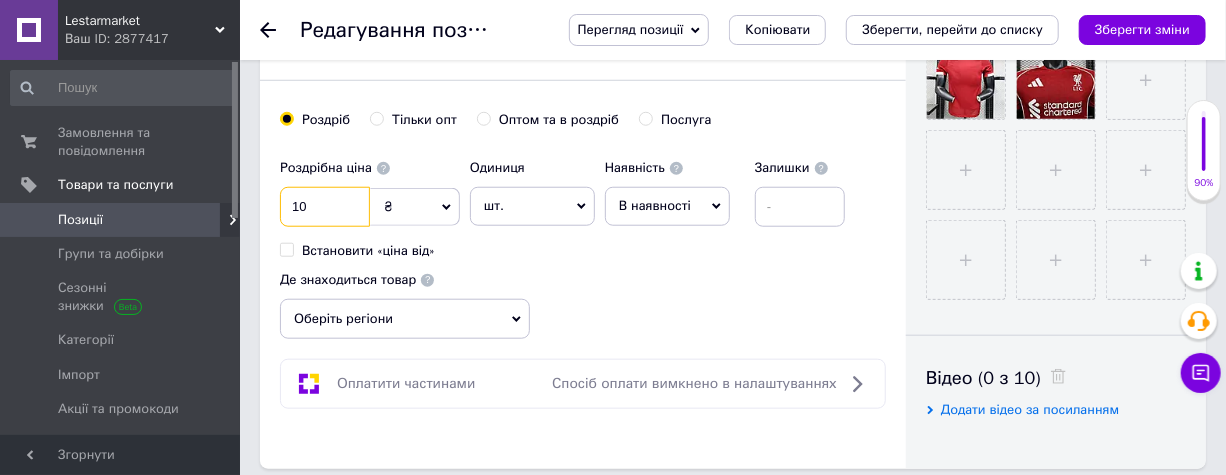 type on "1" 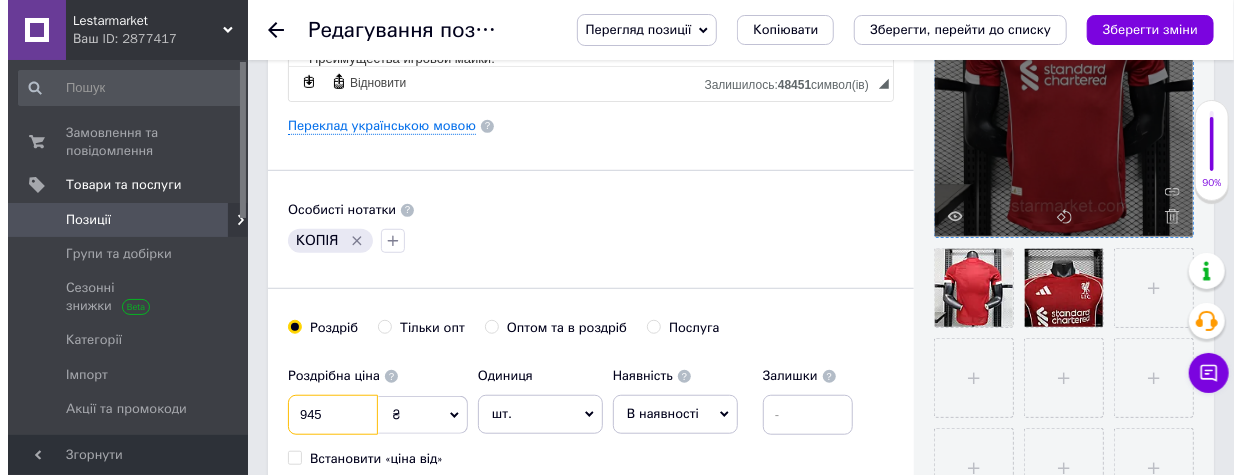 scroll, scrollTop: 454, scrollLeft: 0, axis: vertical 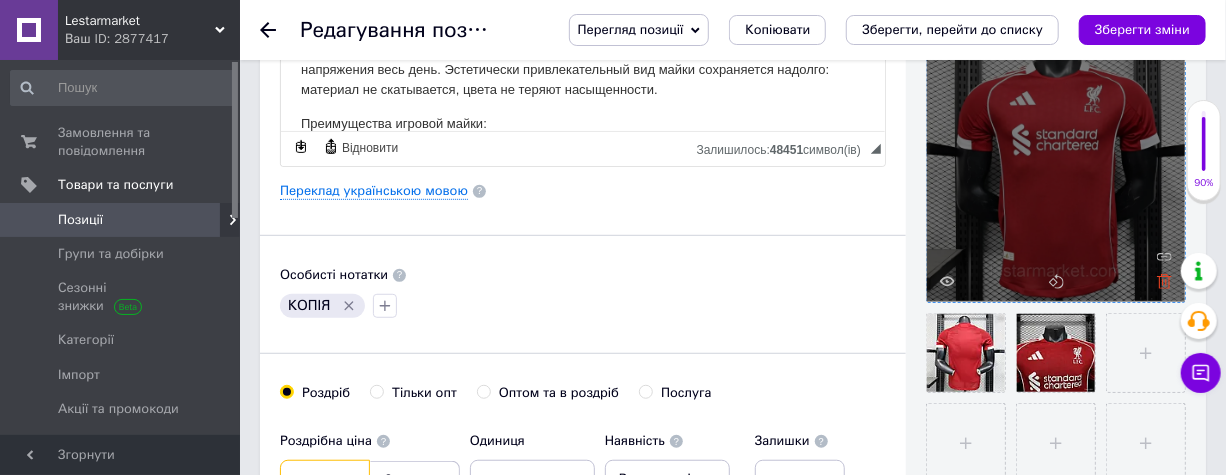 type on "945" 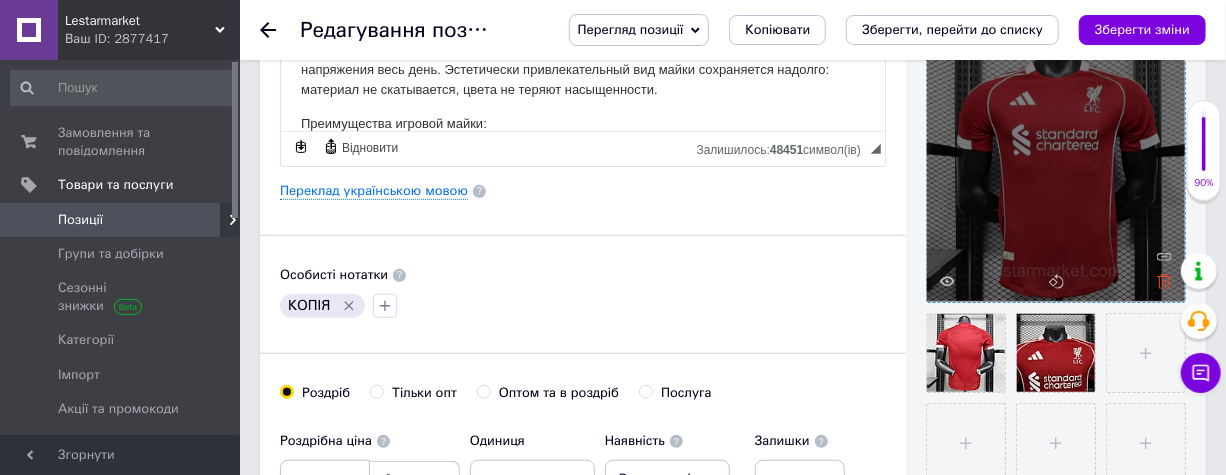 click 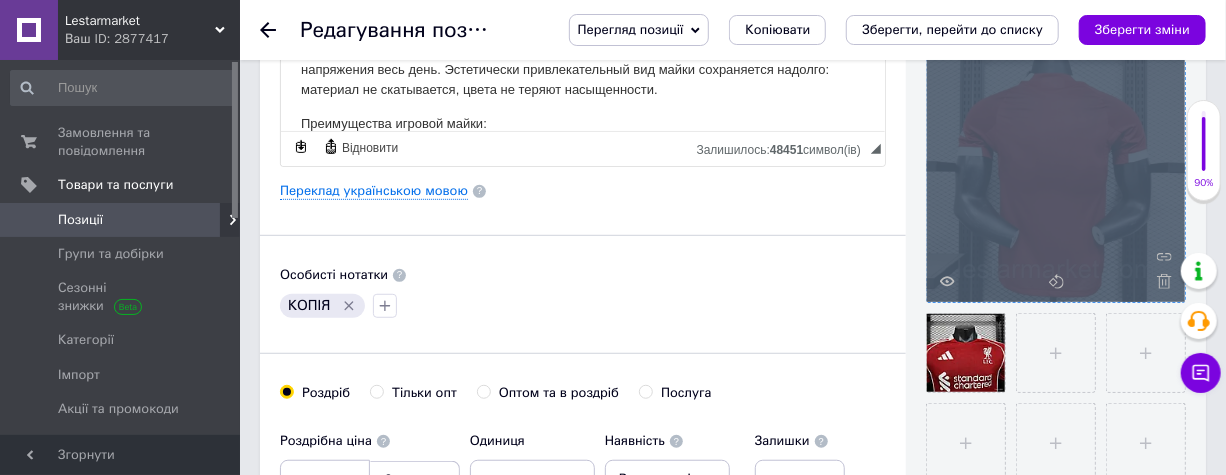 click 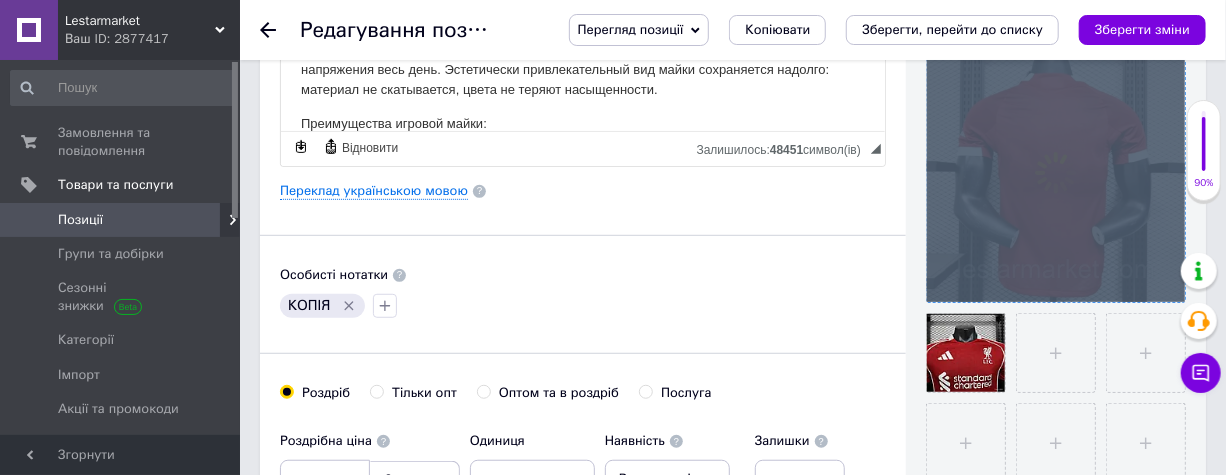 click at bounding box center [1056, 173] 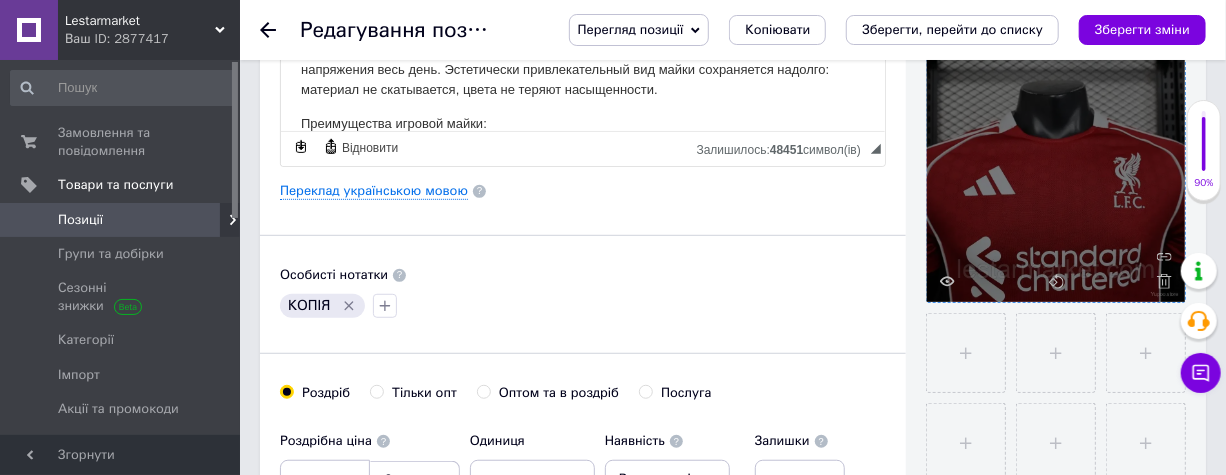 click 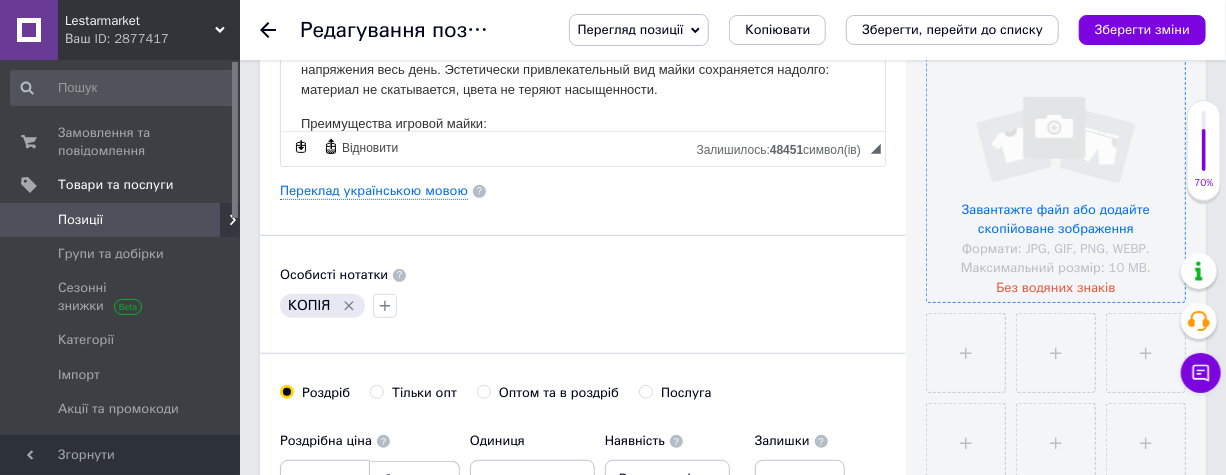 click at bounding box center [1056, 173] 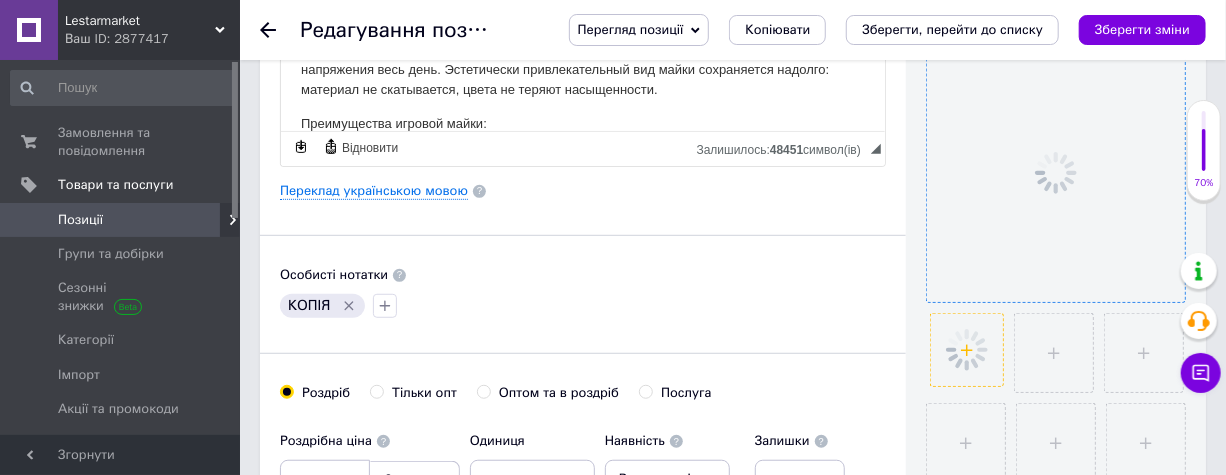 click 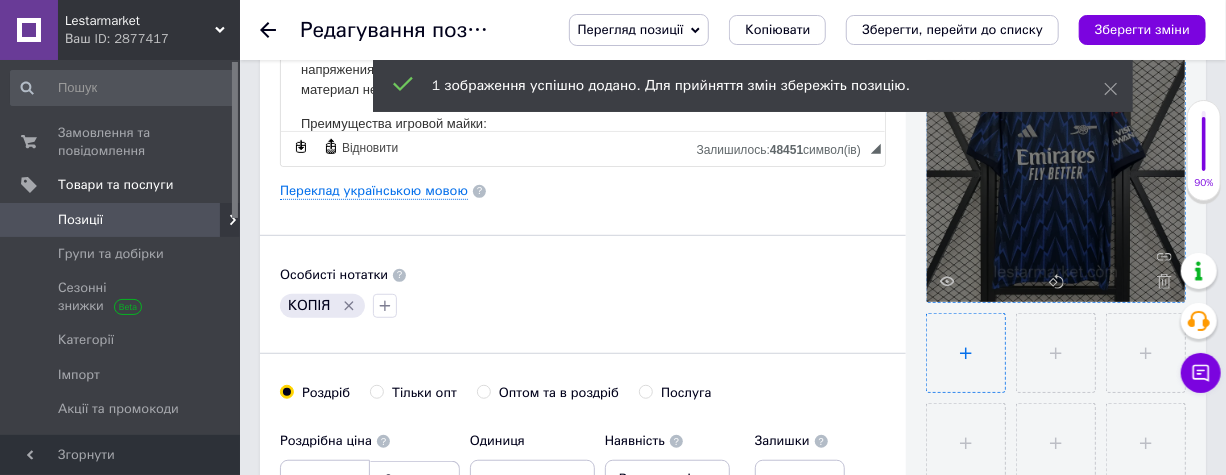 click at bounding box center (966, 353) 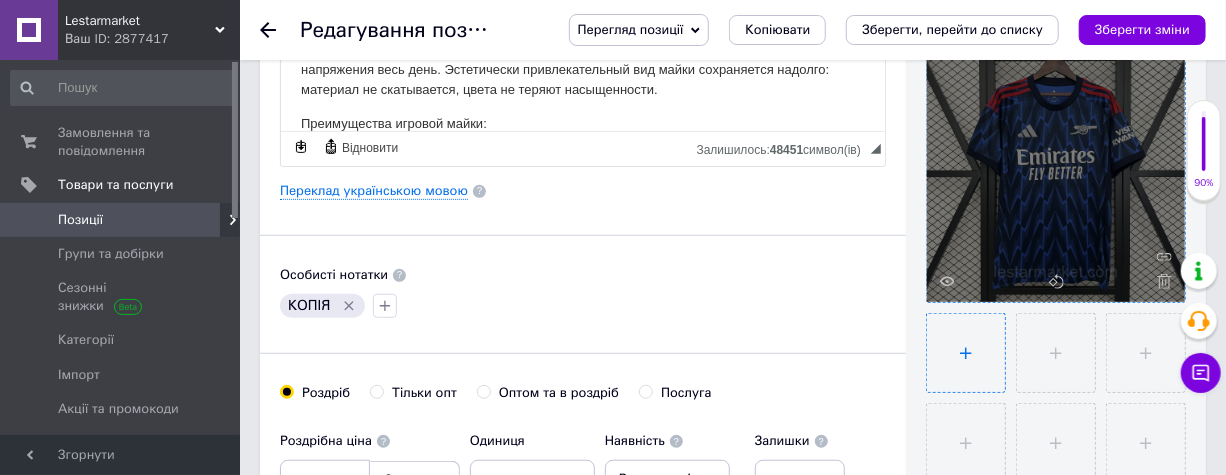 type on "C:\fakepath\6736330204_w640_h640_6736330204.webp" 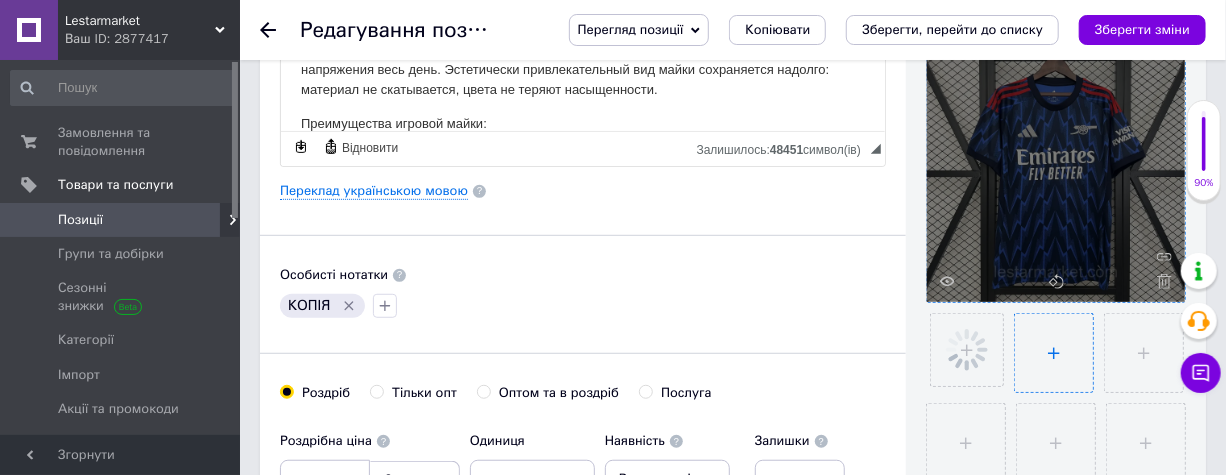 click at bounding box center (1054, 353) 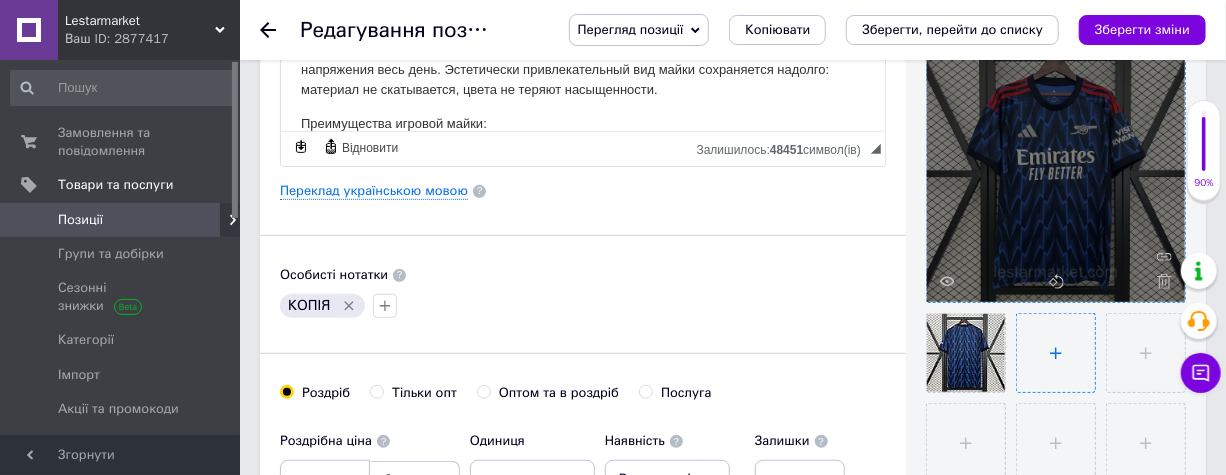type on "C:\fakepath\6736330222_w640_h640_6736330222.webp" 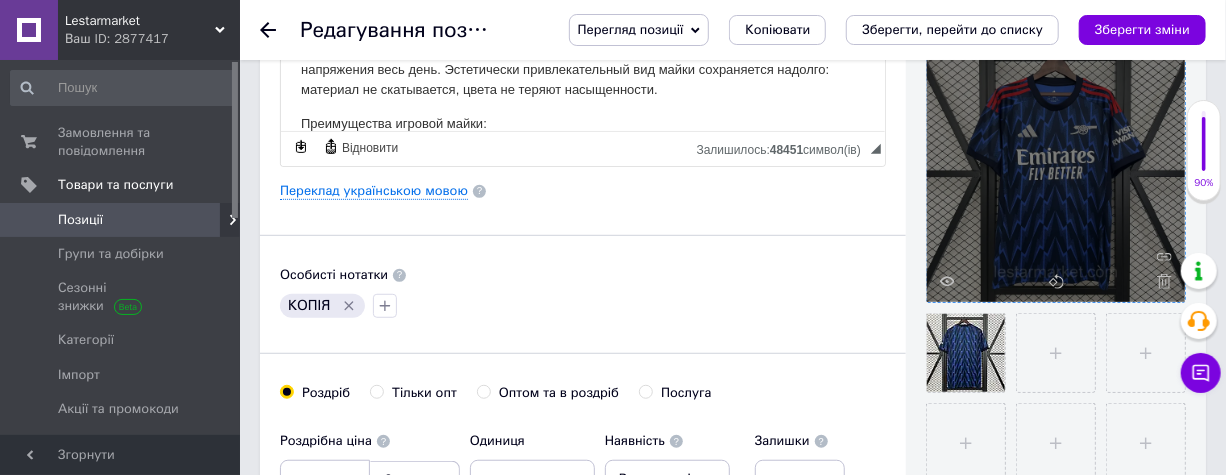 type 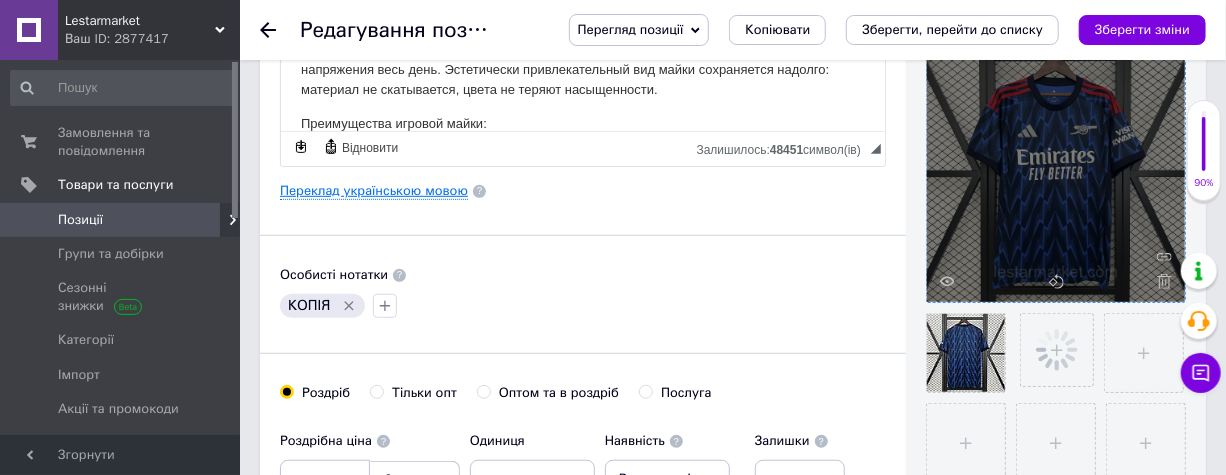 click on "Переклад українською мовою" at bounding box center [374, 191] 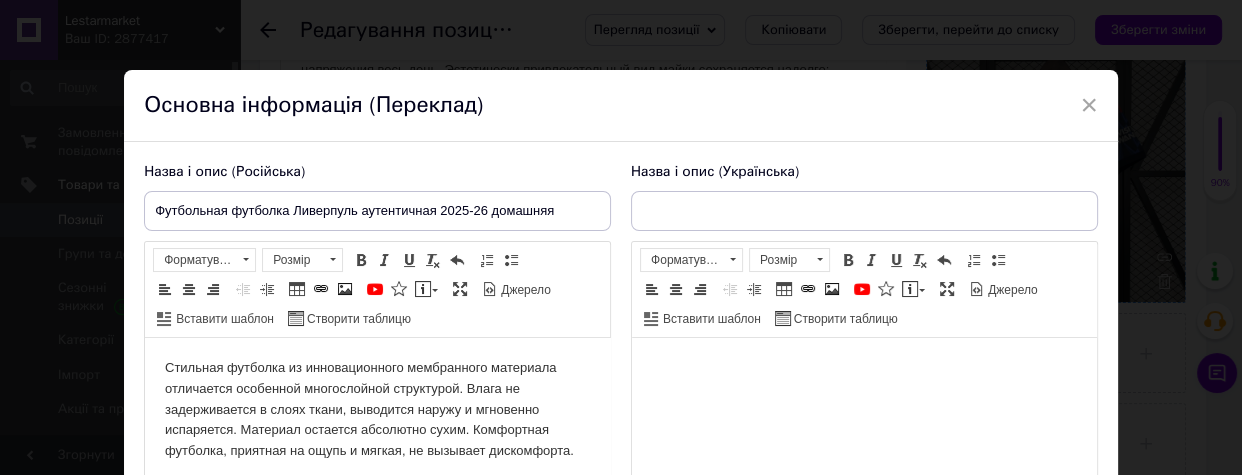 scroll, scrollTop: 0, scrollLeft: 0, axis: both 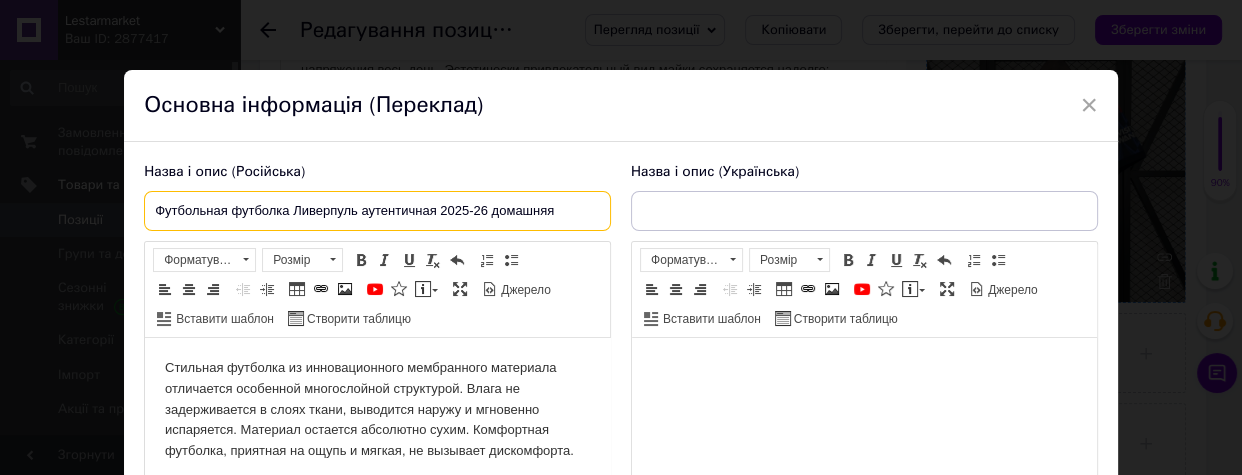 drag, startPoint x: 574, startPoint y: 210, endPoint x: 56, endPoint y: 210, distance: 518 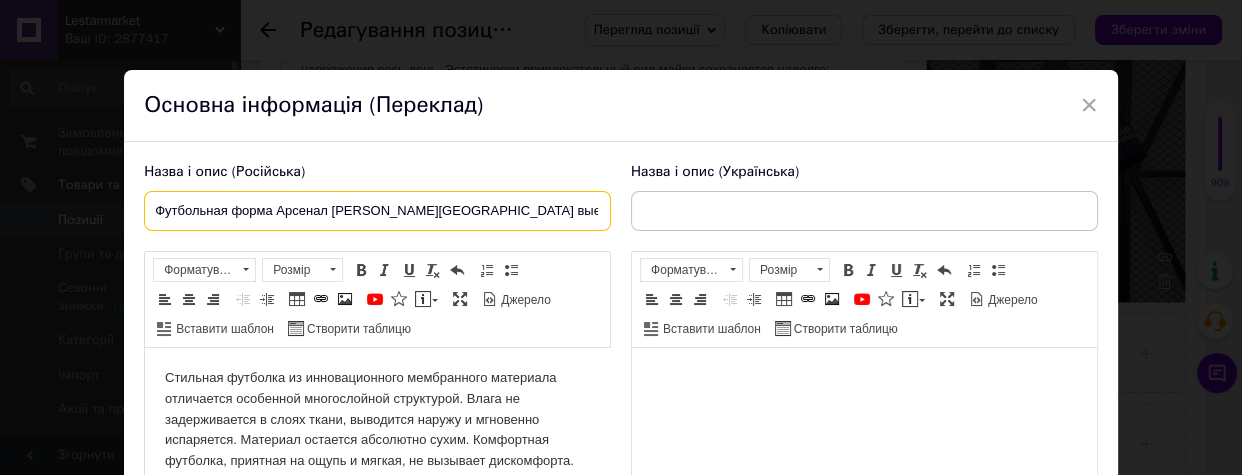 type on "Футбольная форма Арсенал [PERSON_NAME][GEOGRAPHIC_DATA] выездная 2025-26" 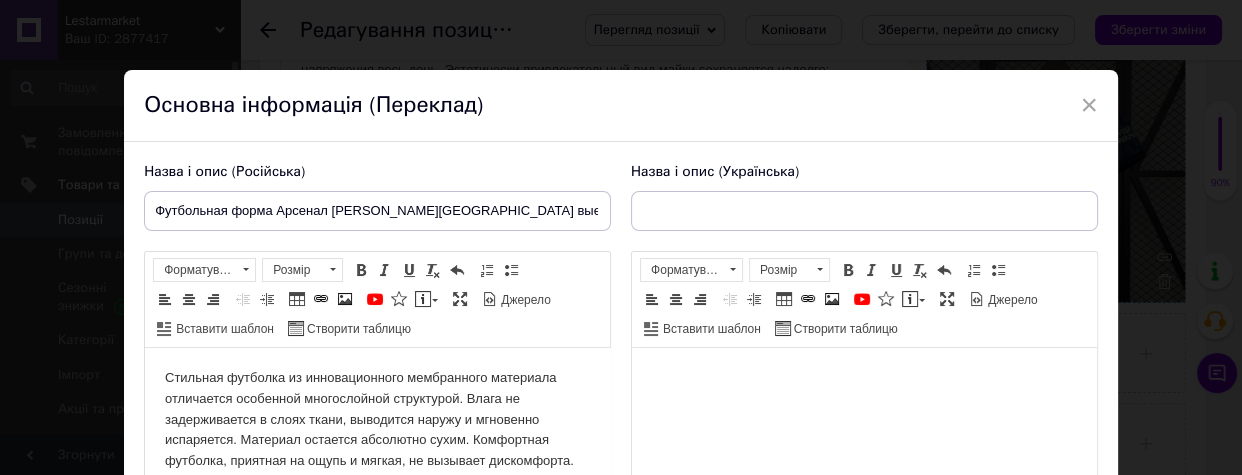 click on "Панель інструментів редактора Форматування Форматування Розмір Розмір   Жирний  Сполучення клавіш Ctrl+B   Курсив  Сполучення клавіш Ctrl+I   Підкреслений  Сполучення клавіш Ctrl+U   Видалити форматування   Повернути  Сполучення клавіш Ctrl+Z   Вставити/видалити нумерований список   Вставити/видалити маркований список   По лівому краю   По центру   По правому краю   Зменшити відступ   Збільшити відступ   Таблиця   Вставити/Редагувати посилання  Сполучення клавіш Ctrl+L   Зображення   YouTube   {label}   Вставити повідомлення   Максимізувати   [PERSON_NAME]   Вставити шаблон" at bounding box center (864, 300) 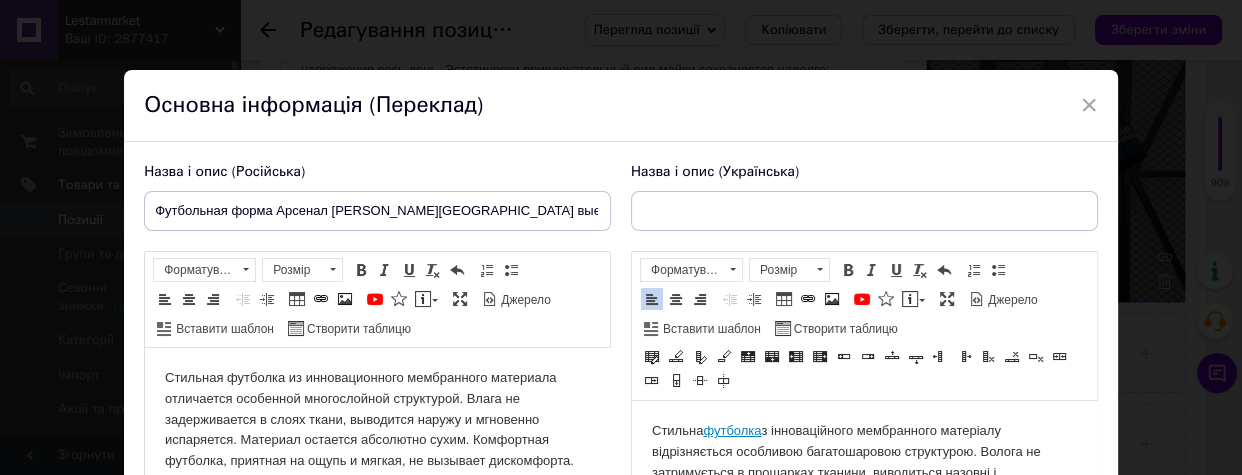 scroll, scrollTop: 905, scrollLeft: 0, axis: vertical 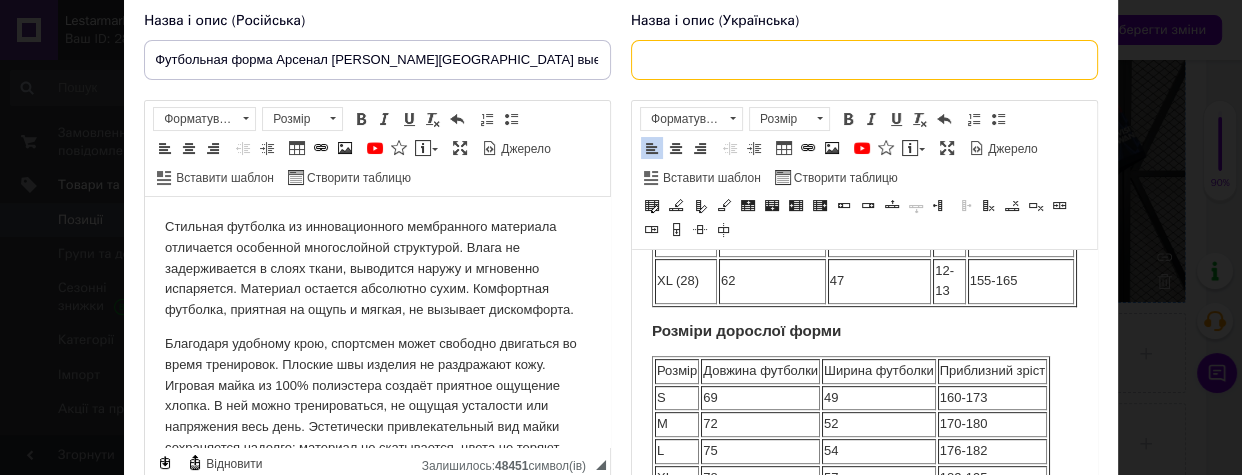 click at bounding box center (864, 60) 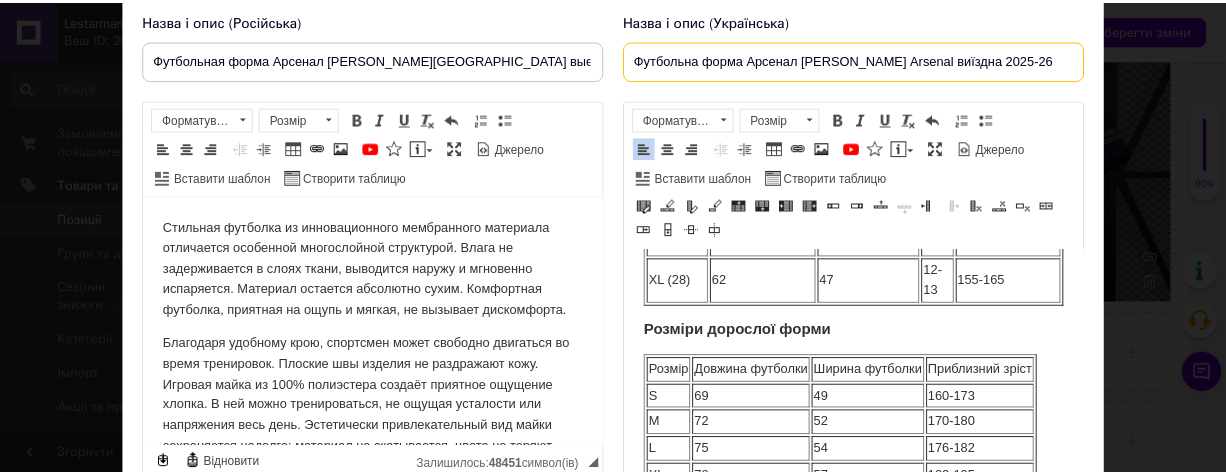 scroll, scrollTop: 403, scrollLeft: 0, axis: vertical 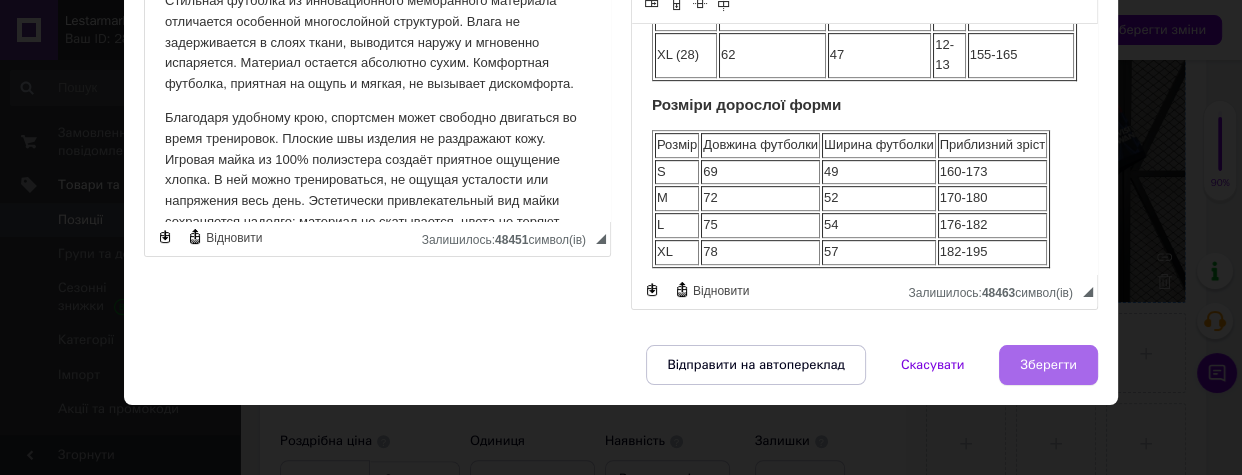 click on "Зберегти" at bounding box center (1048, 365) 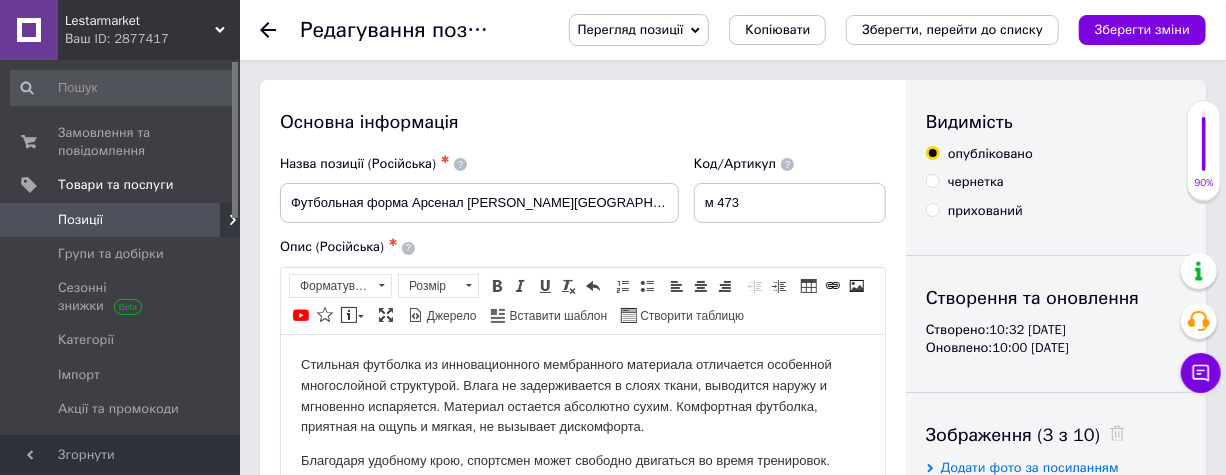 scroll, scrollTop: 0, scrollLeft: 0, axis: both 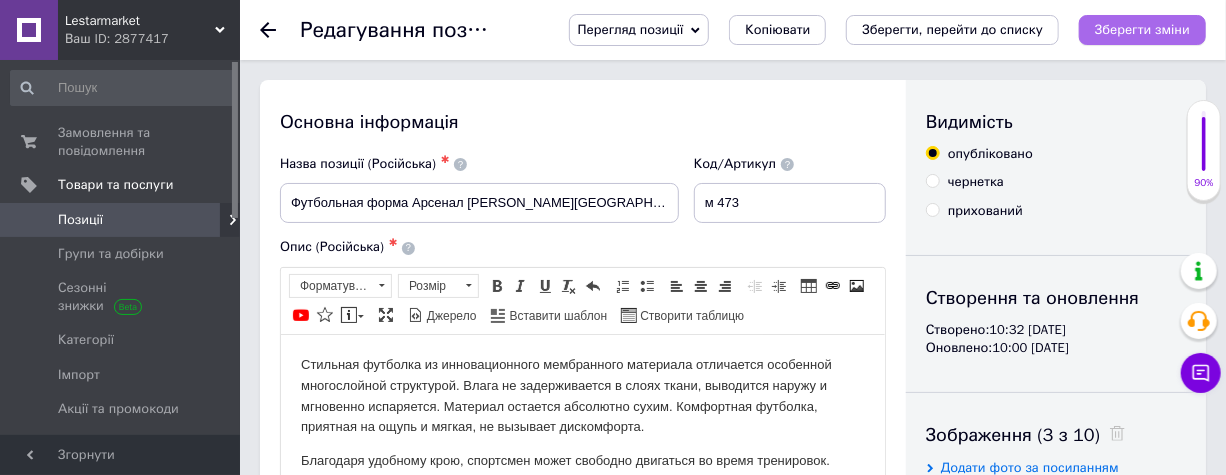 drag, startPoint x: 1178, startPoint y: 32, endPoint x: 593, endPoint y: 4, distance: 585.6697 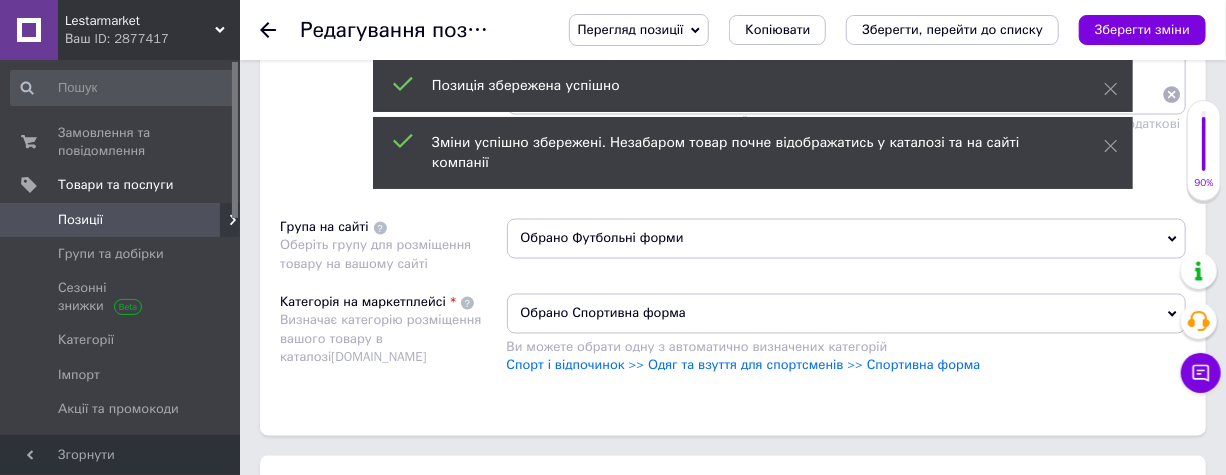 scroll, scrollTop: 1454, scrollLeft: 0, axis: vertical 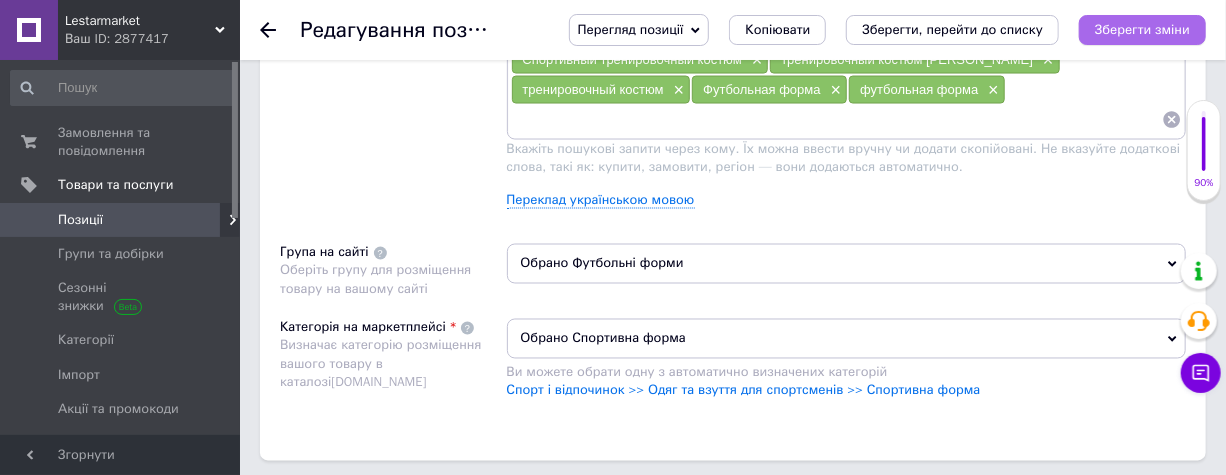 click on "Зберегти зміни" at bounding box center (1142, 29) 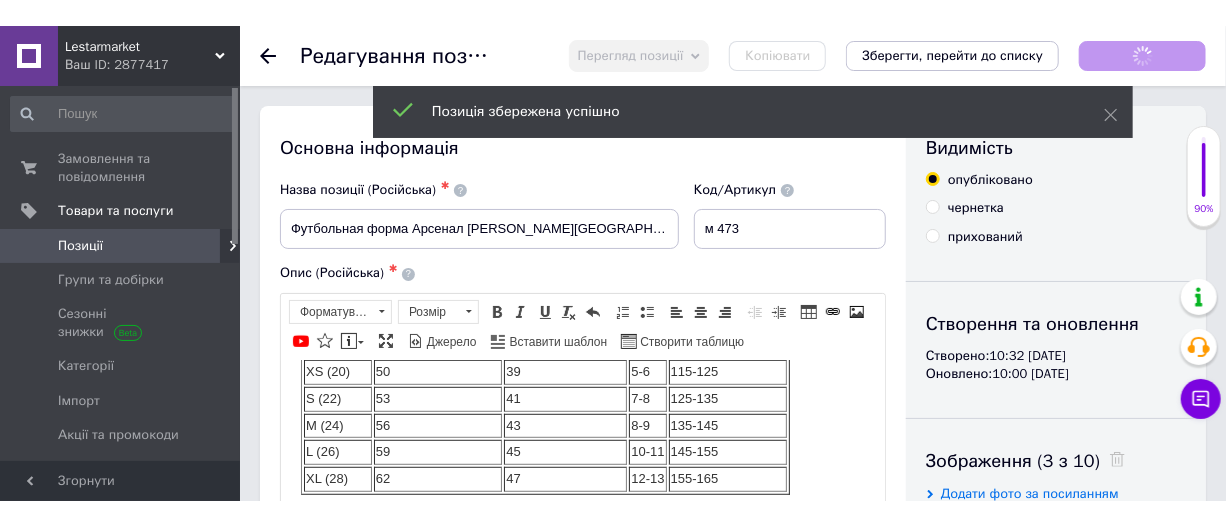 scroll, scrollTop: 283, scrollLeft: 0, axis: vertical 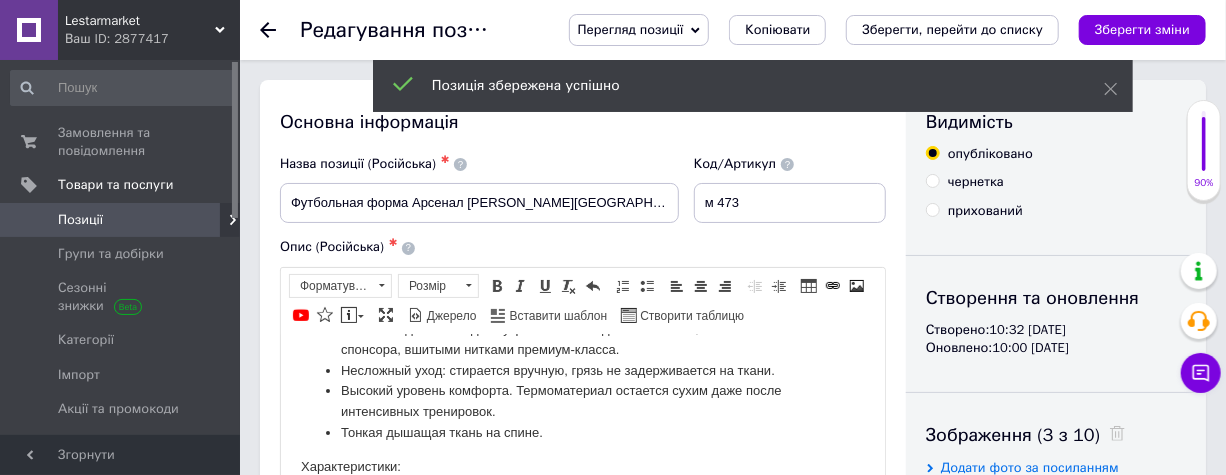 click on "Позиції" at bounding box center (80, 220) 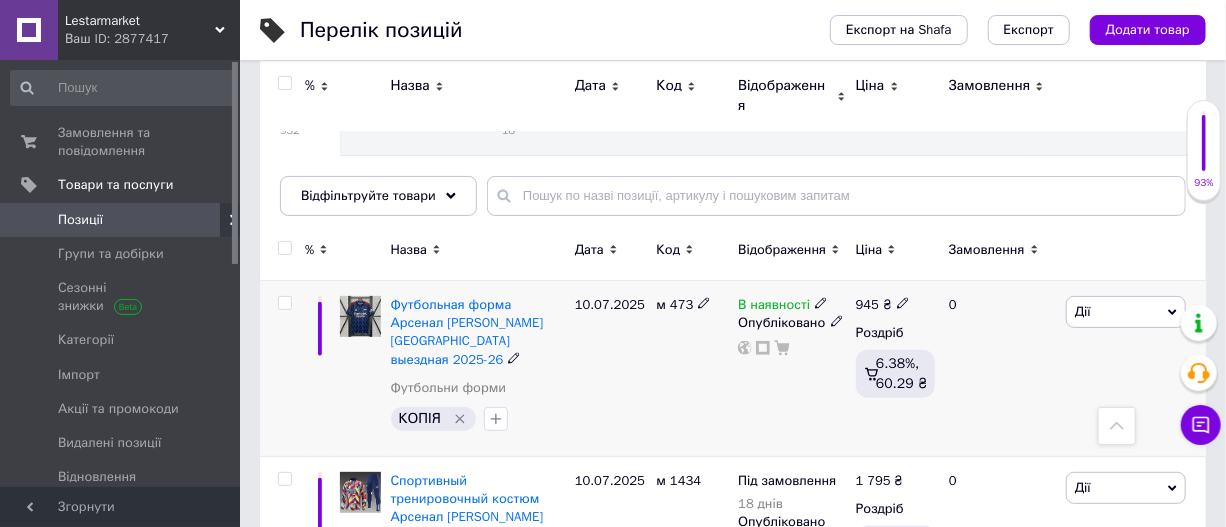 scroll, scrollTop: 90, scrollLeft: 0, axis: vertical 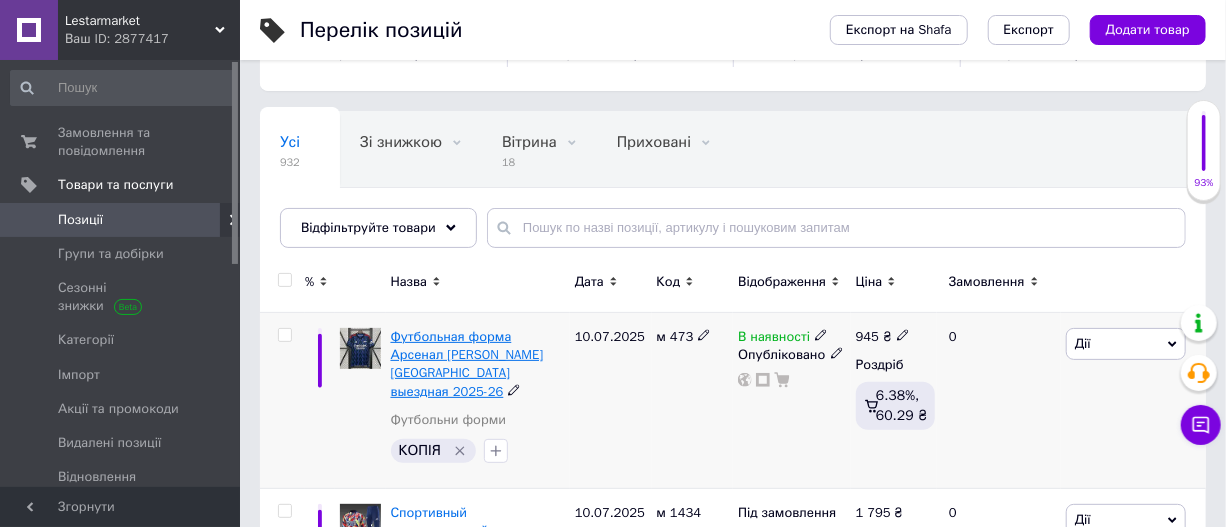 click on "Футбольная форма Арсенал [PERSON_NAME][GEOGRAPHIC_DATA] выездная 2025-26" at bounding box center (467, 364) 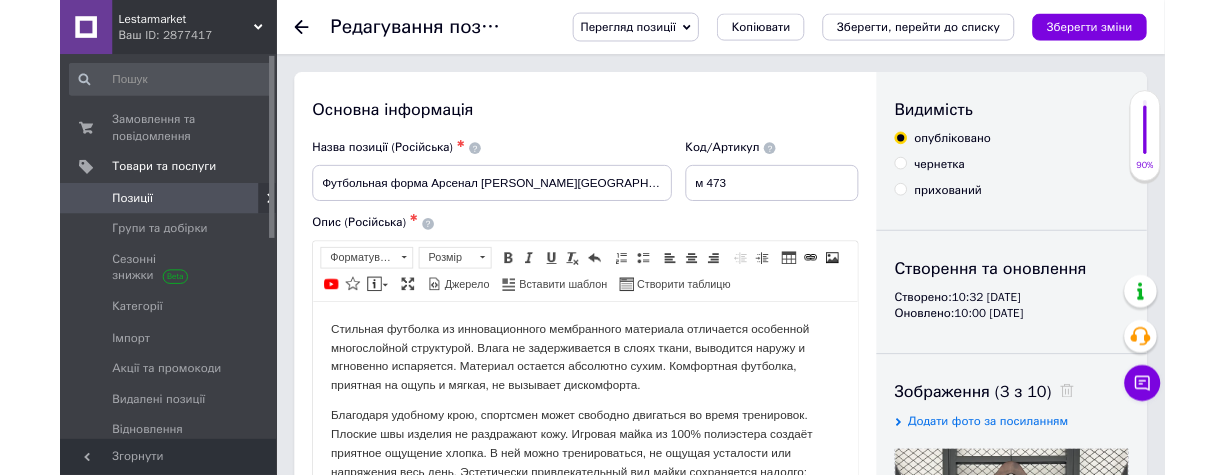 scroll, scrollTop: 0, scrollLeft: 0, axis: both 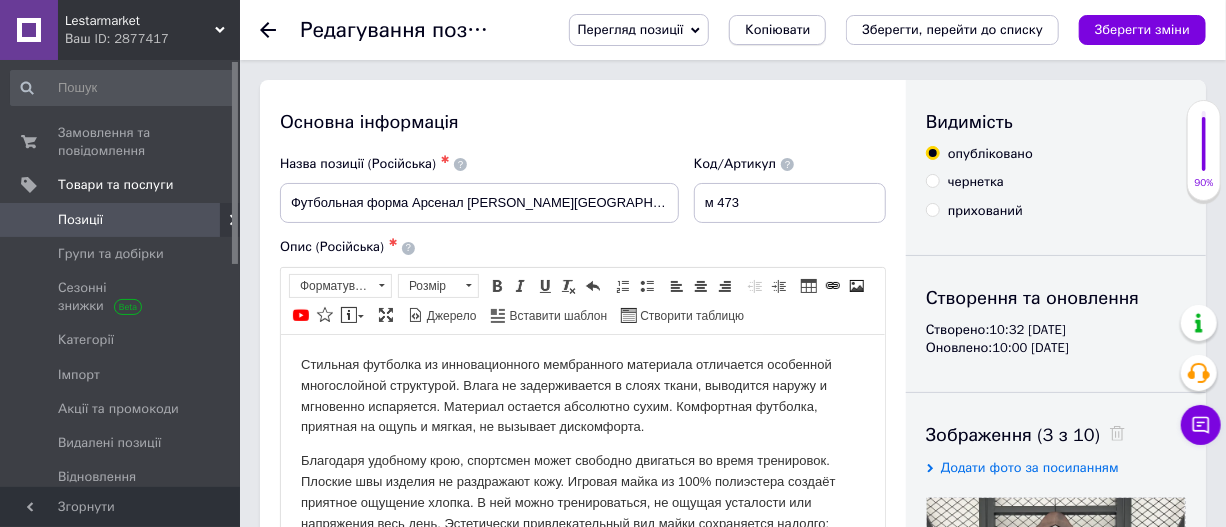 click on "Копіювати" at bounding box center (777, 30) 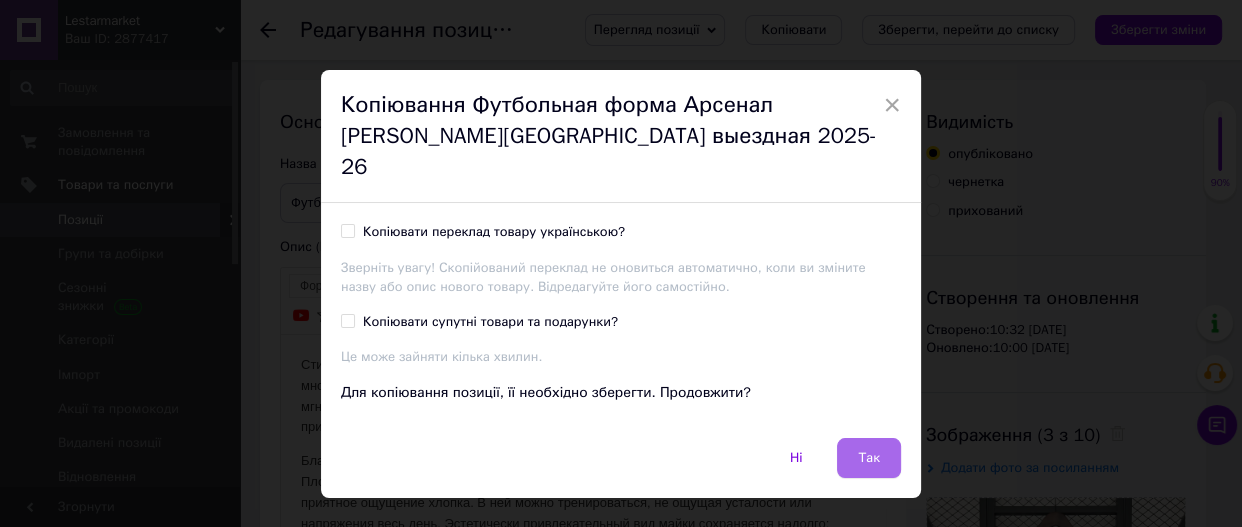 click on "Так" at bounding box center (869, 458) 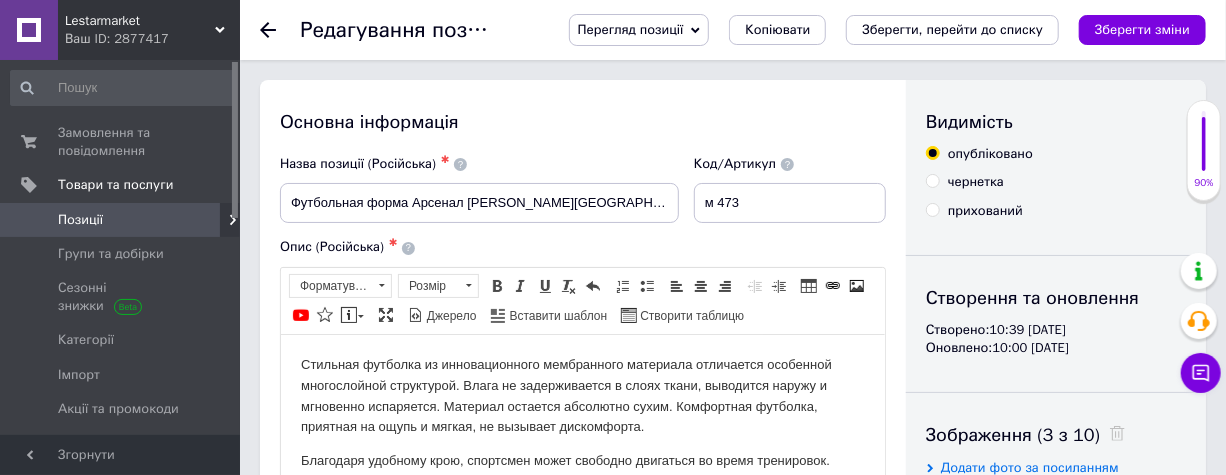 scroll, scrollTop: 0, scrollLeft: 0, axis: both 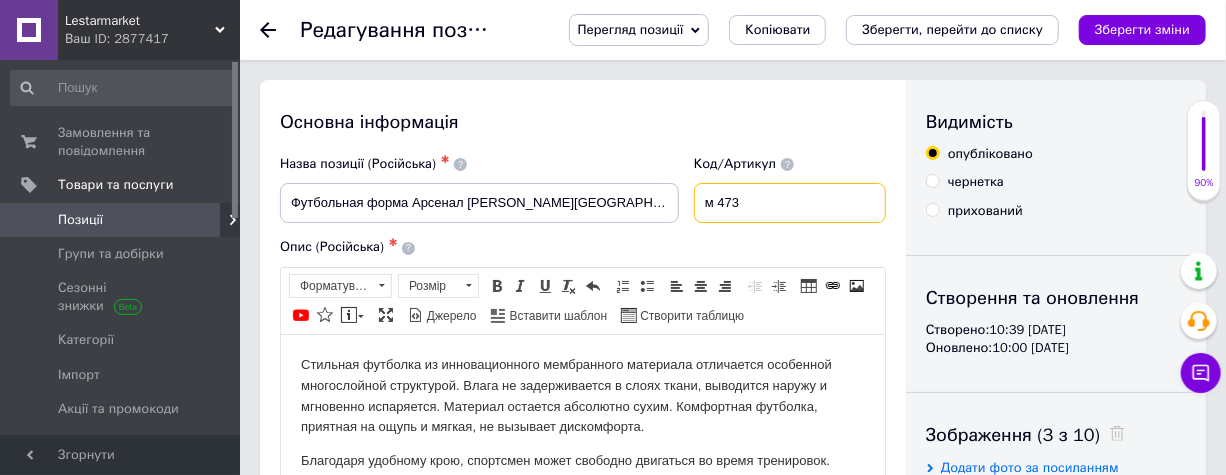 drag, startPoint x: 771, startPoint y: 200, endPoint x: 542, endPoint y: 200, distance: 229 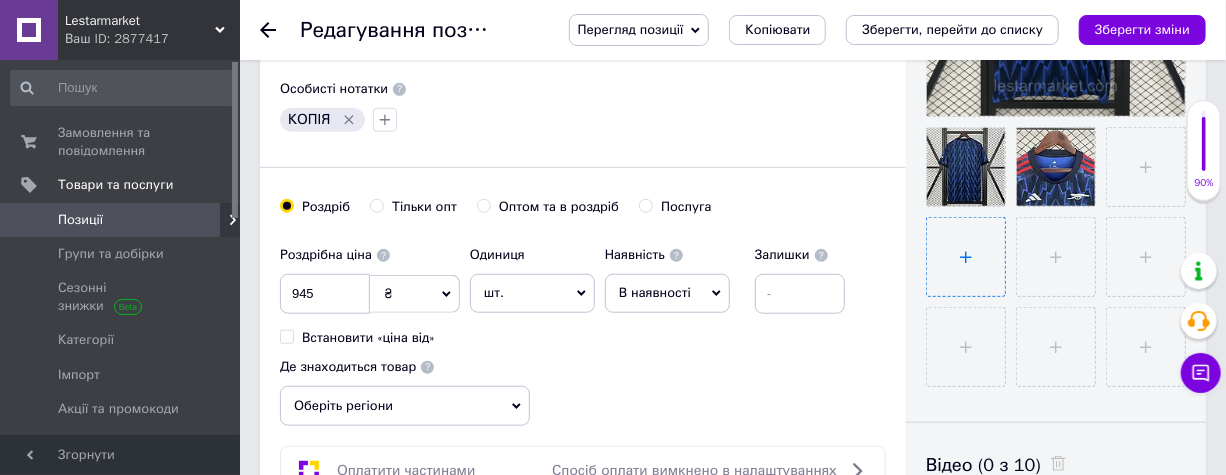 scroll, scrollTop: 636, scrollLeft: 0, axis: vertical 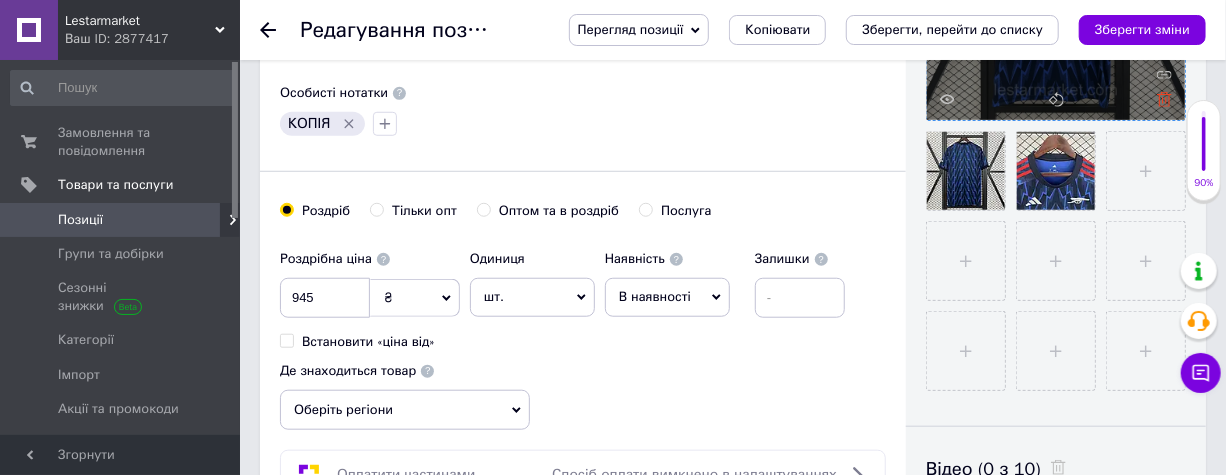 type on "к 441" 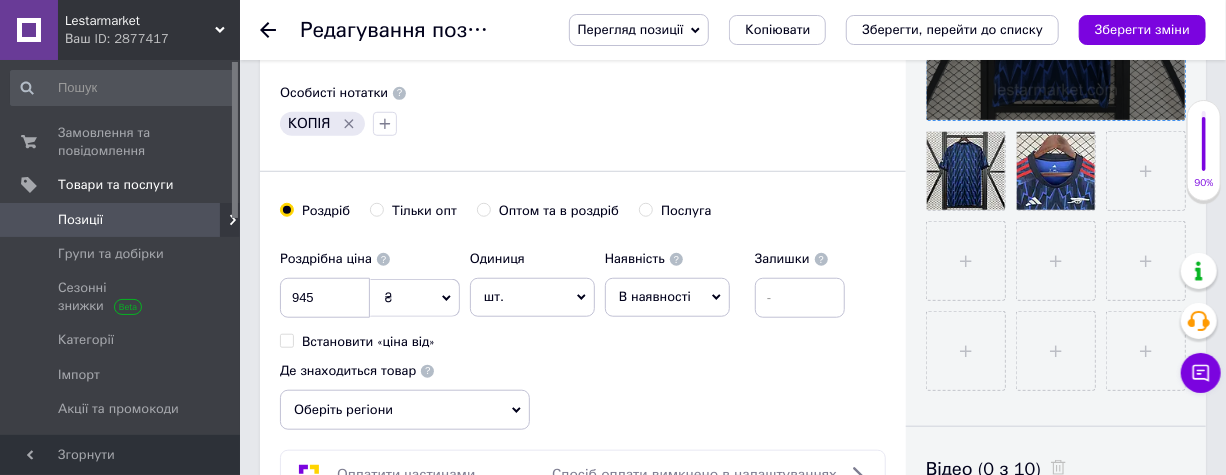 click at bounding box center [1056, -9] 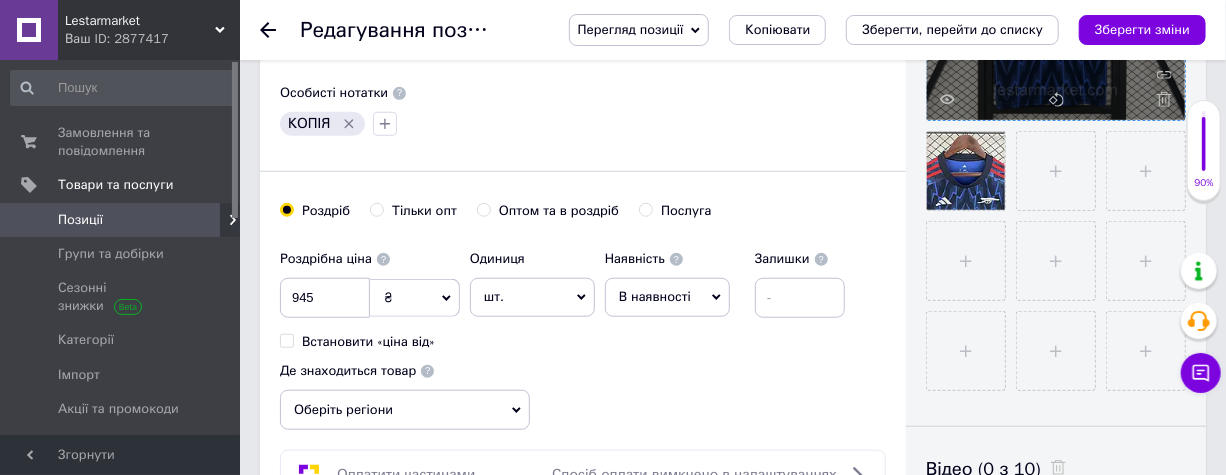click 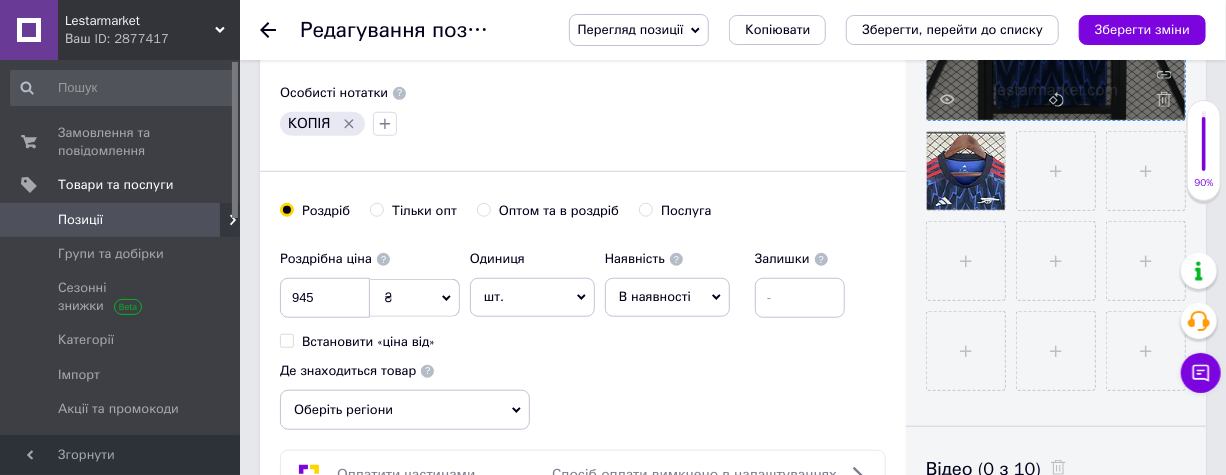 click at bounding box center (1056, -9) 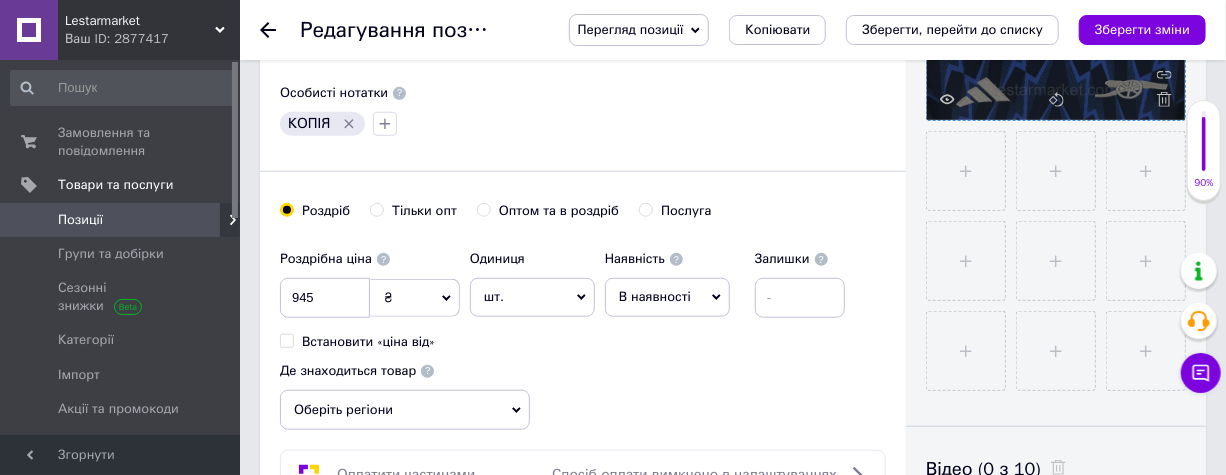 click 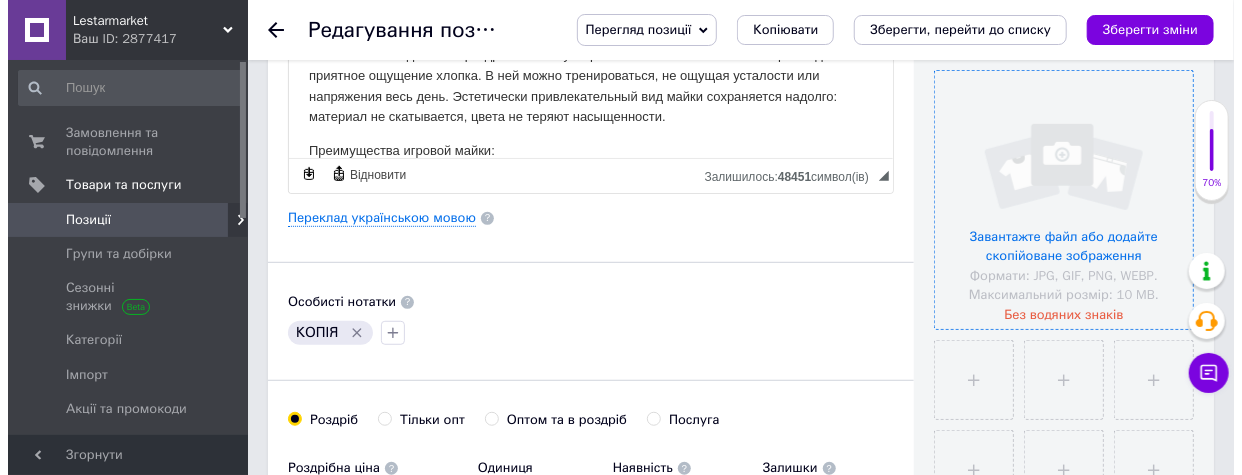 scroll, scrollTop: 363, scrollLeft: 0, axis: vertical 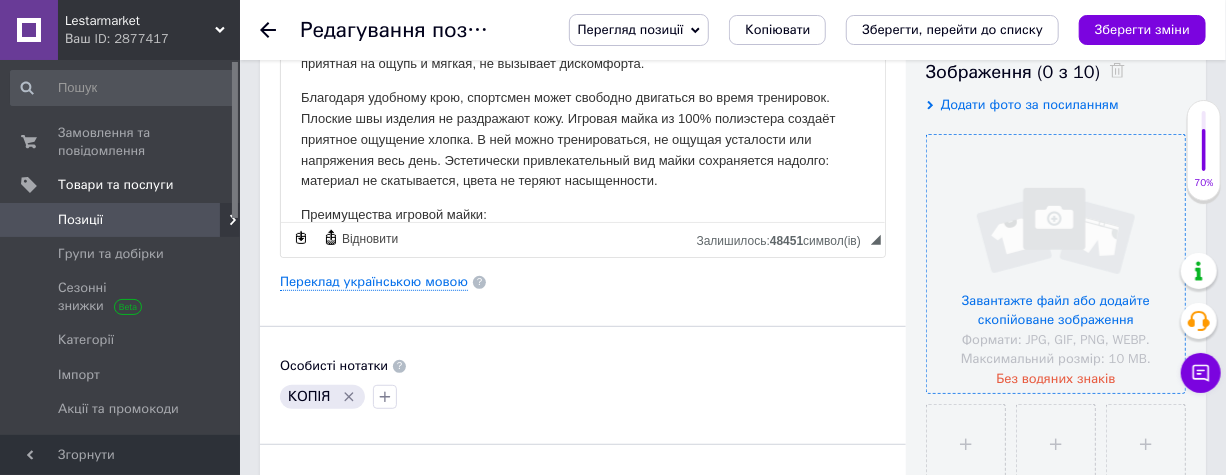 click at bounding box center (1056, 264) 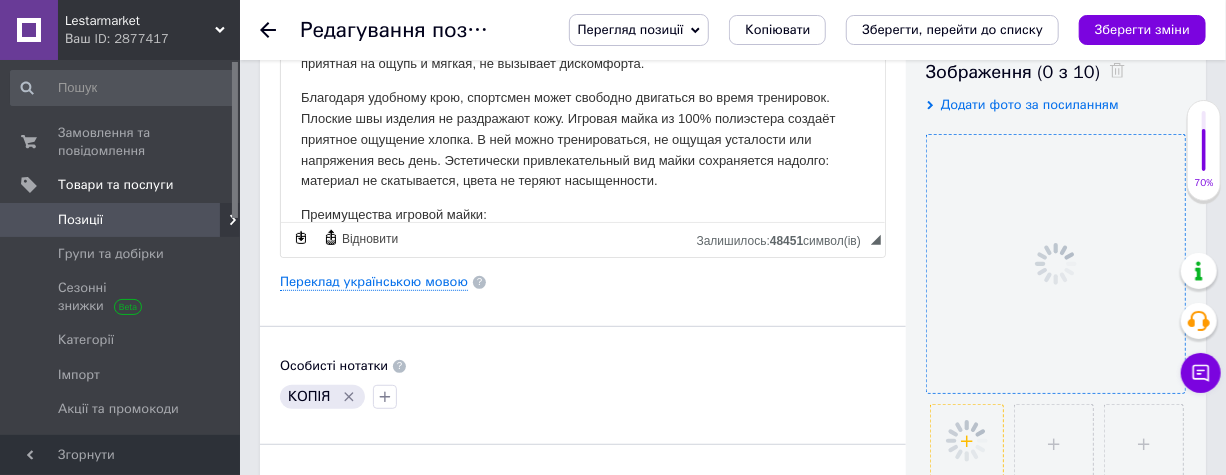 click 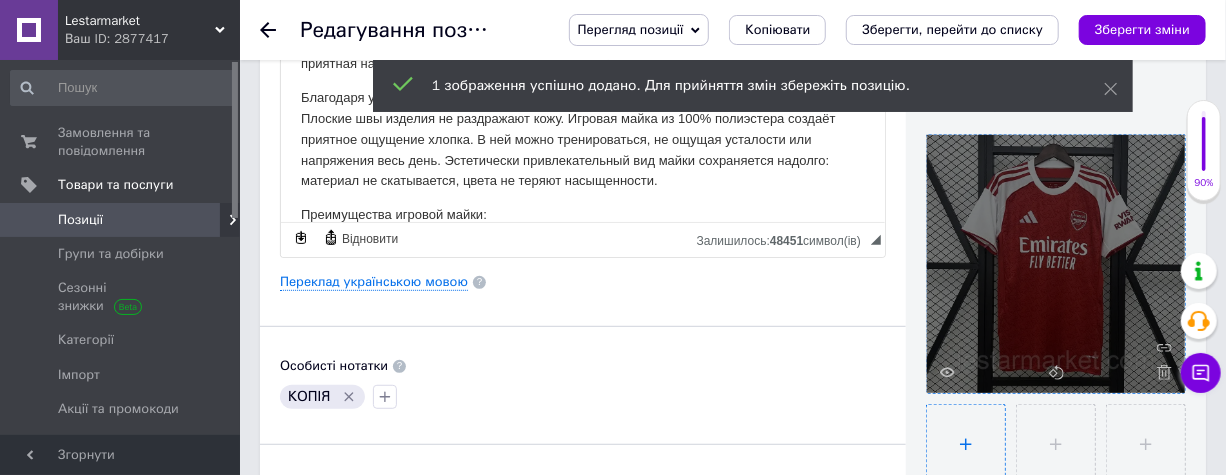 click at bounding box center [966, 444] 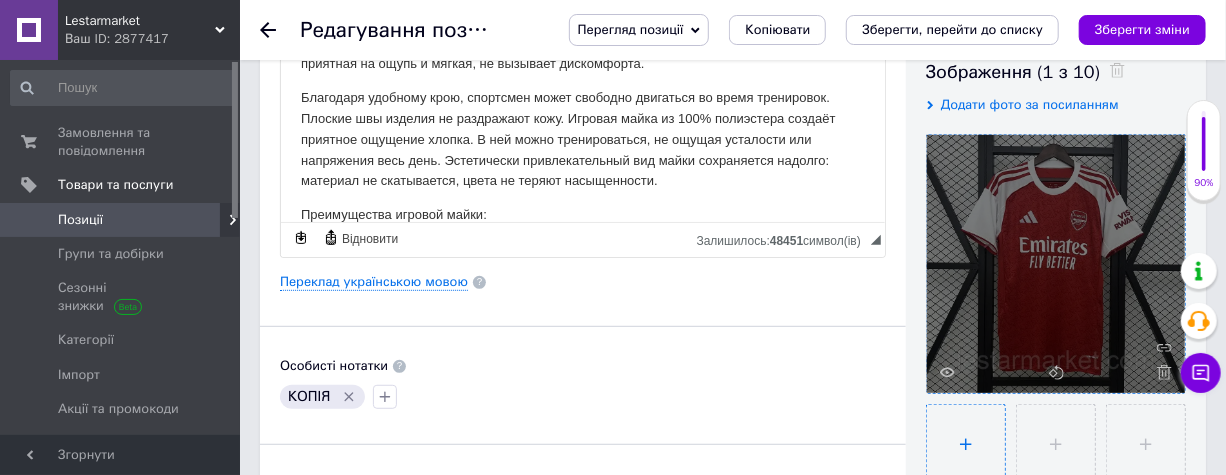 type on "C:\fakepath\6684575730_w640_h640_6684575730.webp" 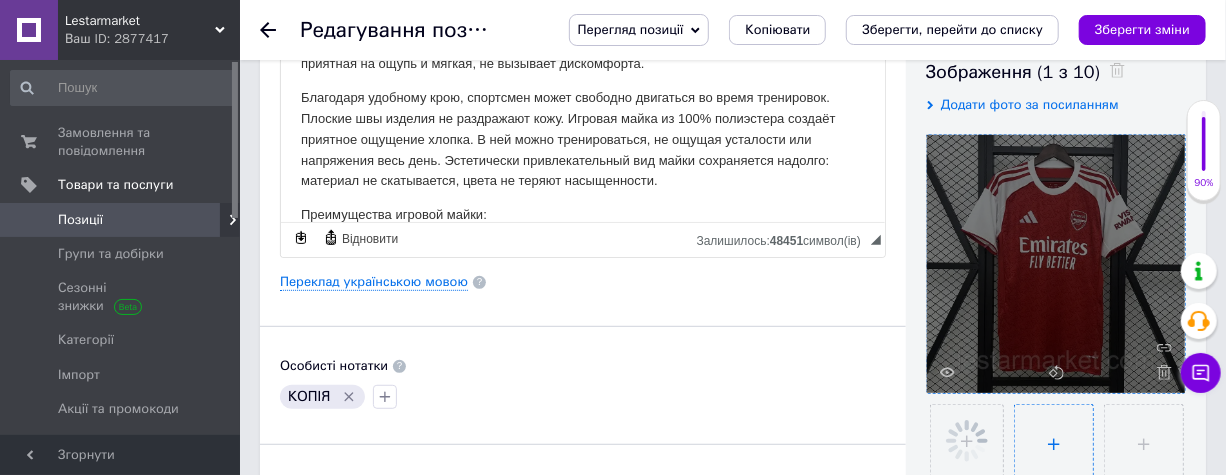 click at bounding box center (1054, 444) 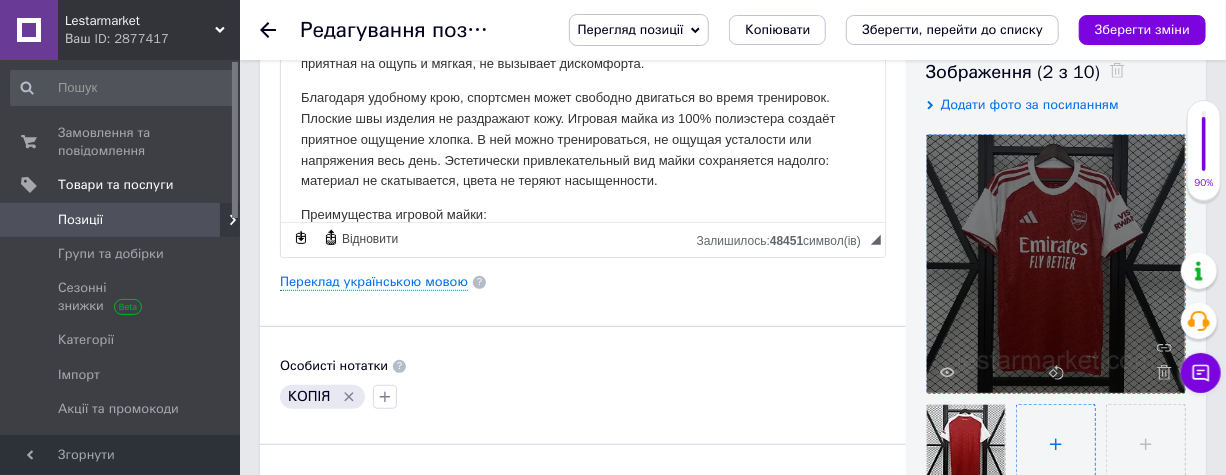 type on "C:\fakepath\6684575763_w640_h640_6684575763.webp" 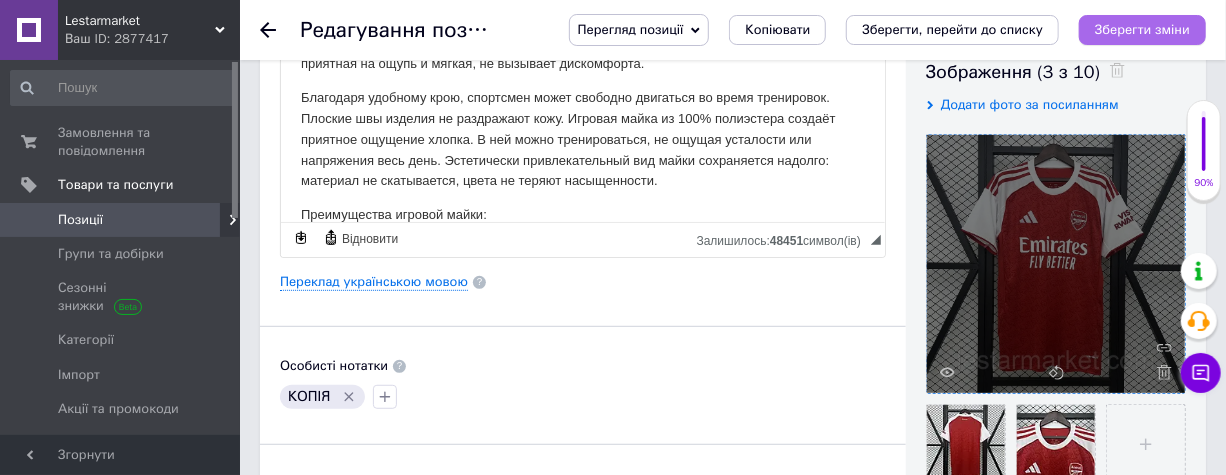 click on "Зберегти зміни" at bounding box center (1142, 29) 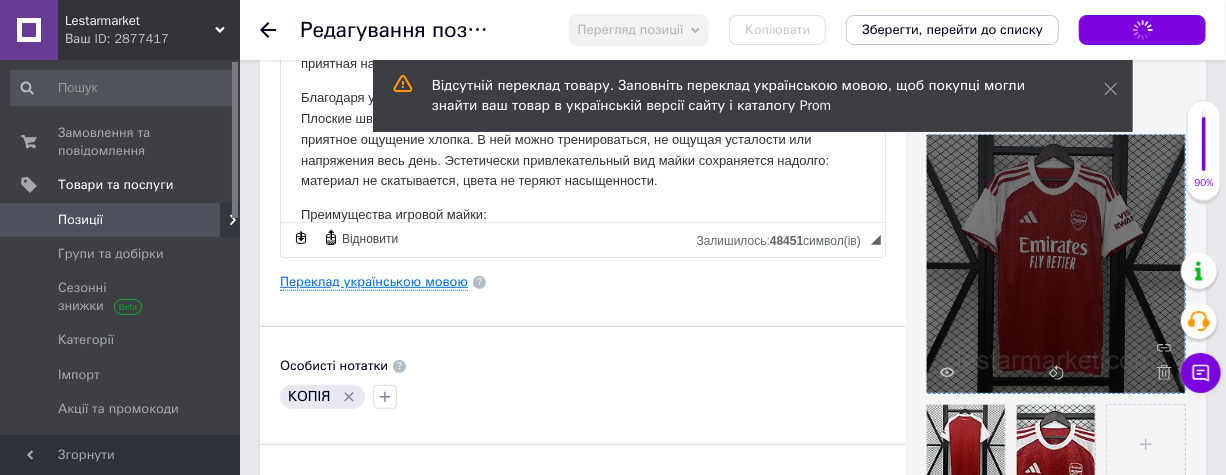click on "Переклад українською мовою" at bounding box center [374, 282] 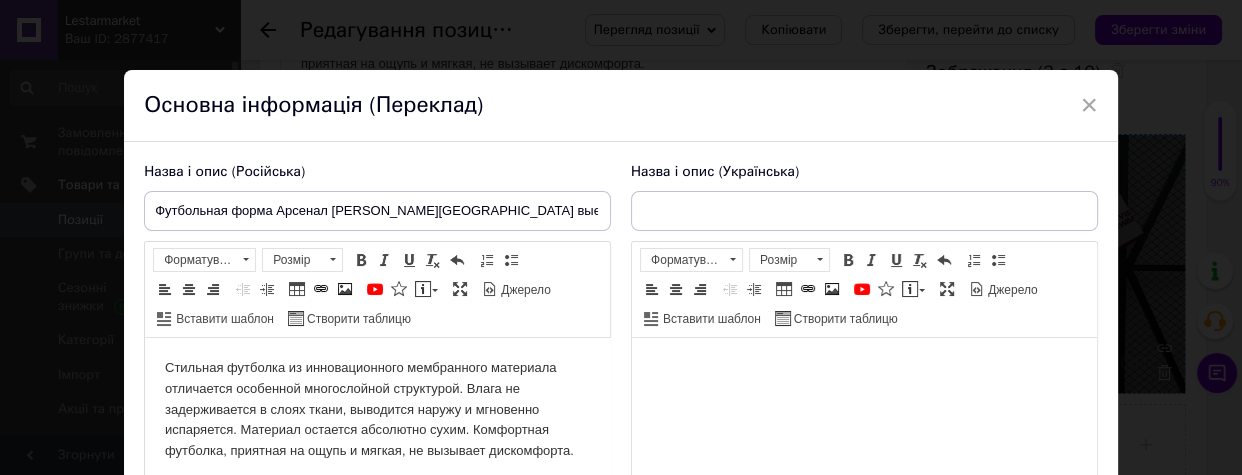 scroll, scrollTop: 0, scrollLeft: 0, axis: both 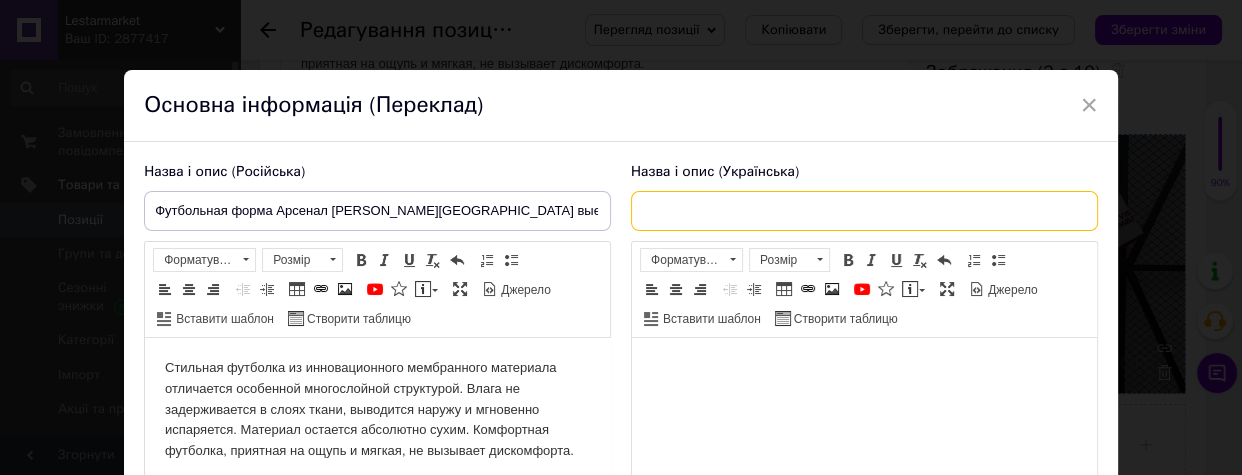 click at bounding box center (864, 211) 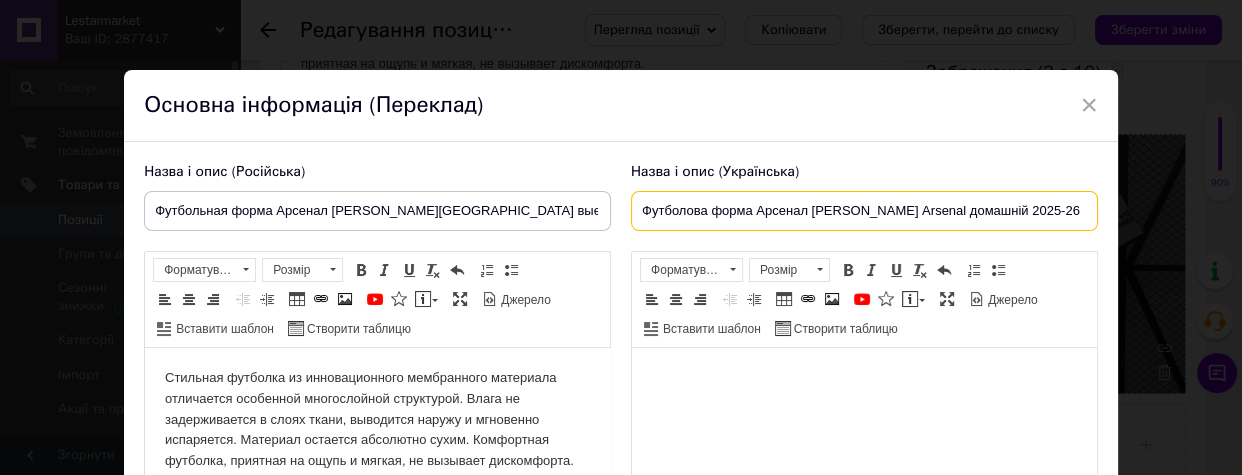 click on "Футболова форма Арсенал [PERSON_NAME] Arsenal домашній 2025-26" at bounding box center (864, 211) 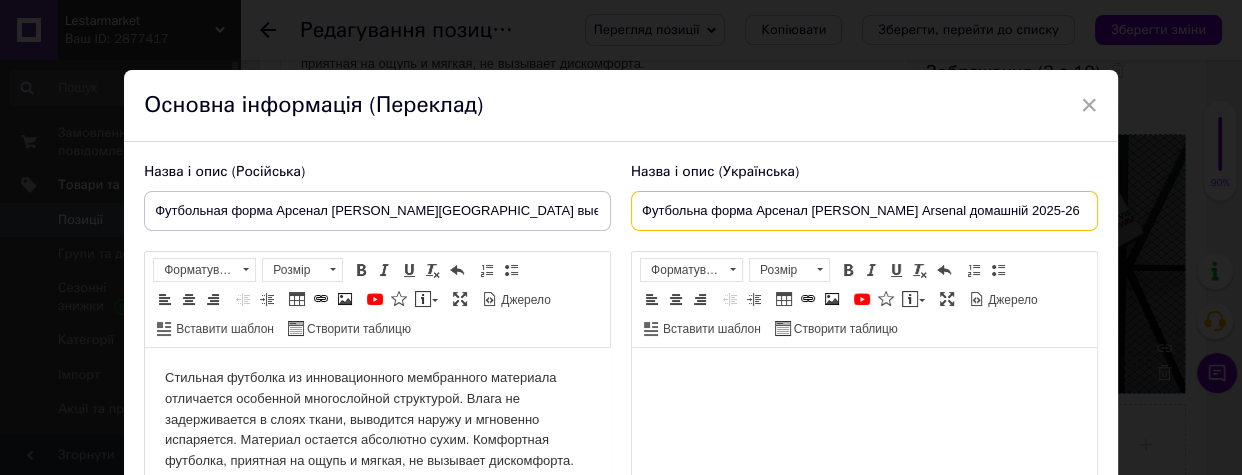 type on "Футбольна форма Арсенал [PERSON_NAME] Arsenal домашній 2025-26" 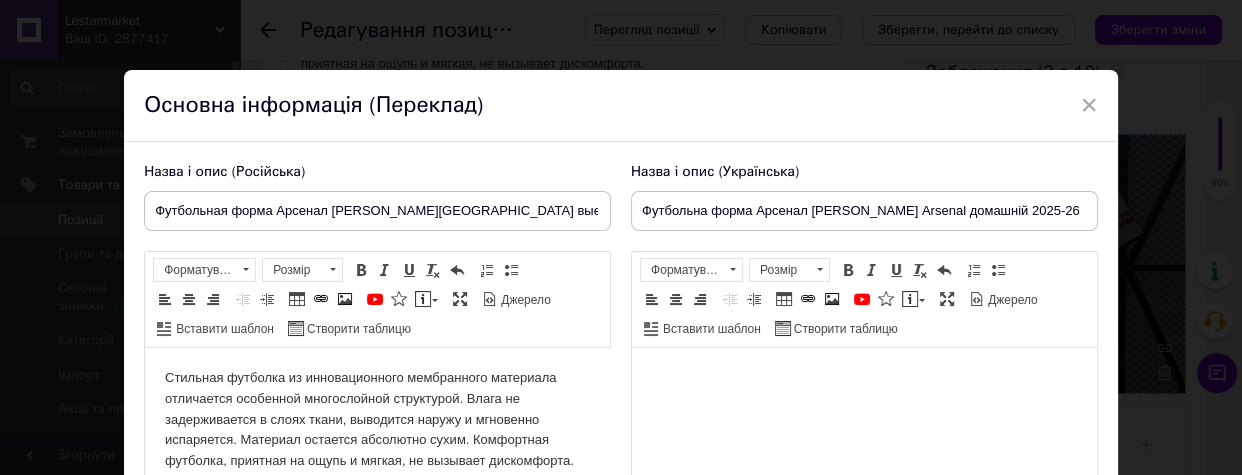 click at bounding box center (864, 378) 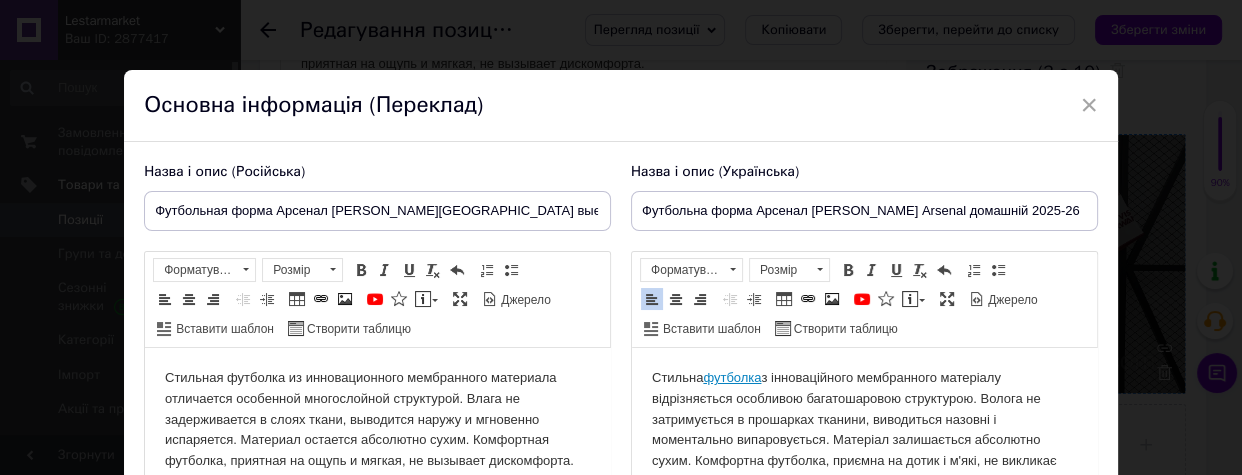 scroll, scrollTop: 151, scrollLeft: 0, axis: vertical 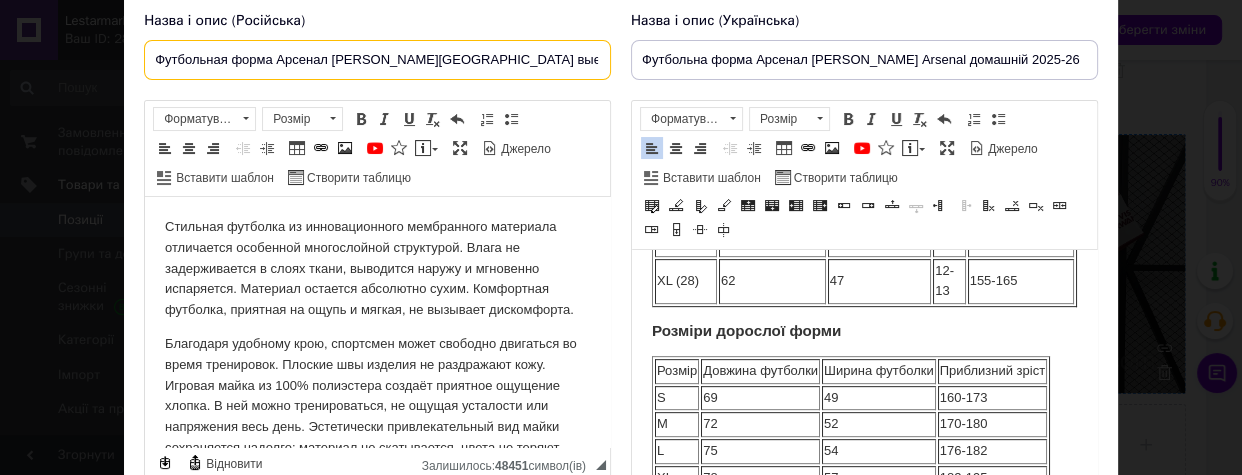 drag, startPoint x: 430, startPoint y: 49, endPoint x: 88, endPoint y: 64, distance: 342.3288 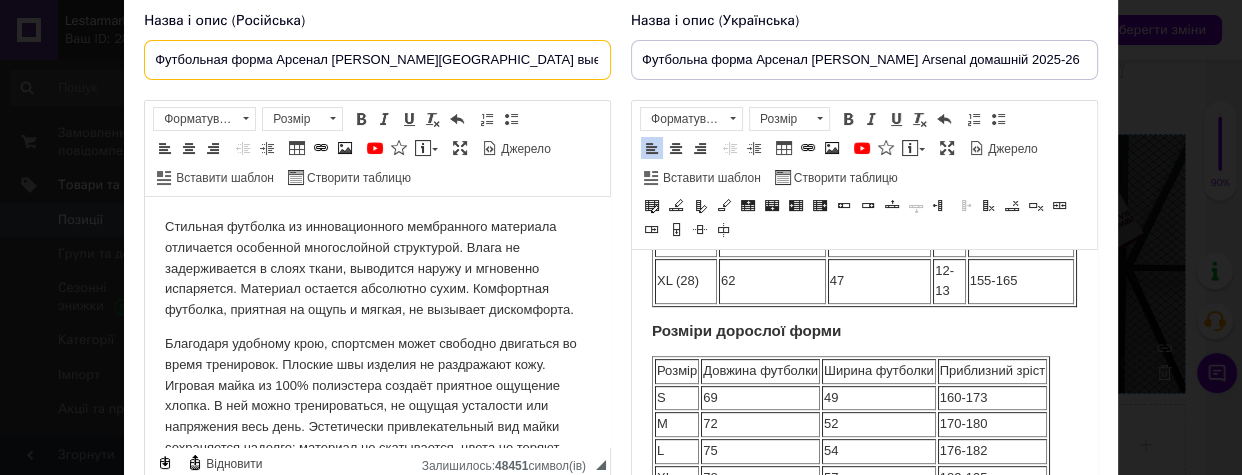 click on "× Основна інформація (Переклад) Назва і опис (Російська) Футбольная форма Арсенал [PERSON_NAME][GEOGRAPHIC_DATA] выездная 2025-26 Стильная футболка из инновационного мембранного материала отличается особенной многослойной структурой. Влага не задерживается в слоях ткани, выводится наружу и мгновенно испаряется. Материал остается абсолютно сухим. Комфортная футболка, приятная на ощупь и мягкая, не вызывает дискомфорта.
Преимущества игровой майки:
Стильный дизайн: модель украшена командной эмблемой, символикой спонсора, вшитыми нитками премиум-класса." at bounding box center (621, 237) 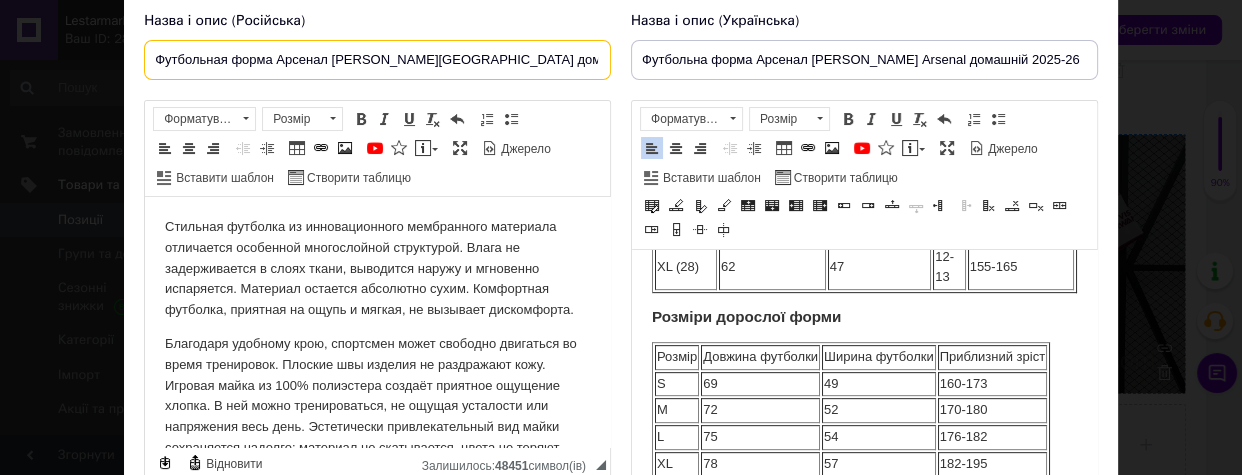 scroll, scrollTop: 933, scrollLeft: 0, axis: vertical 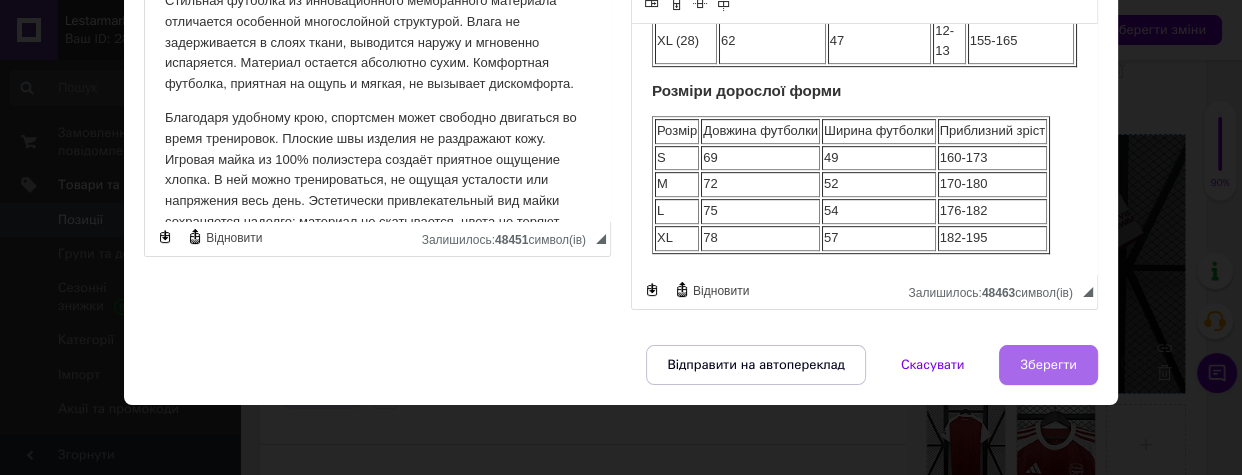 click on "Зберегти" at bounding box center [1048, 365] 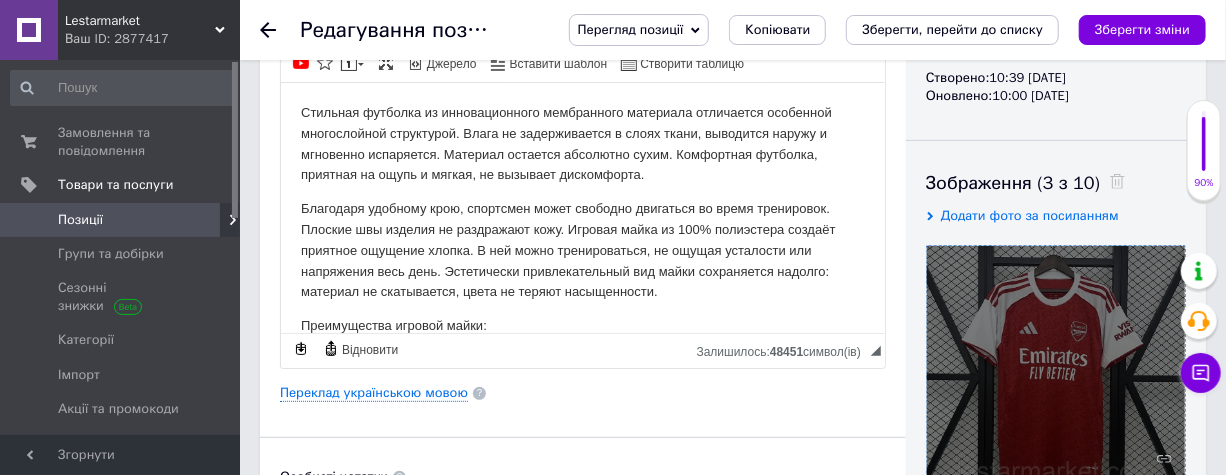 scroll, scrollTop: 90, scrollLeft: 0, axis: vertical 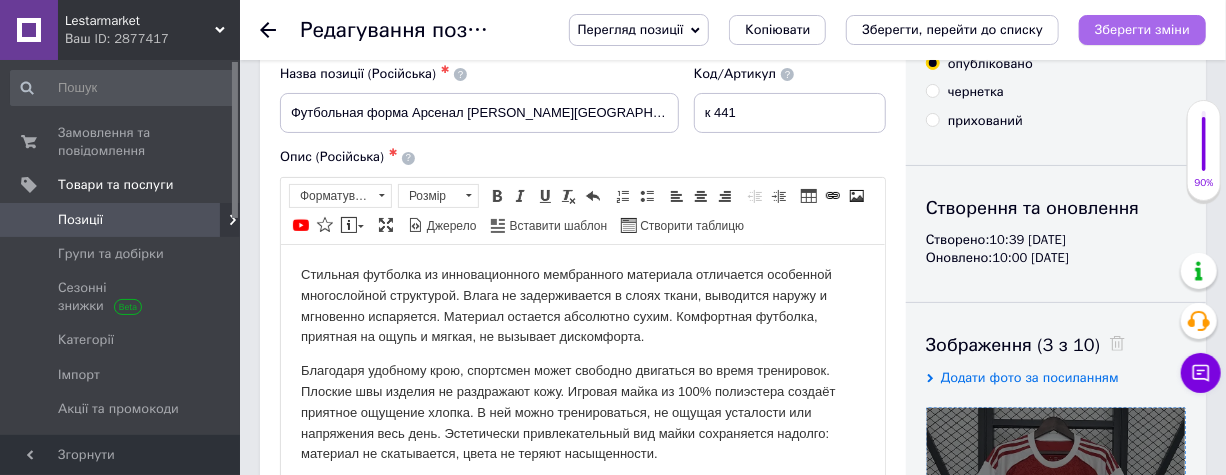 click on "Зберегти зміни" at bounding box center [1142, 29] 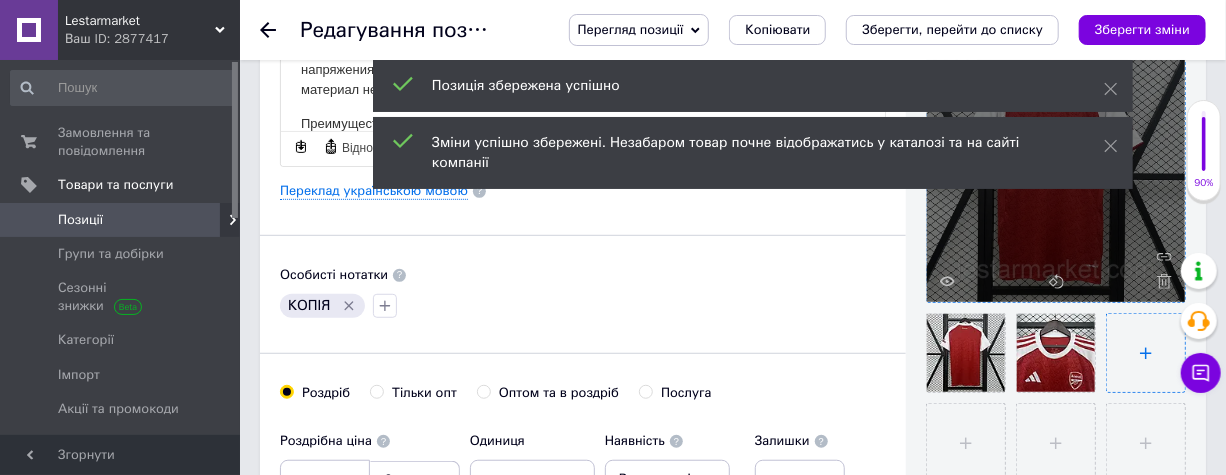 scroll, scrollTop: 90, scrollLeft: 0, axis: vertical 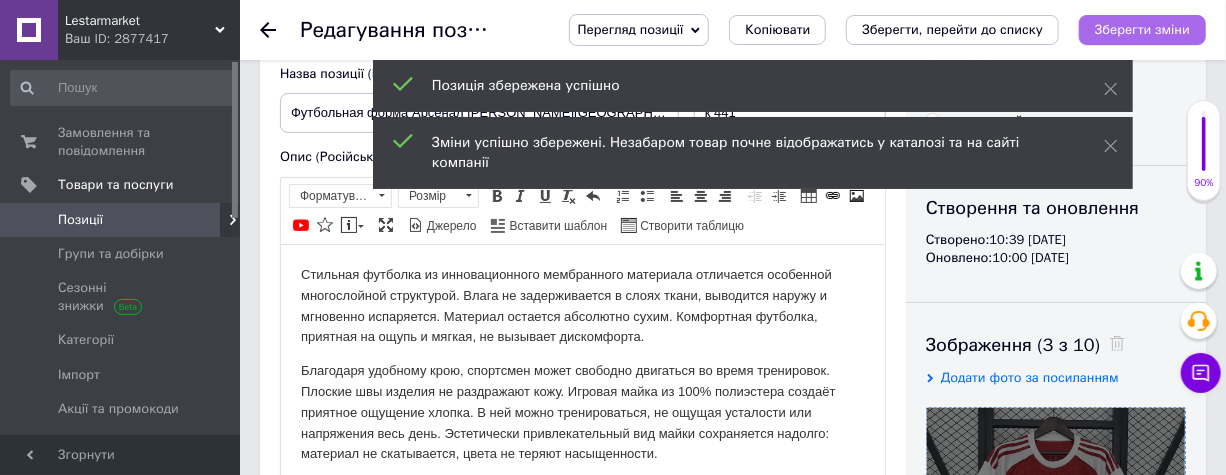 drag, startPoint x: 1149, startPoint y: 30, endPoint x: 520, endPoint y: 170, distance: 644.39197 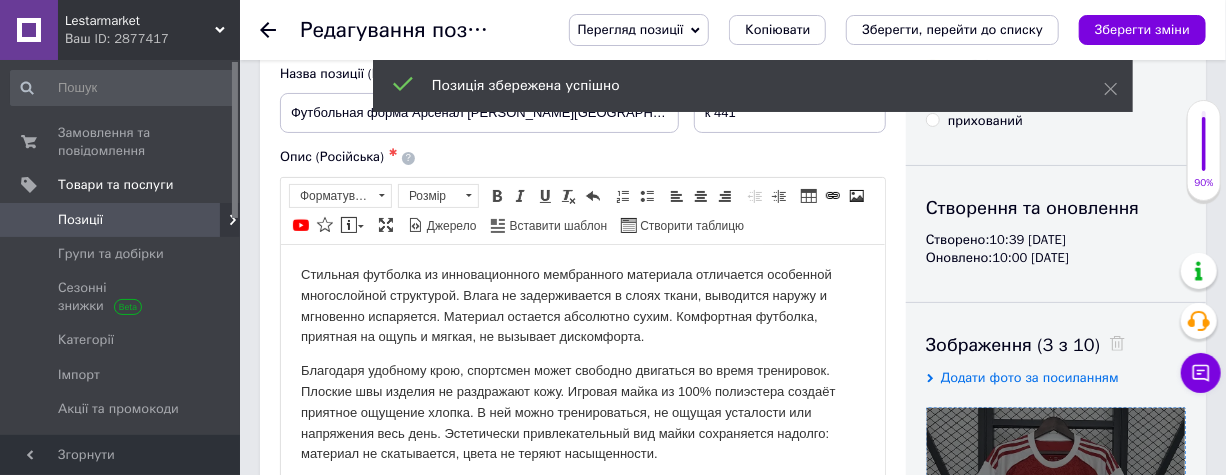 click on "Позиції" at bounding box center (121, 220) 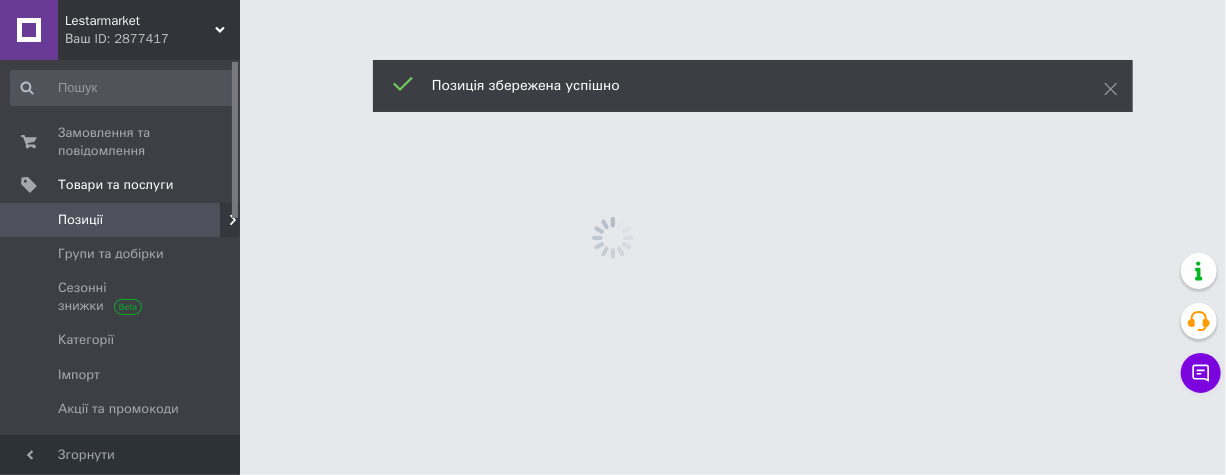 scroll, scrollTop: 0, scrollLeft: 0, axis: both 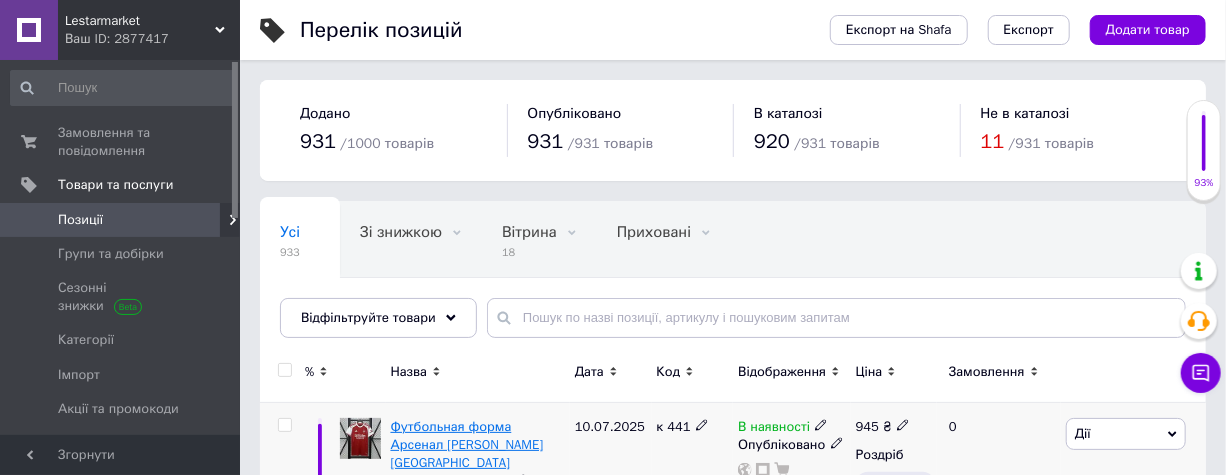 click on "Футбольная форма Арсенал [PERSON_NAME][GEOGRAPHIC_DATA] домашняя 2025-26" at bounding box center (467, 454) 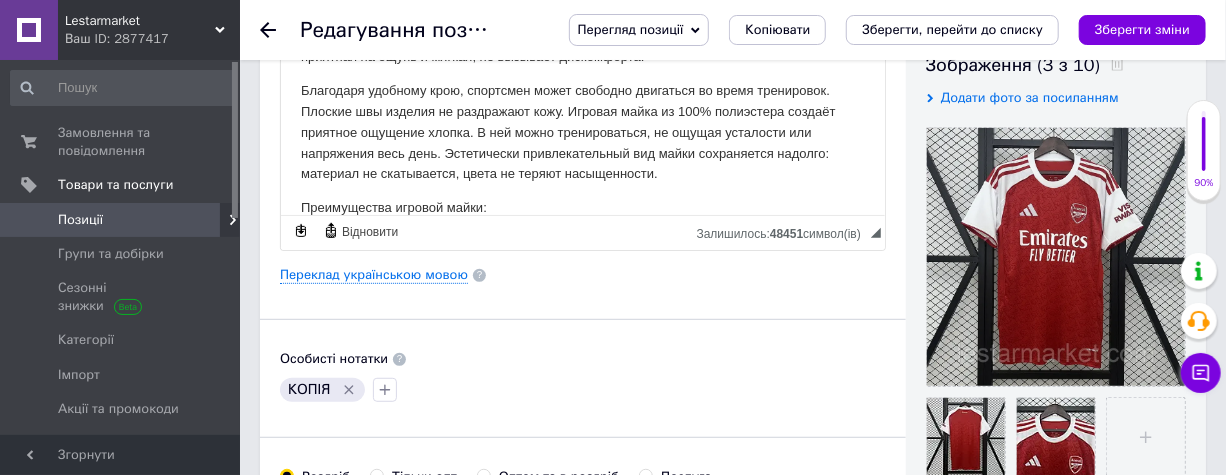 scroll, scrollTop: 90, scrollLeft: 0, axis: vertical 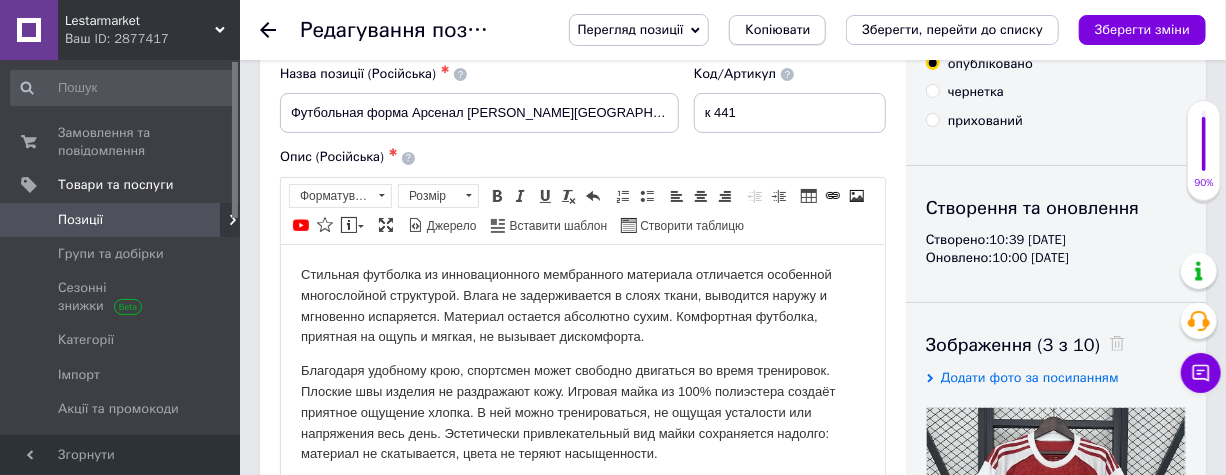 click on "Копіювати" at bounding box center [777, 30] 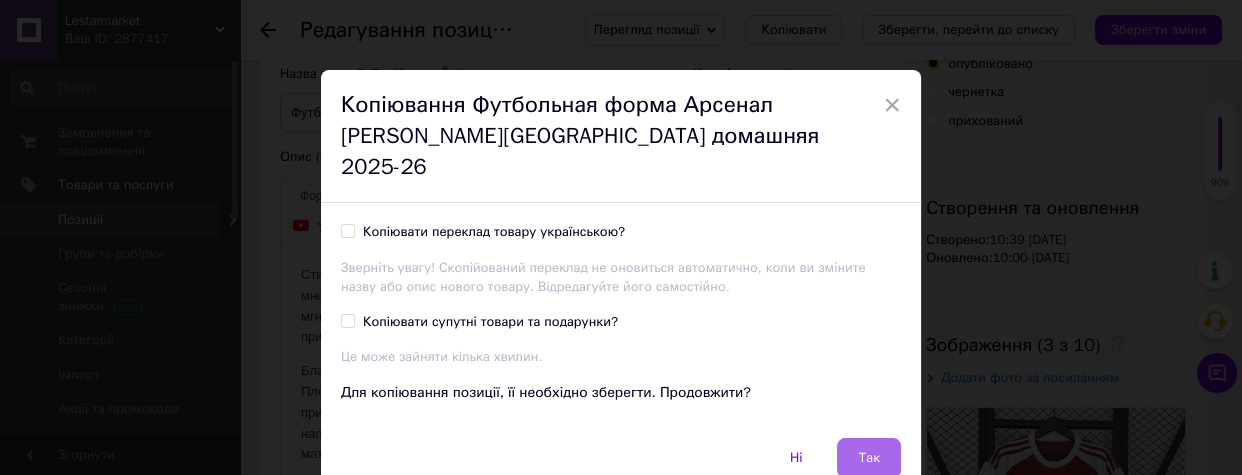 click on "Так" at bounding box center [869, 458] 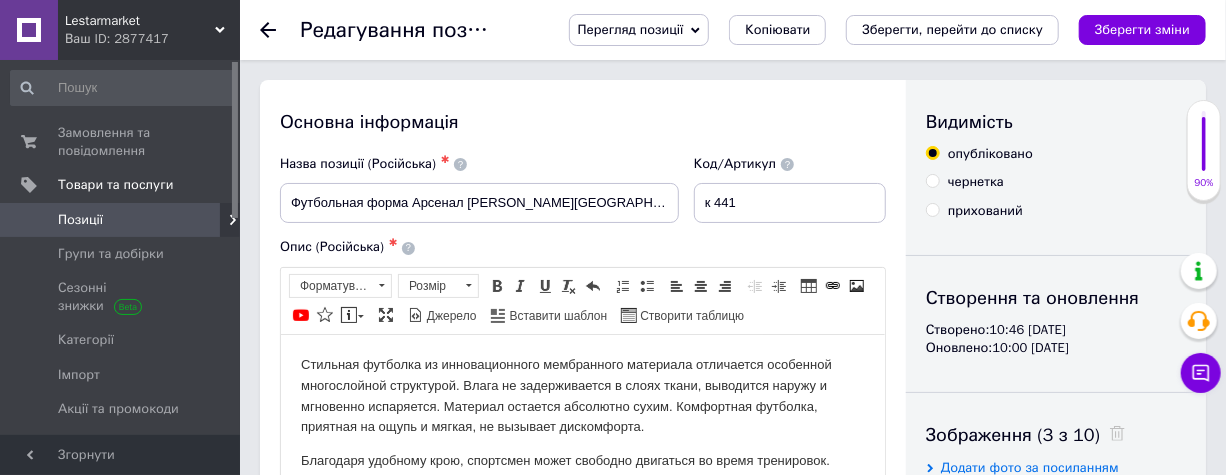 scroll, scrollTop: 0, scrollLeft: 0, axis: both 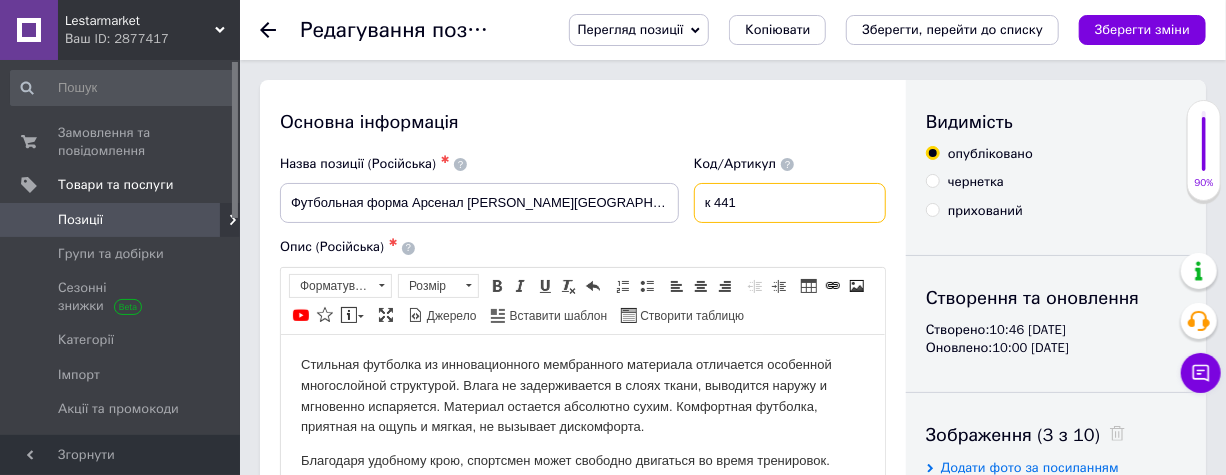 click on "Назва позиції (Російська) ✱ Футбольная форма Арсенал [PERSON_NAME][GEOGRAPHIC_DATA] домашняя 2025-26 Код/Артикул к 441" at bounding box center [583, 189] 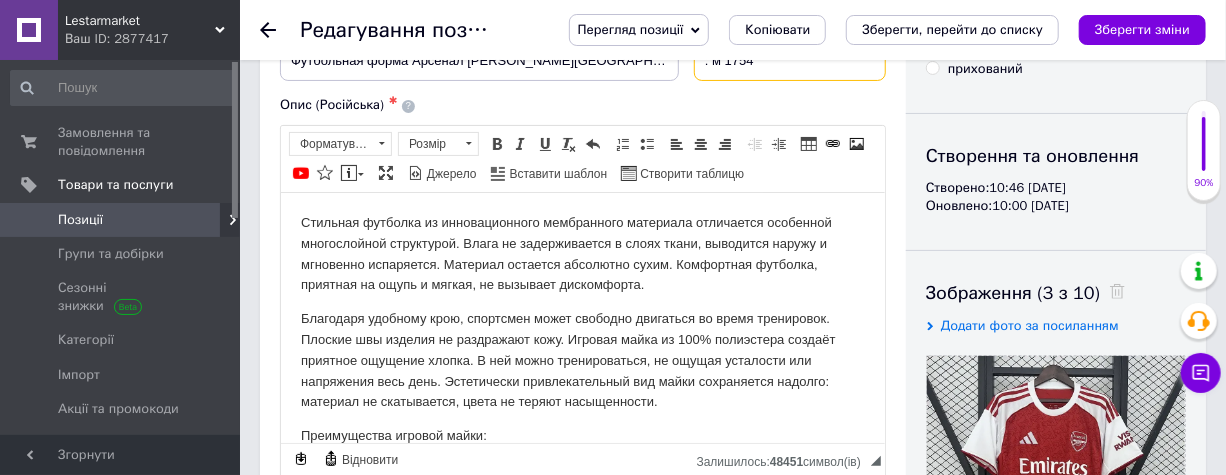 scroll, scrollTop: 90, scrollLeft: 0, axis: vertical 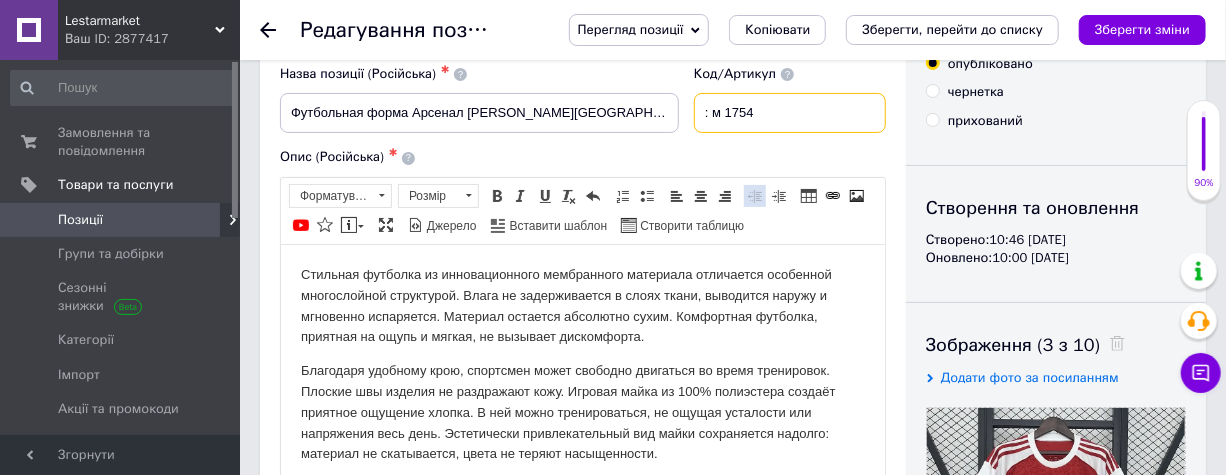 drag, startPoint x: 718, startPoint y: 113, endPoint x: 762, endPoint y: 199, distance: 96.60228 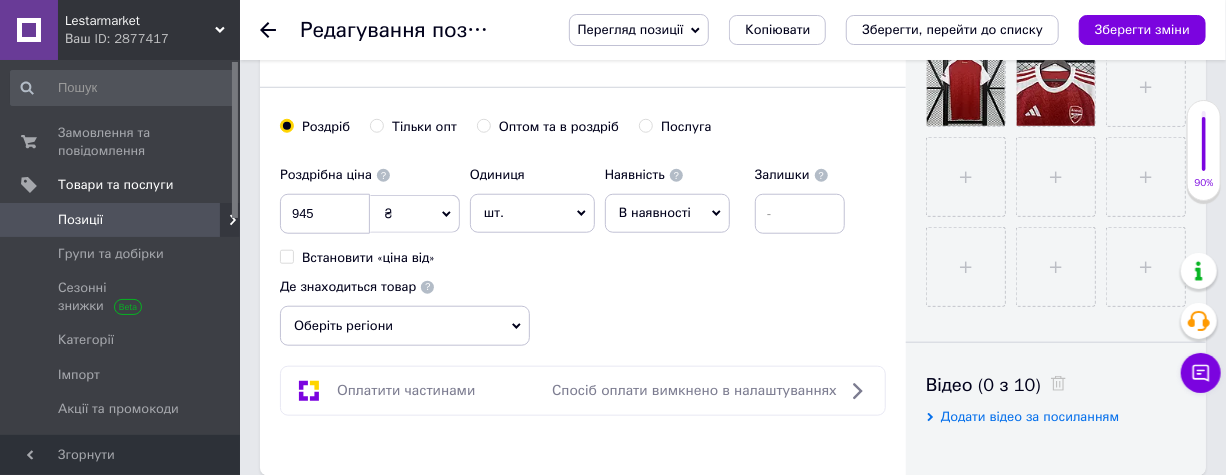scroll, scrollTop: 631, scrollLeft: 0, axis: vertical 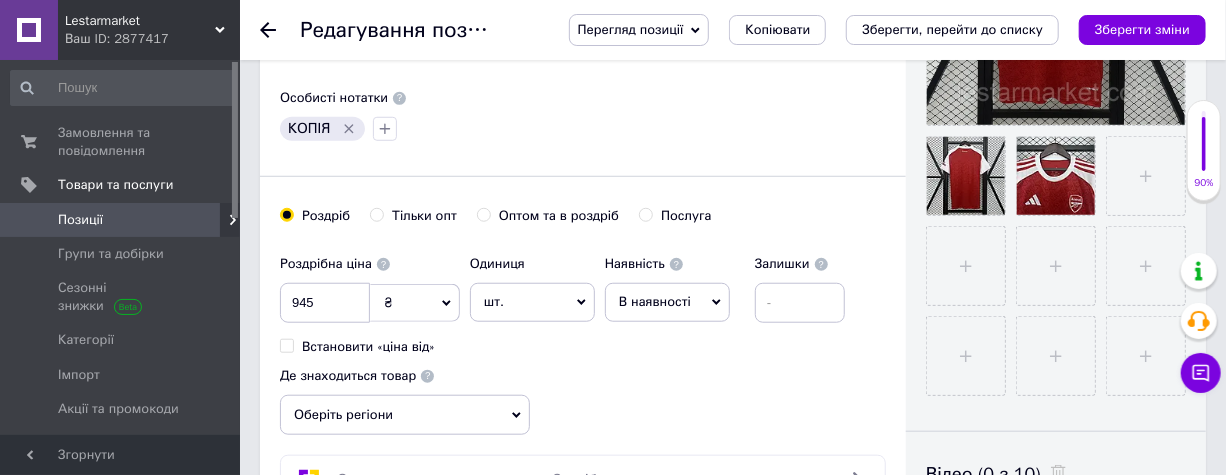 type on "м 1754" 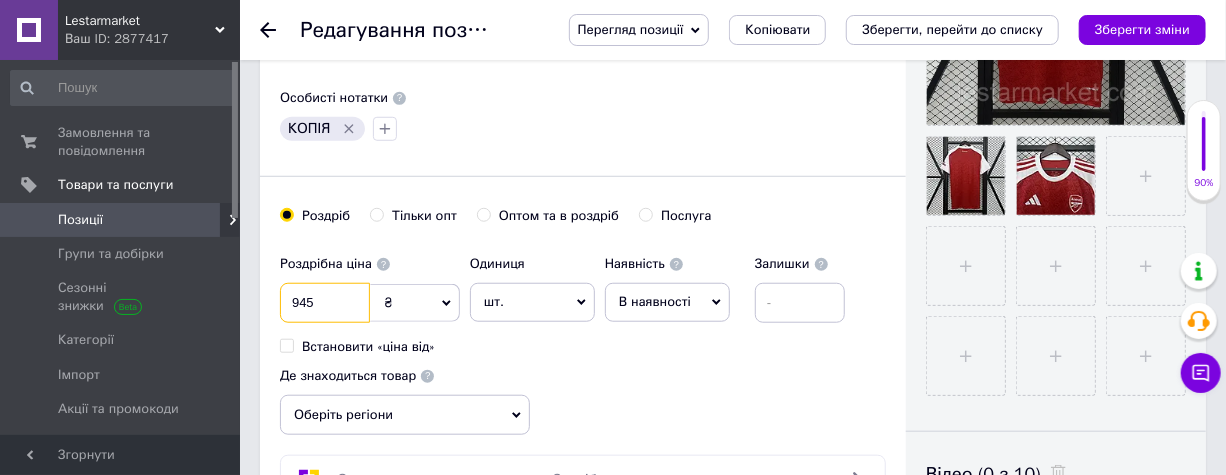 click on "945" at bounding box center (325, 303) 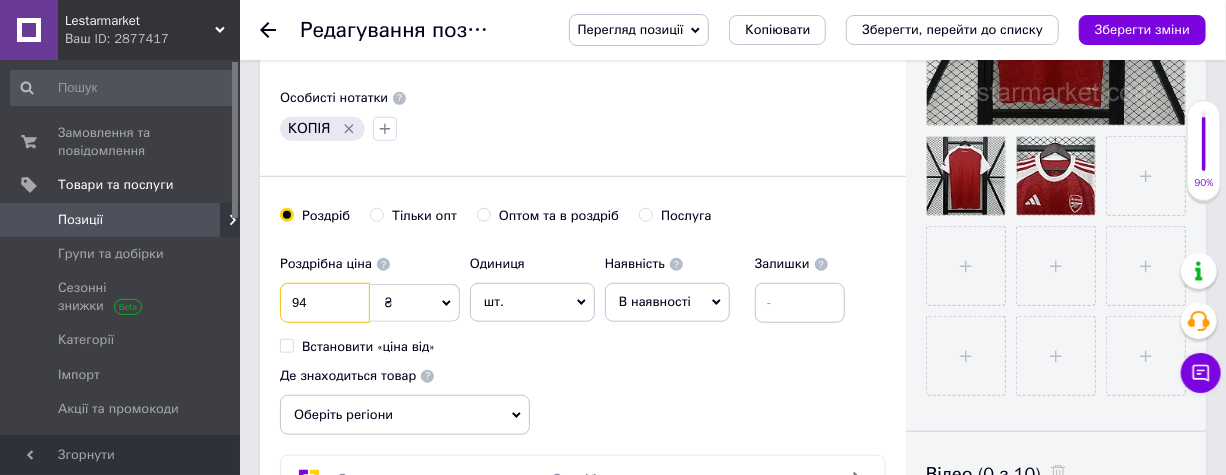 type on "9" 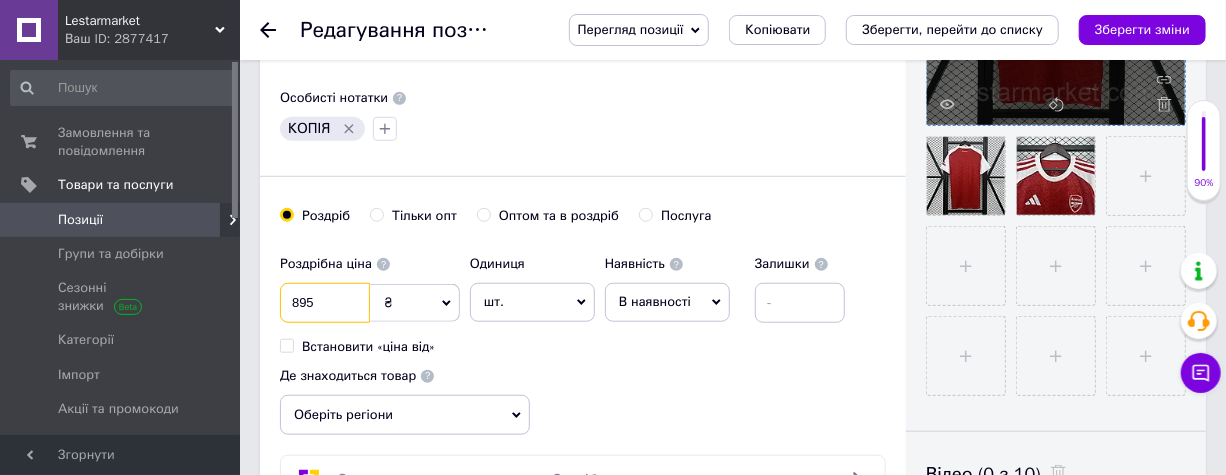 type on "895" 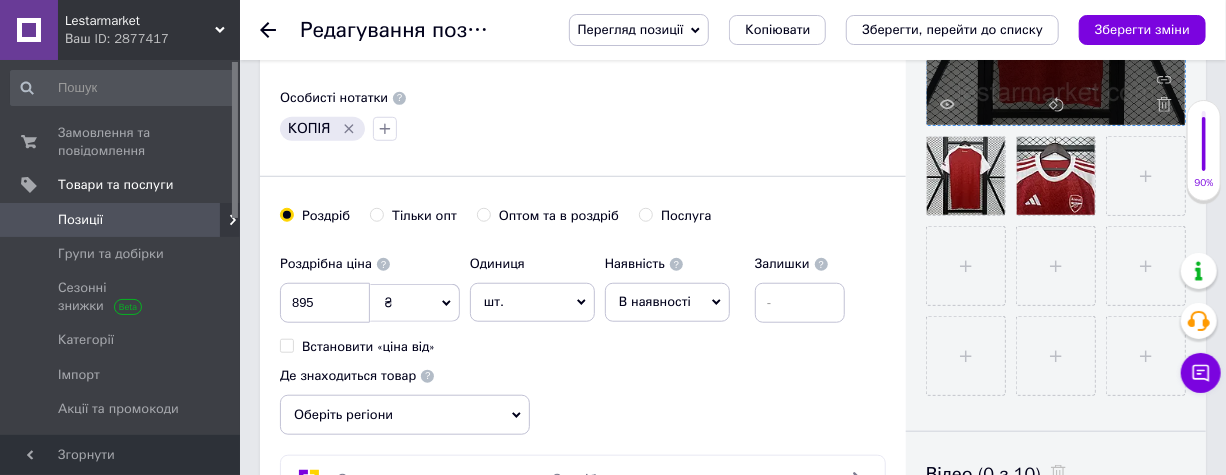 click at bounding box center (1056, -4) 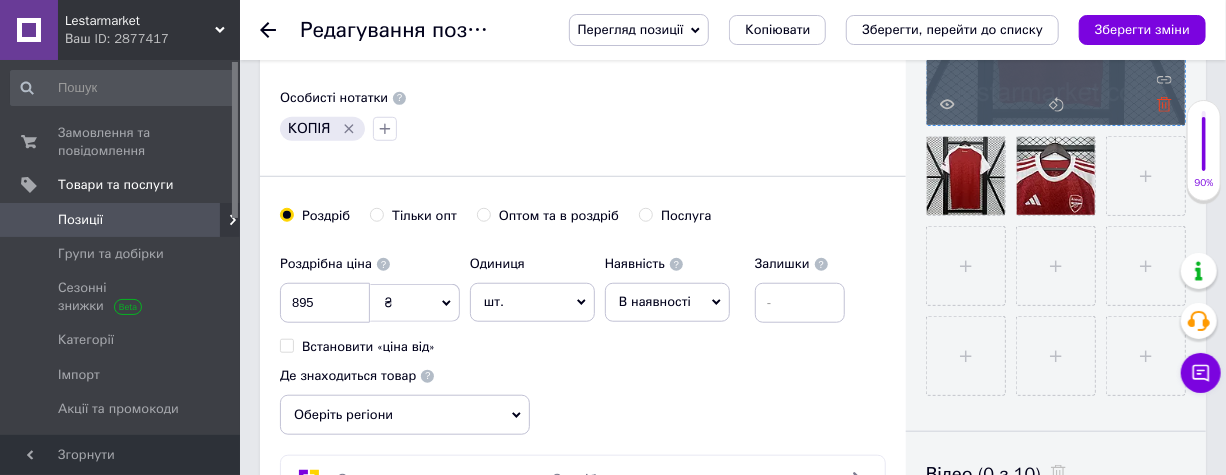 click 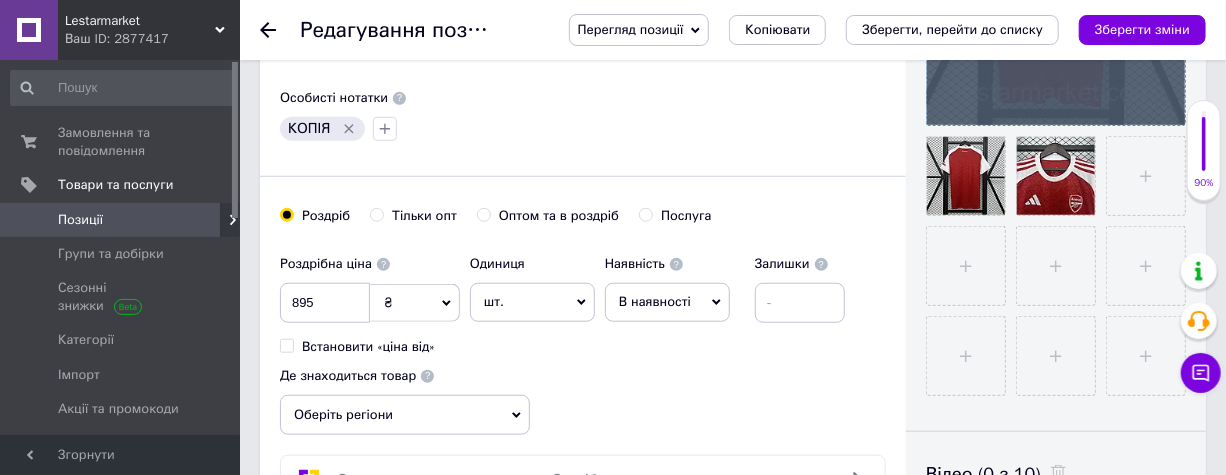 click at bounding box center (1056, -4) 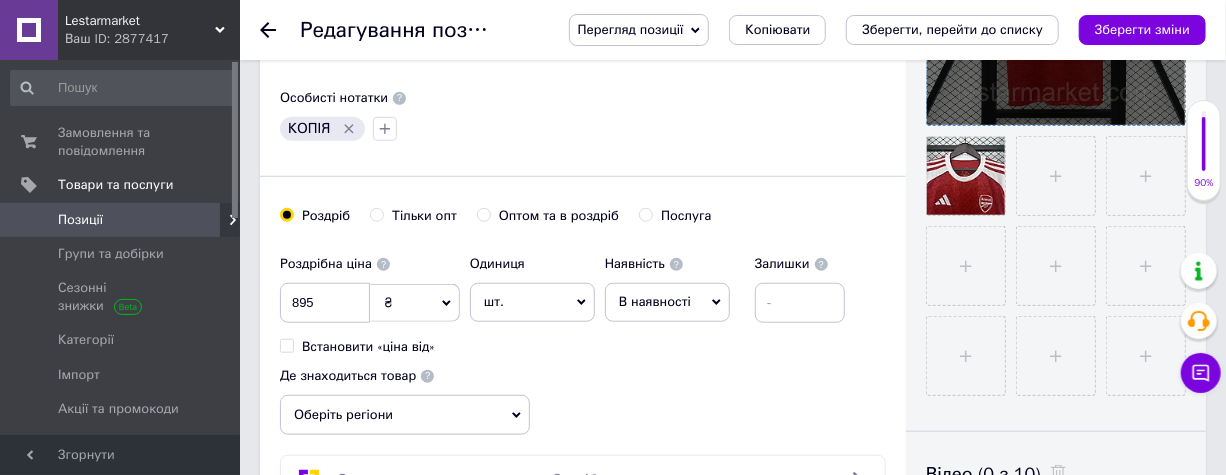 click at bounding box center [1056, -4] 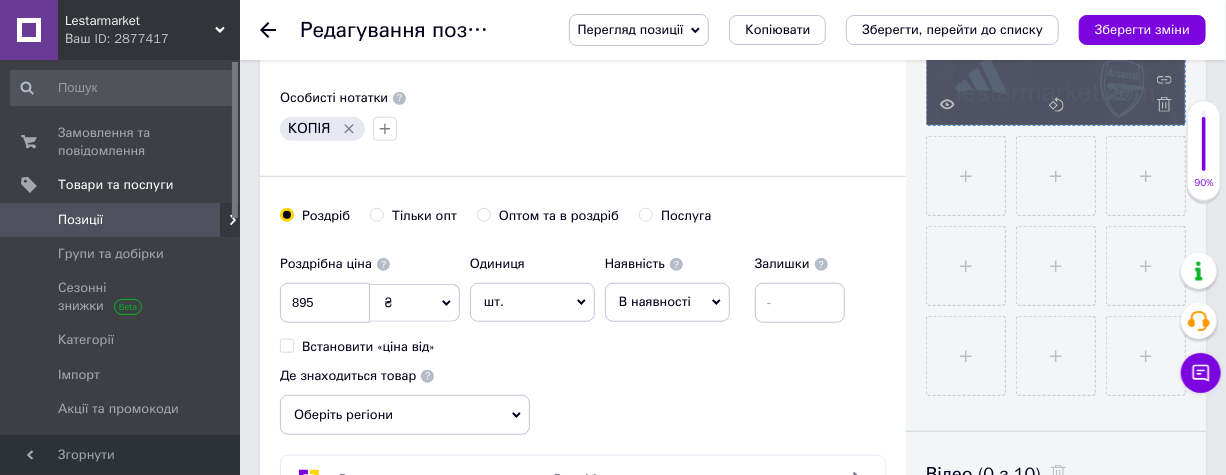click 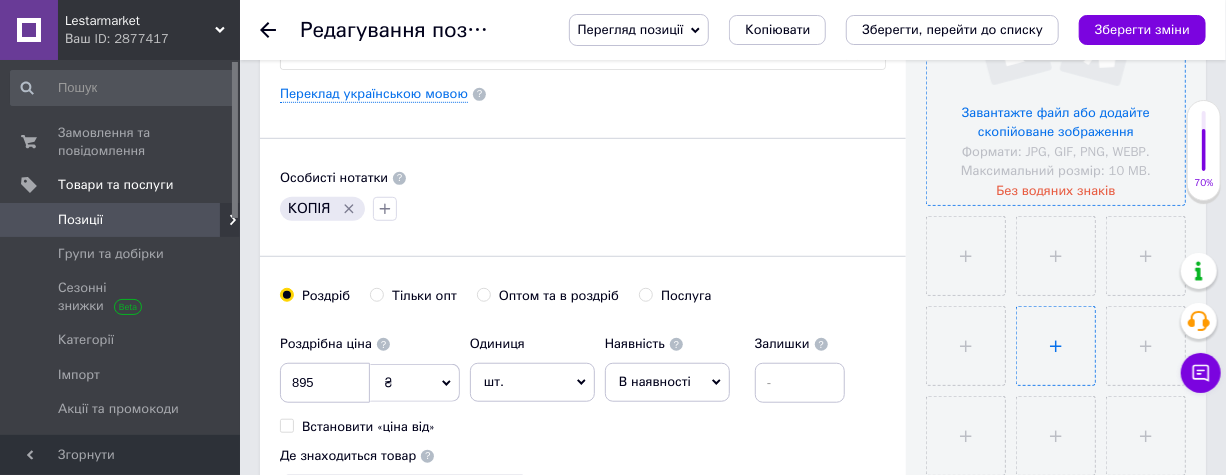 scroll, scrollTop: 540, scrollLeft: 0, axis: vertical 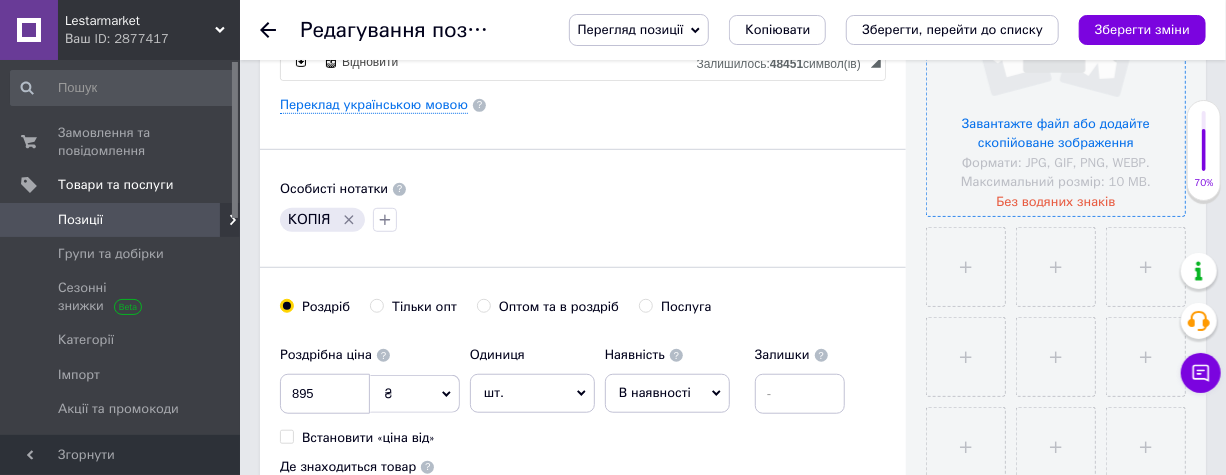 click at bounding box center (1056, 87) 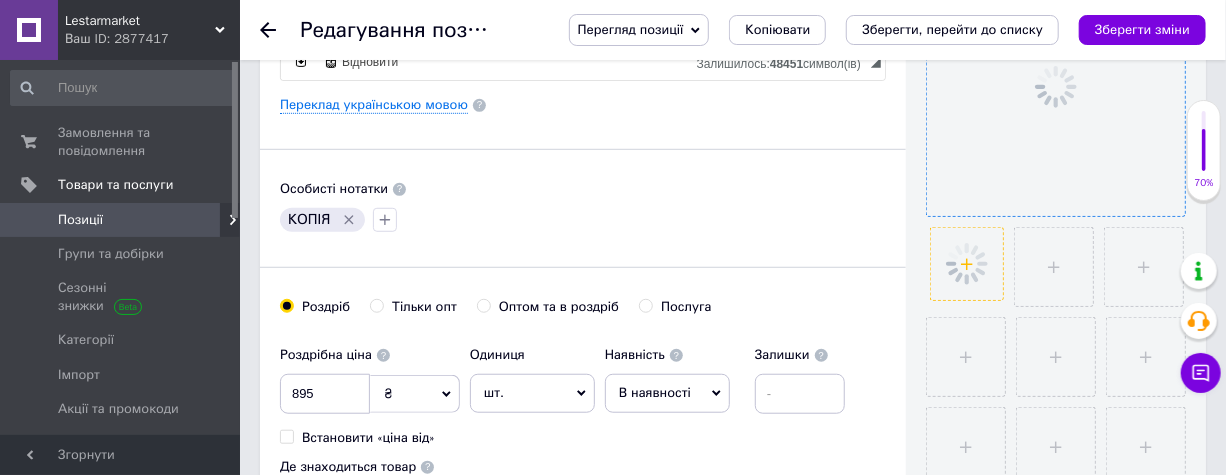 click 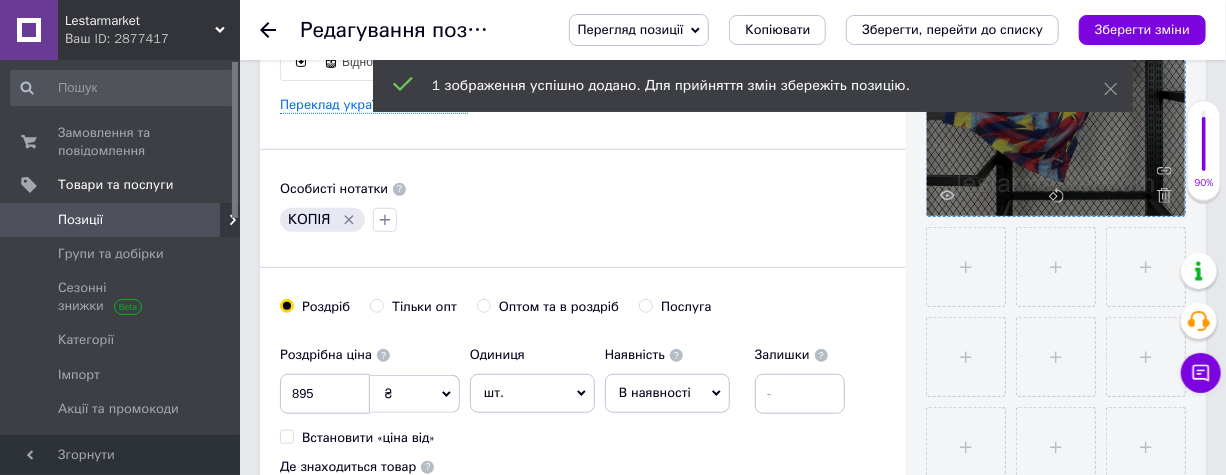 click at bounding box center (966, 267) 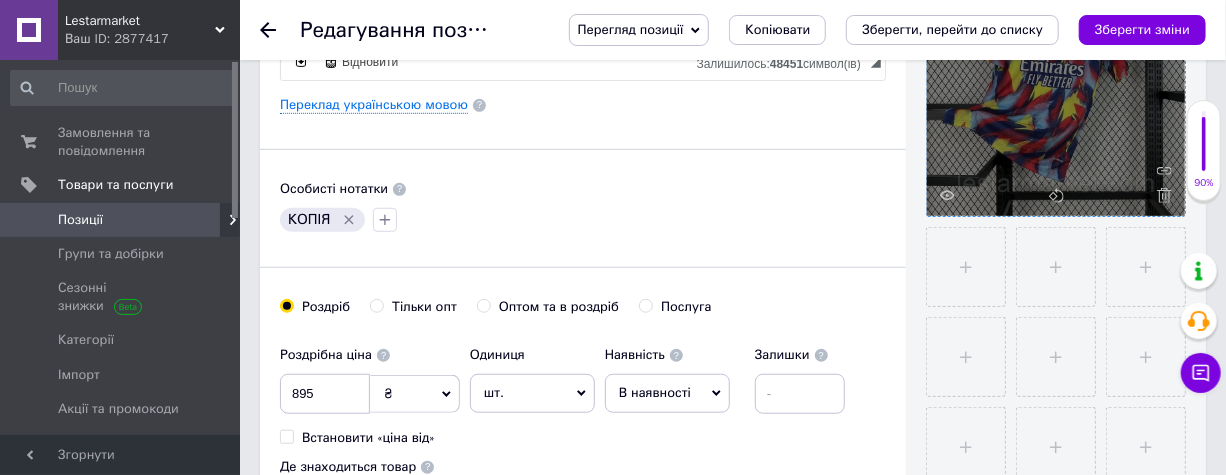 type on "C:\fakepath\6736333293_w640_h640_6736333293.webp" 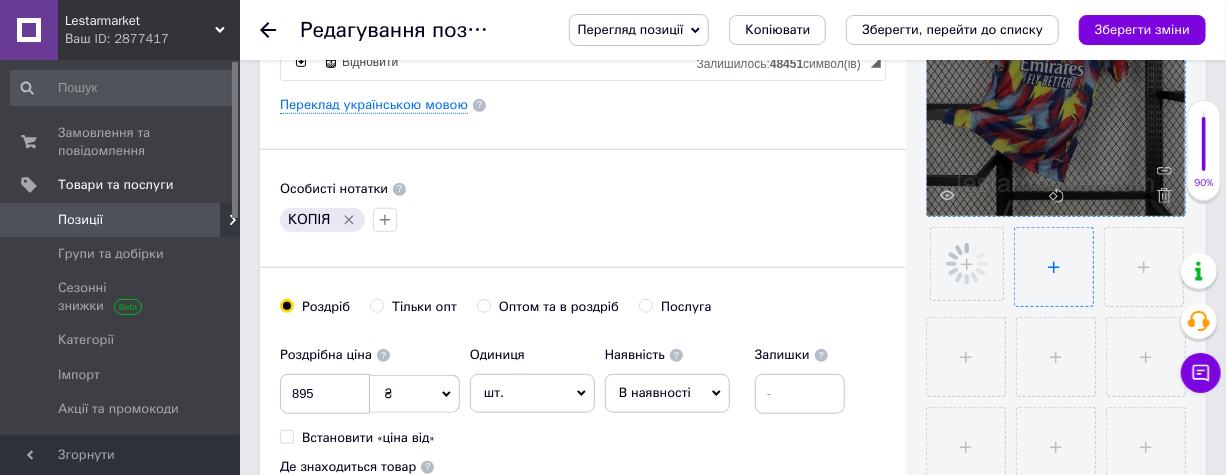 click at bounding box center (1054, 267) 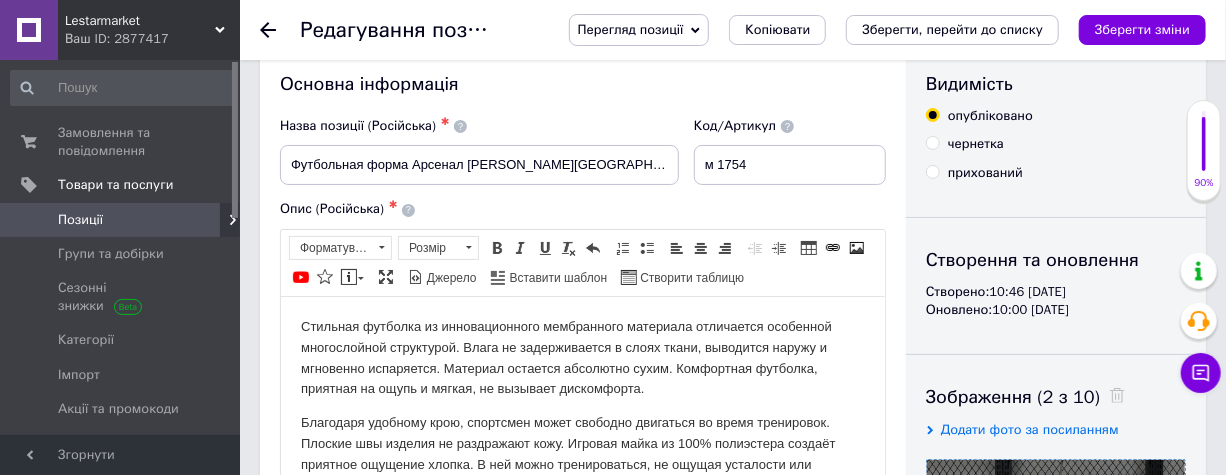 scroll, scrollTop: 0, scrollLeft: 0, axis: both 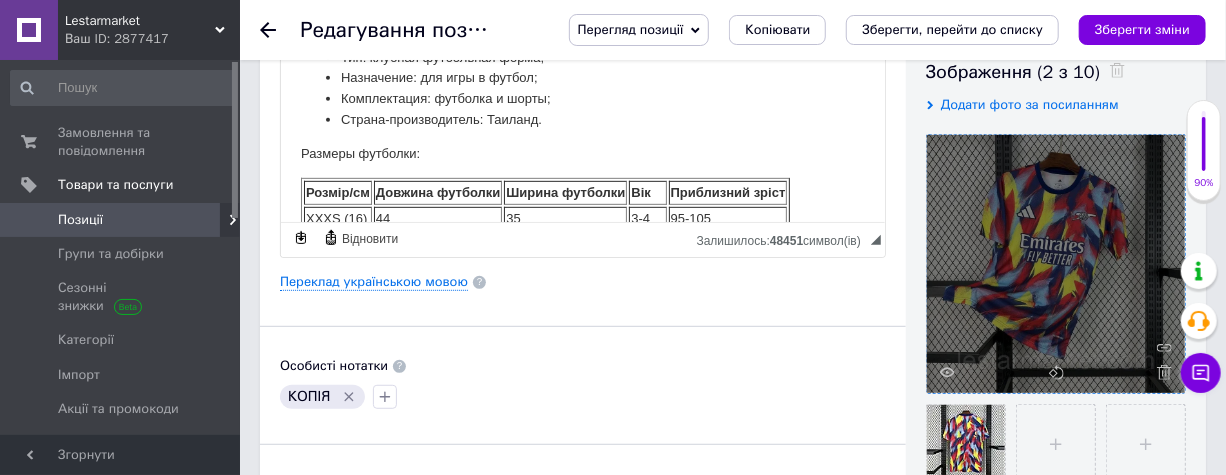 click on "Основна інформація Назва позиції (Російська) ✱ Футбольная форма Арсенал [PERSON_NAME][GEOGRAPHIC_DATA] домашняя 2025-26 Код/Артикул м 1754 Опис (Російська) ✱ Стильная футболка из инновационного мембранного материала отличается особенной многослойной структурой. Влага не задерживается в слоях ткани, выводится наружу и мгновенно испаряется. Материал остается абсолютно сухим. Комфортная футболка, приятная на ощупь и мягкая, не вызывает дискомфорта.
Преимущества игровой майки:
Несложный уход: стирается вручную, грязь не задерживается на ткани.
Характеристики:" at bounding box center [583, 275] 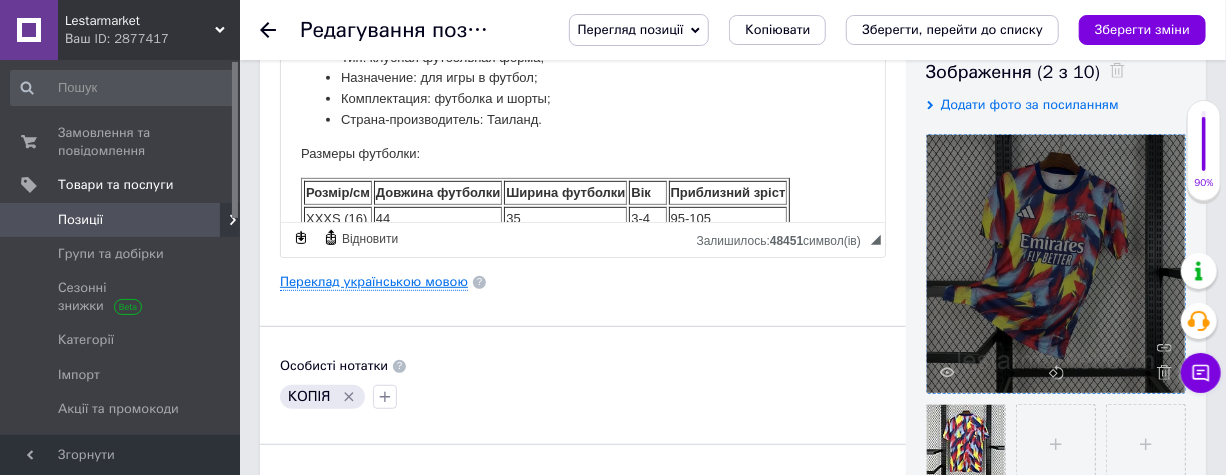 click on "Переклад українською мовою" at bounding box center (374, 282) 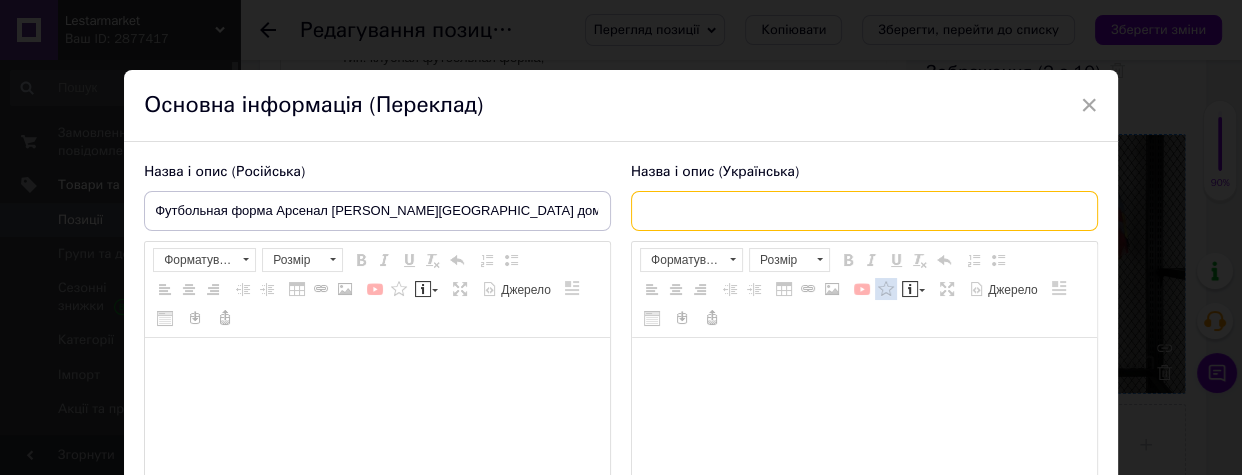 click at bounding box center [864, 211] 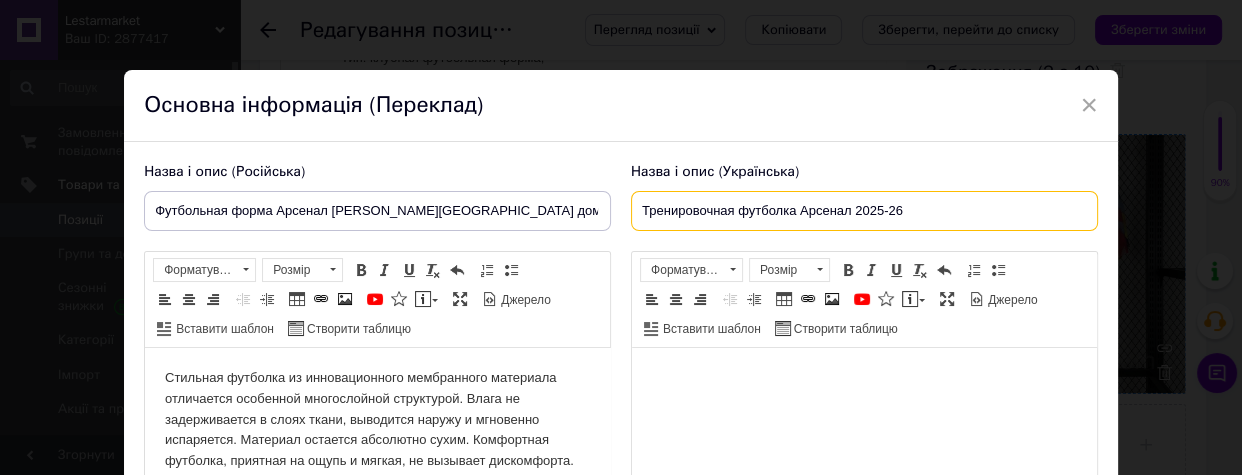 scroll, scrollTop: 0, scrollLeft: 0, axis: both 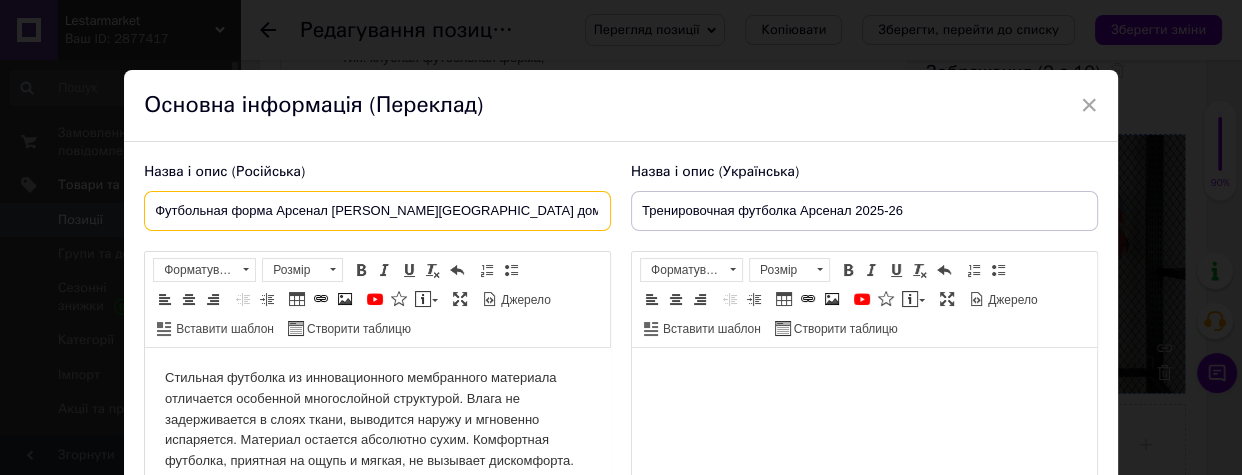 drag, startPoint x: 546, startPoint y: 209, endPoint x: 39, endPoint y: 219, distance: 507.0986 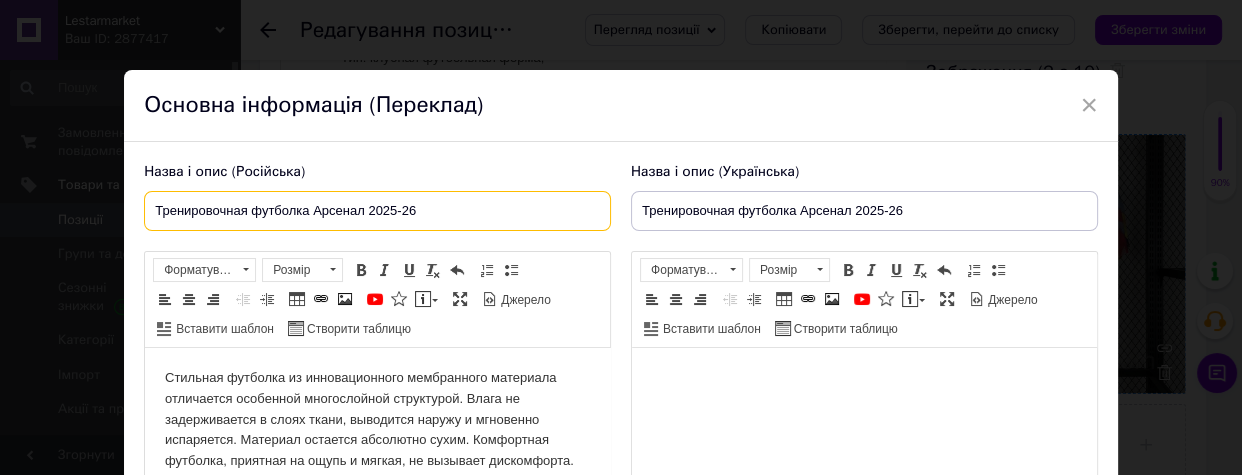 type on "Тренировочная футболка Арсенал 2025-26" 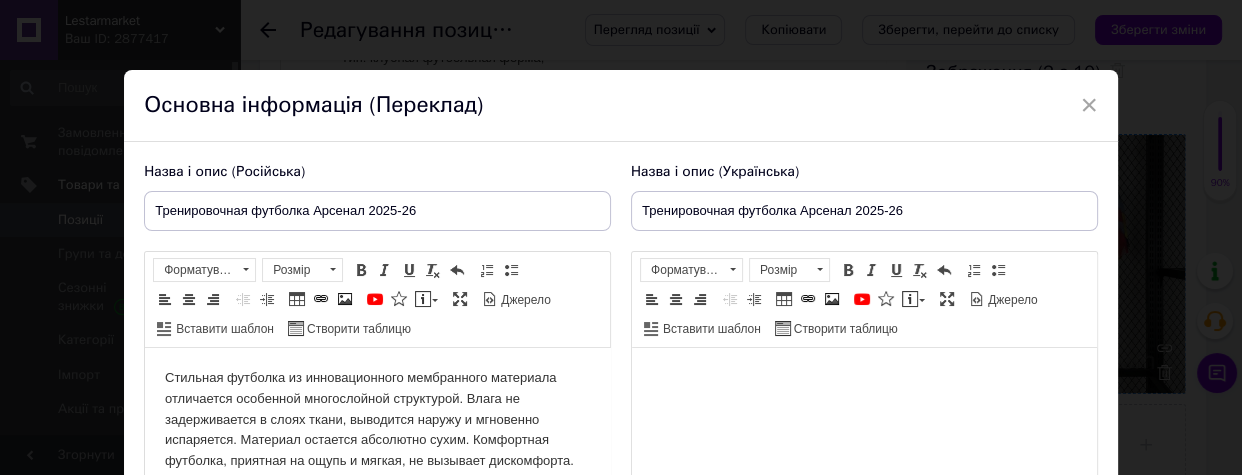 click at bounding box center [864, 378] 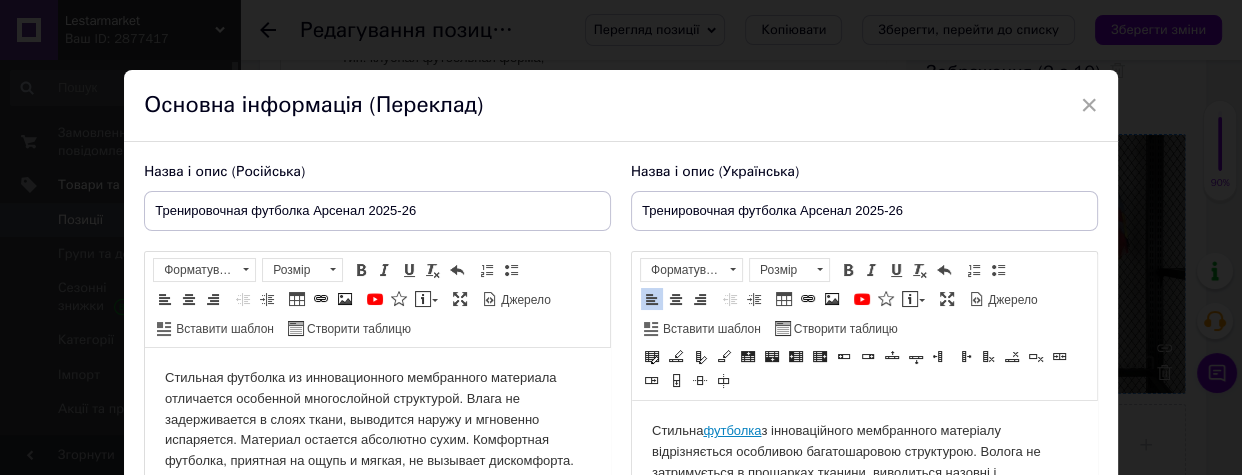 scroll, scrollTop: 151, scrollLeft: 0, axis: vertical 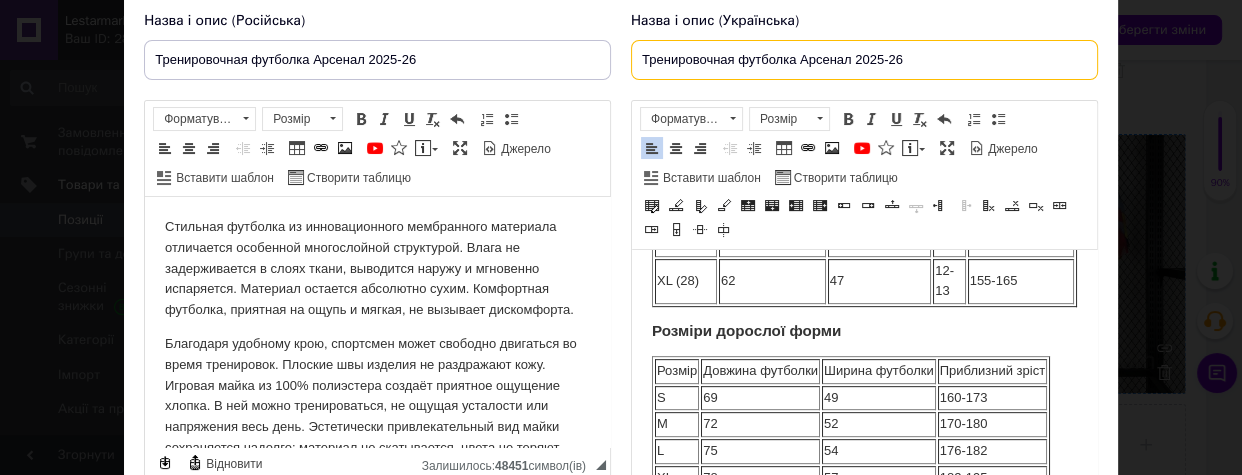 drag, startPoint x: 903, startPoint y: 61, endPoint x: 431, endPoint y: 59, distance: 472.00424 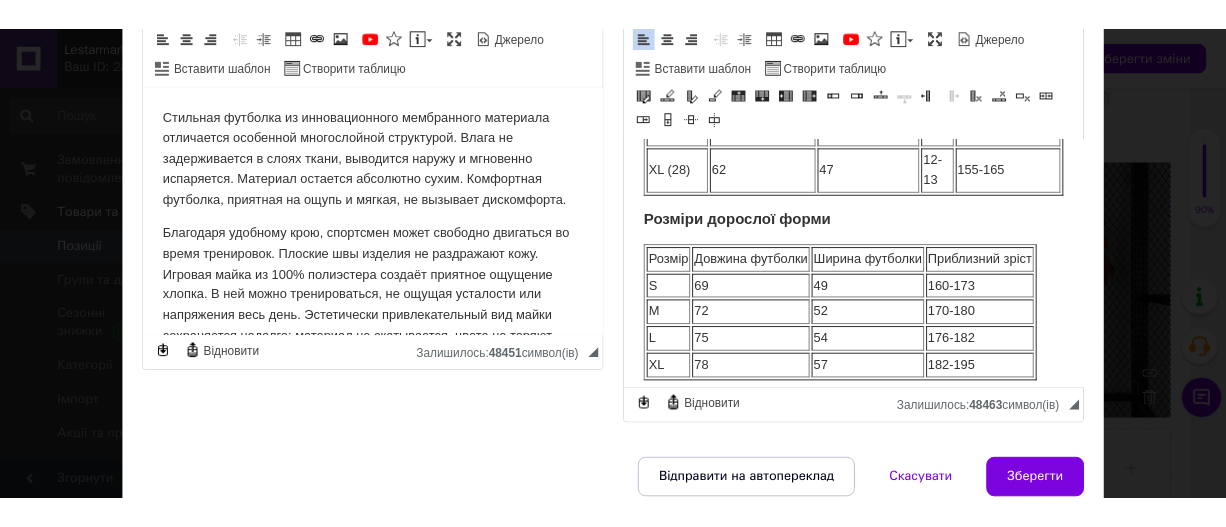 scroll, scrollTop: 403, scrollLeft: 0, axis: vertical 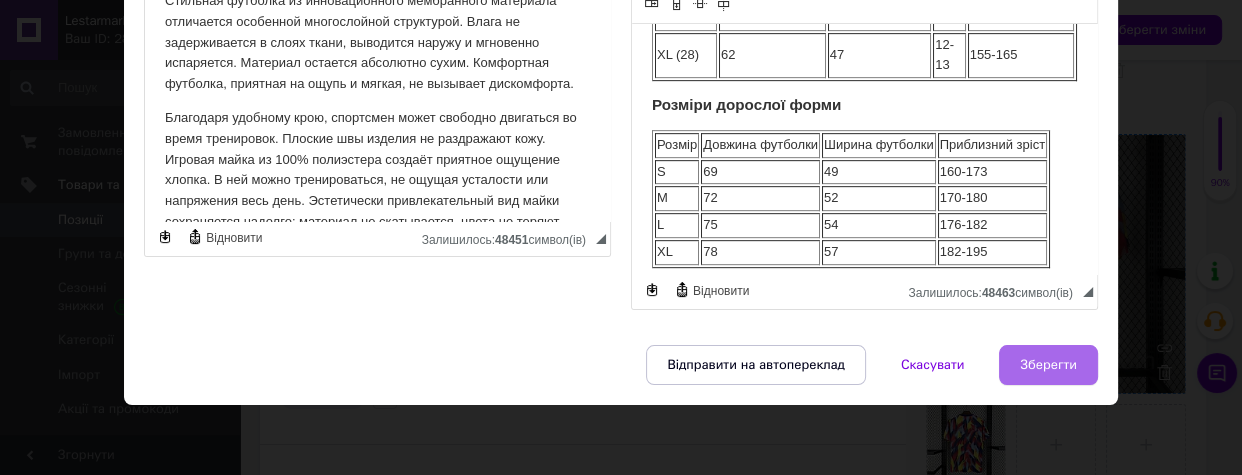 type on "Тренувальна футболка Арсенал 2025-26" 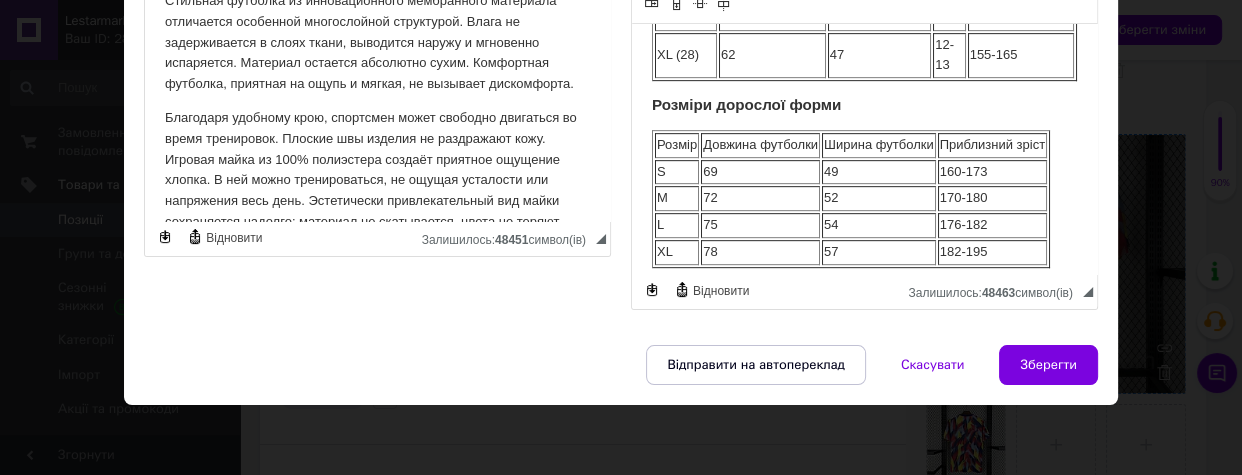 drag, startPoint x: 1044, startPoint y: 358, endPoint x: 1043, endPoint y: 368, distance: 10.049875 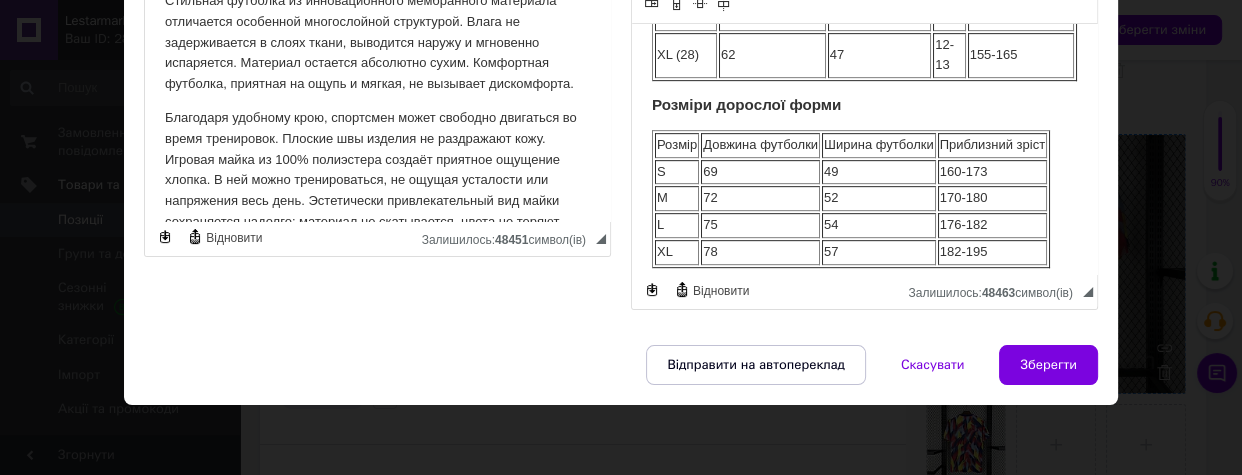 click on "Зберегти" at bounding box center (1048, 365) 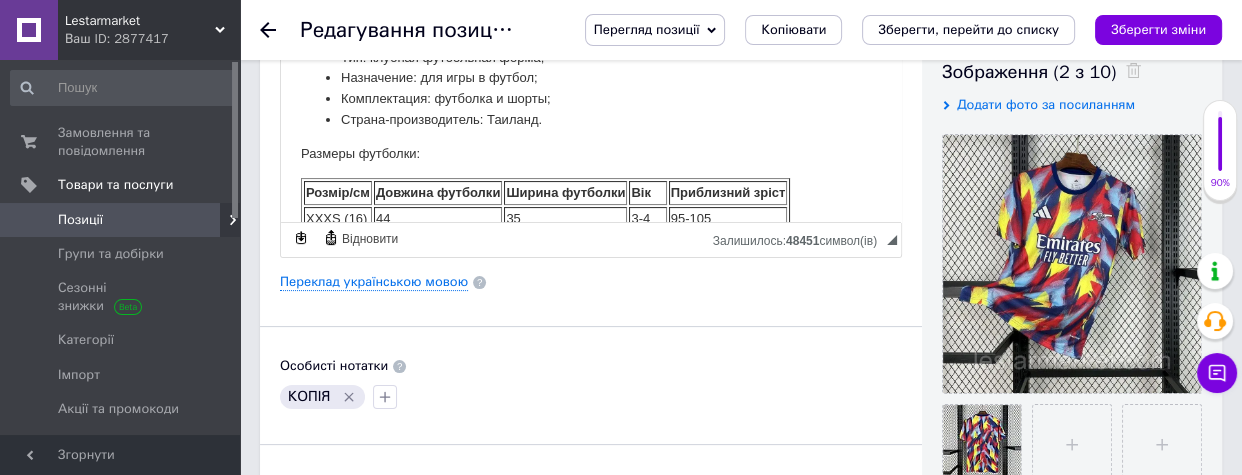 click on "Зберегти зміни" at bounding box center [1158, 29] 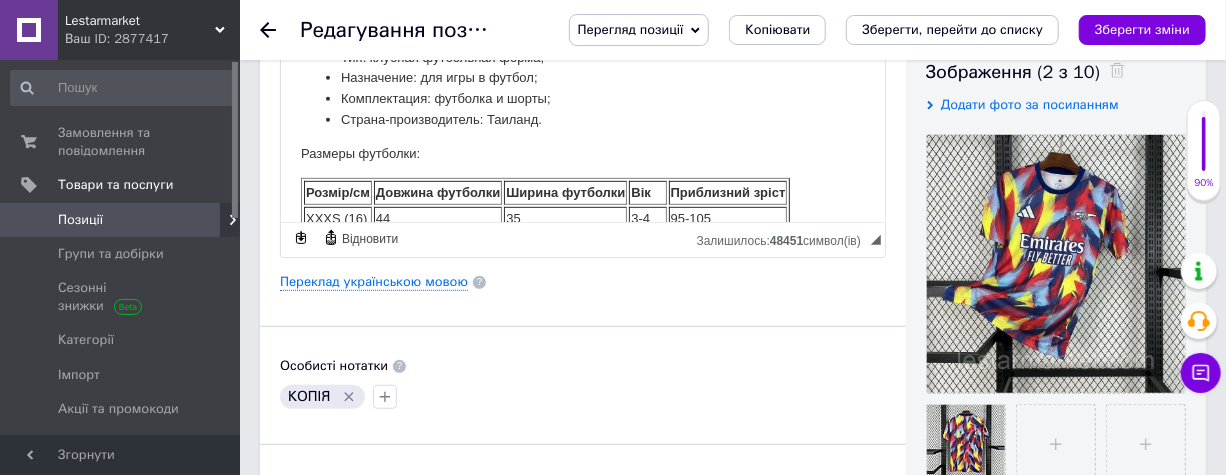drag, startPoint x: 197, startPoint y: 419, endPoint x: 0, endPoint y: 511, distance: 217.42355 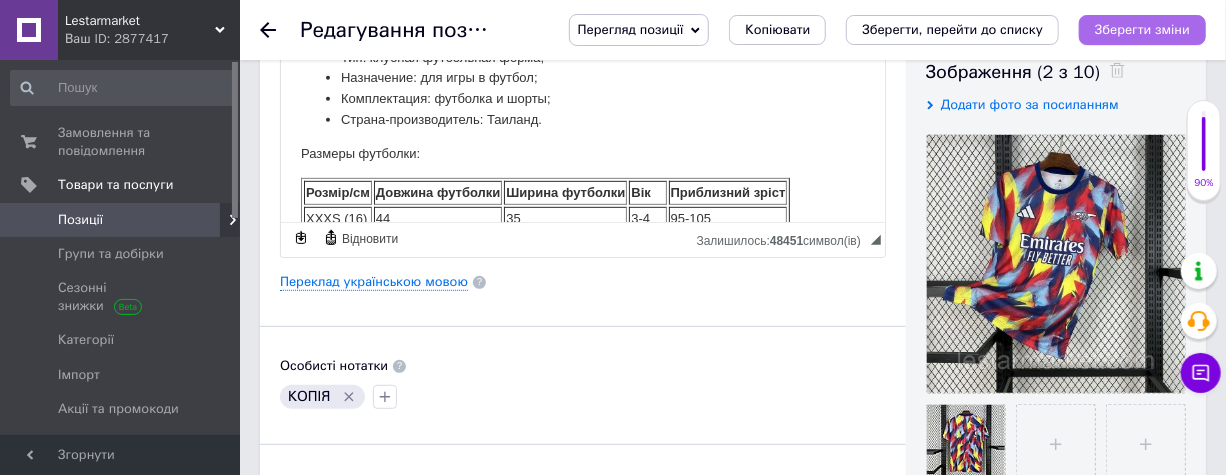 click on "Зберегти зміни" at bounding box center [1142, 29] 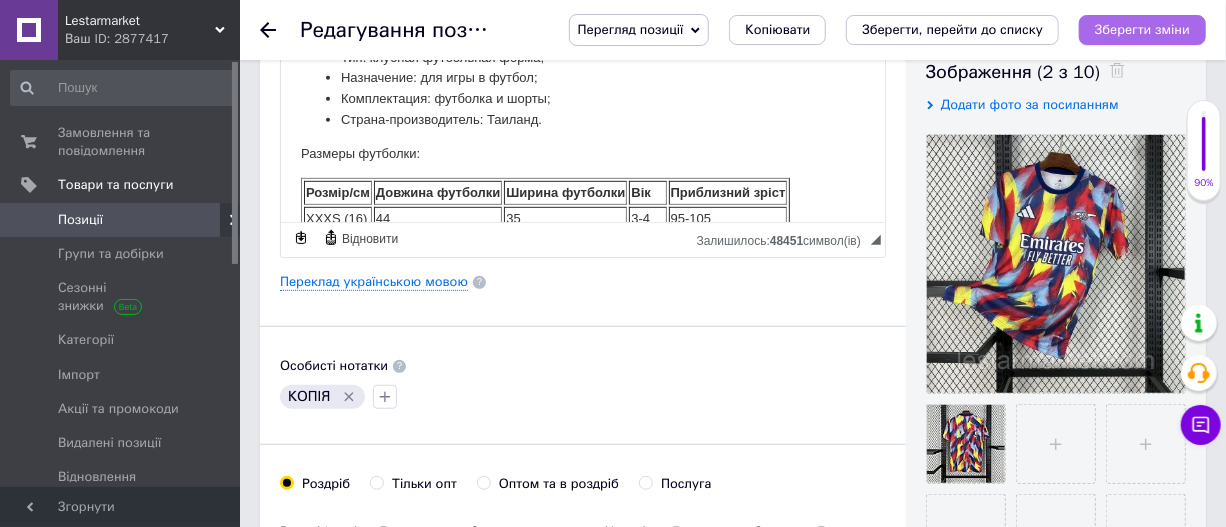 click on "Зберегти зміни" at bounding box center [1142, 29] 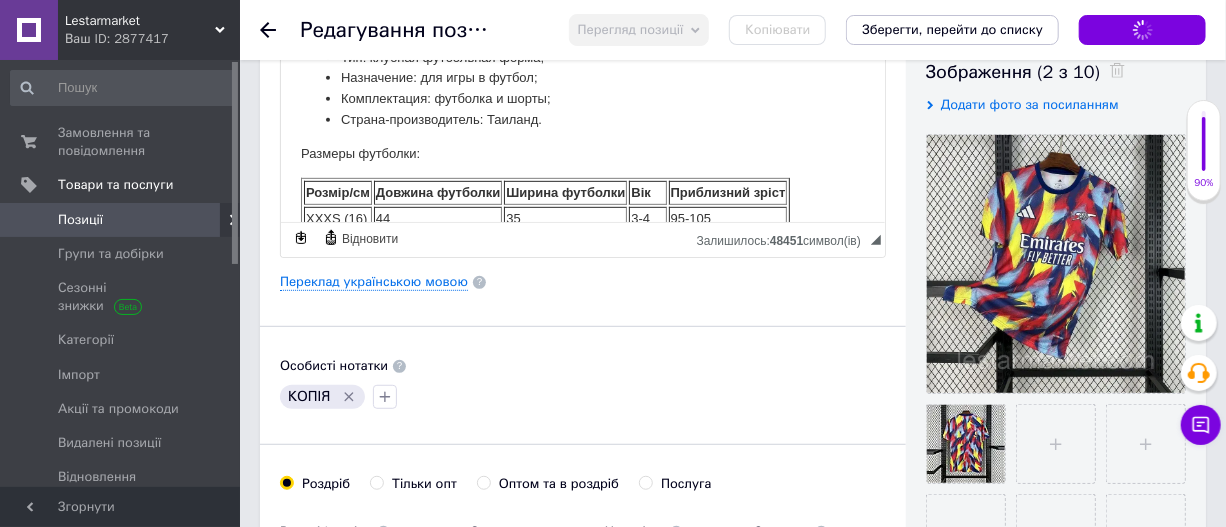 drag, startPoint x: 111, startPoint y: 211, endPoint x: 539, endPoint y: 20, distance: 468.68433 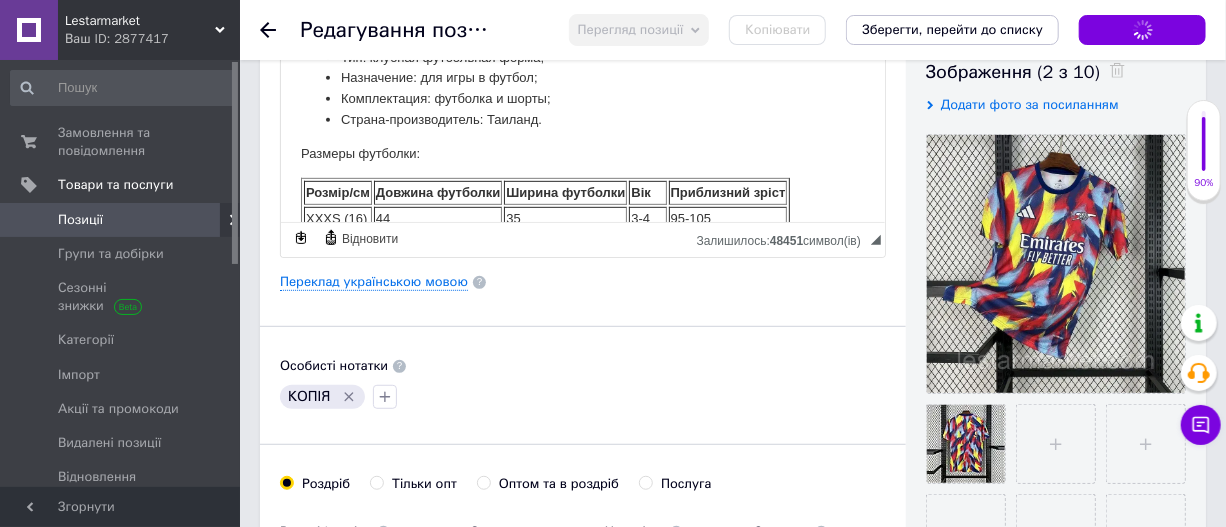 click on "Позиції" at bounding box center [121, 220] 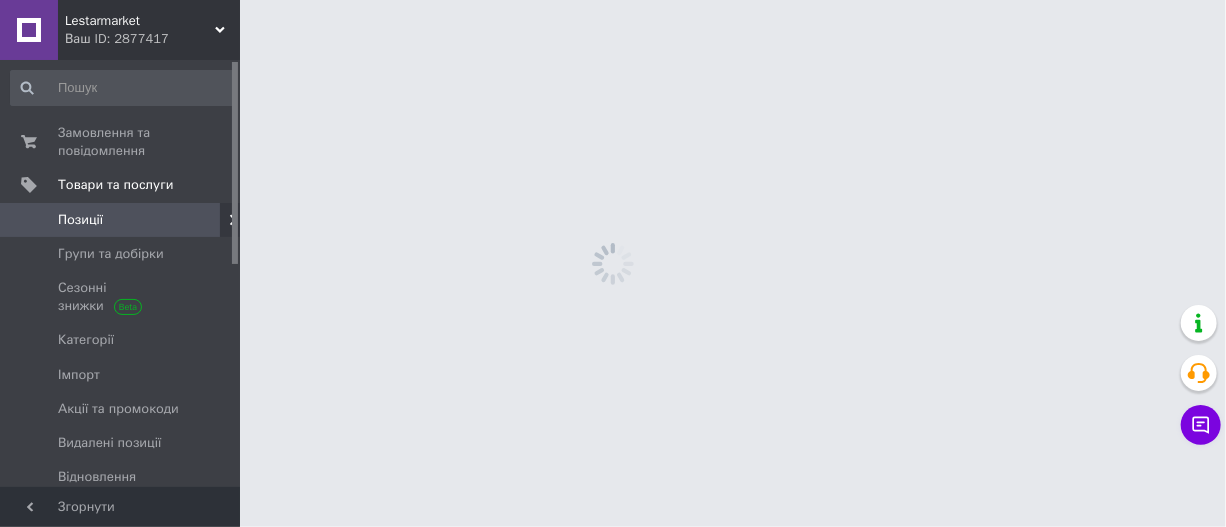 scroll, scrollTop: 0, scrollLeft: 0, axis: both 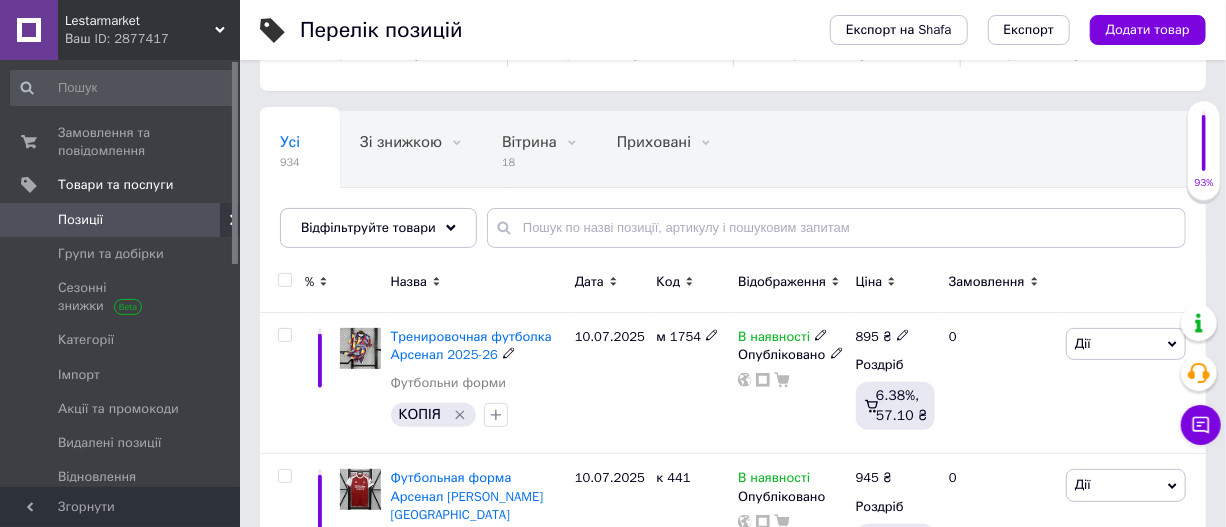 drag, startPoint x: 476, startPoint y: 342, endPoint x: 490, endPoint y: 292, distance: 51.92302 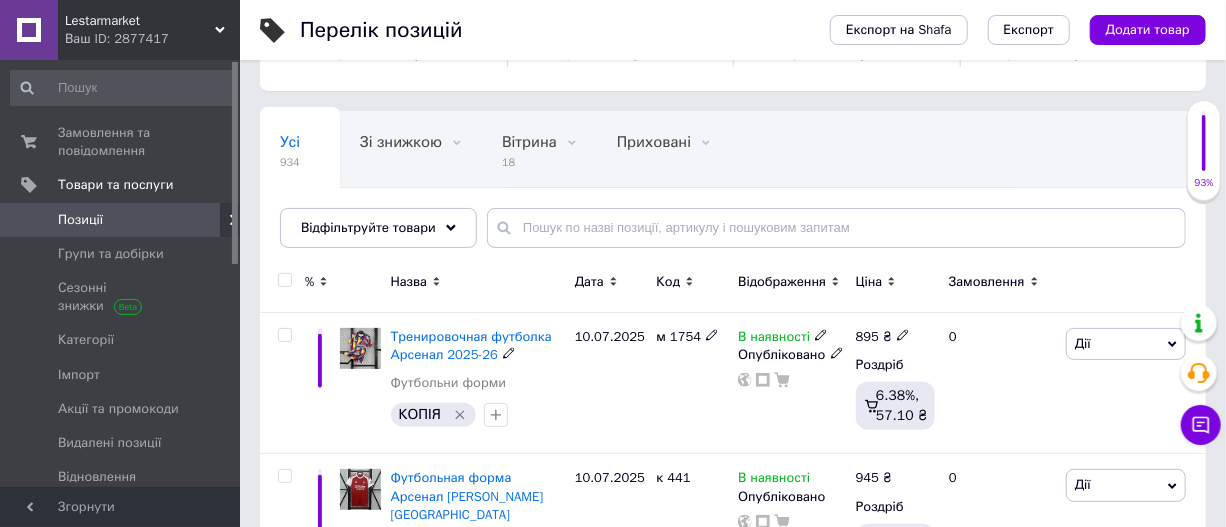 click on "Тренировочная футболка Арсенал 2025-26" at bounding box center (471, 345) 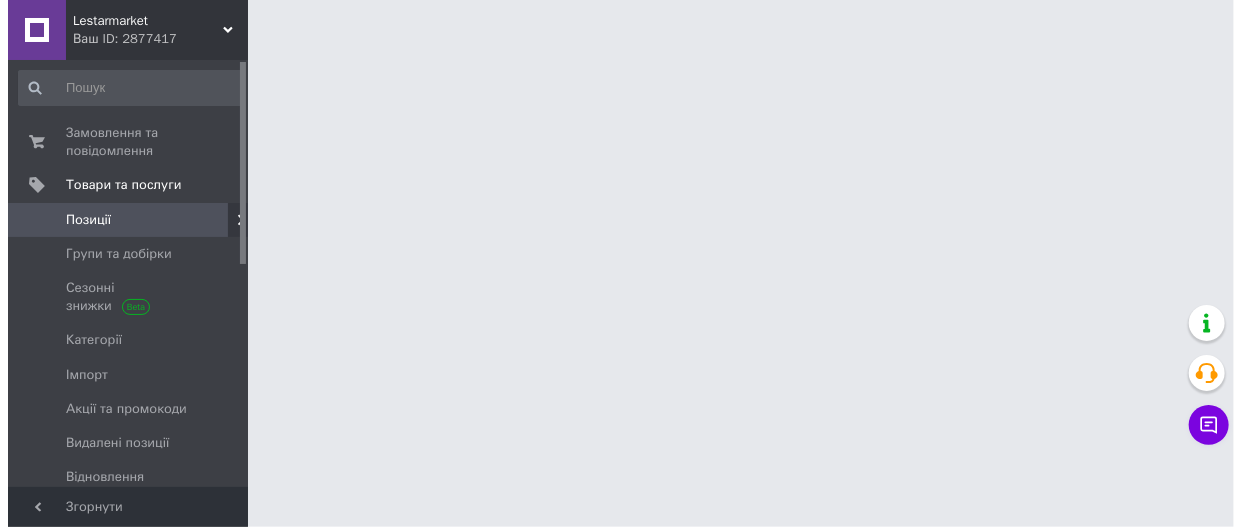 scroll, scrollTop: 0, scrollLeft: 0, axis: both 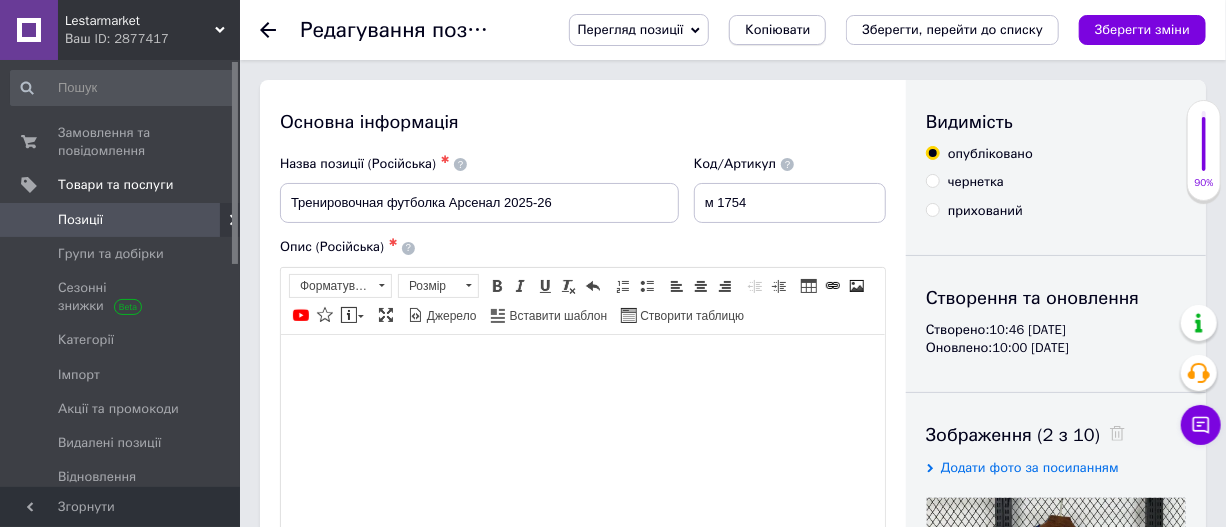 click on "Копіювати" at bounding box center (777, 30) 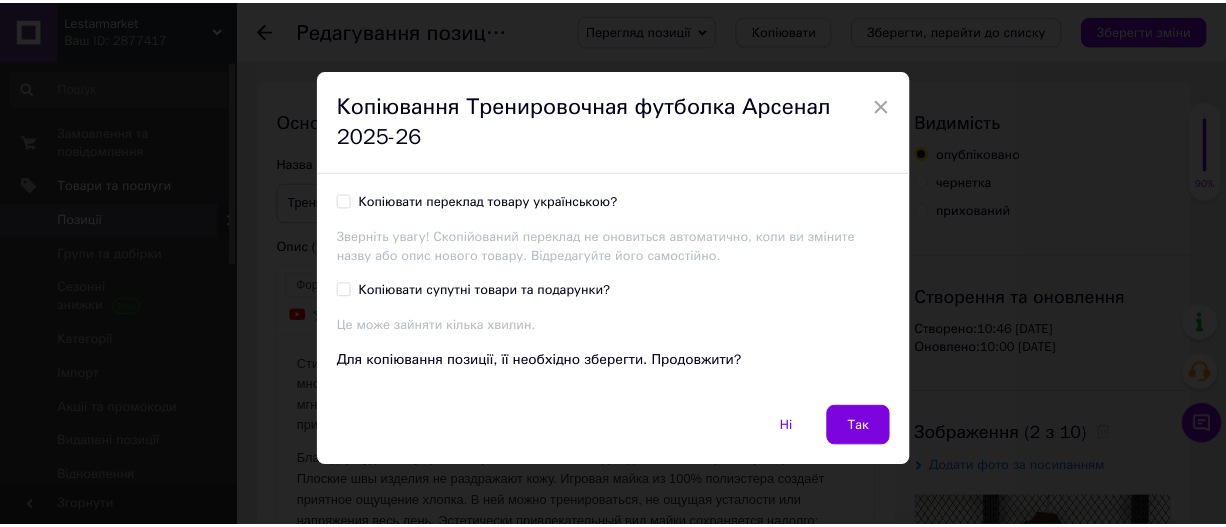 scroll, scrollTop: 0, scrollLeft: 0, axis: both 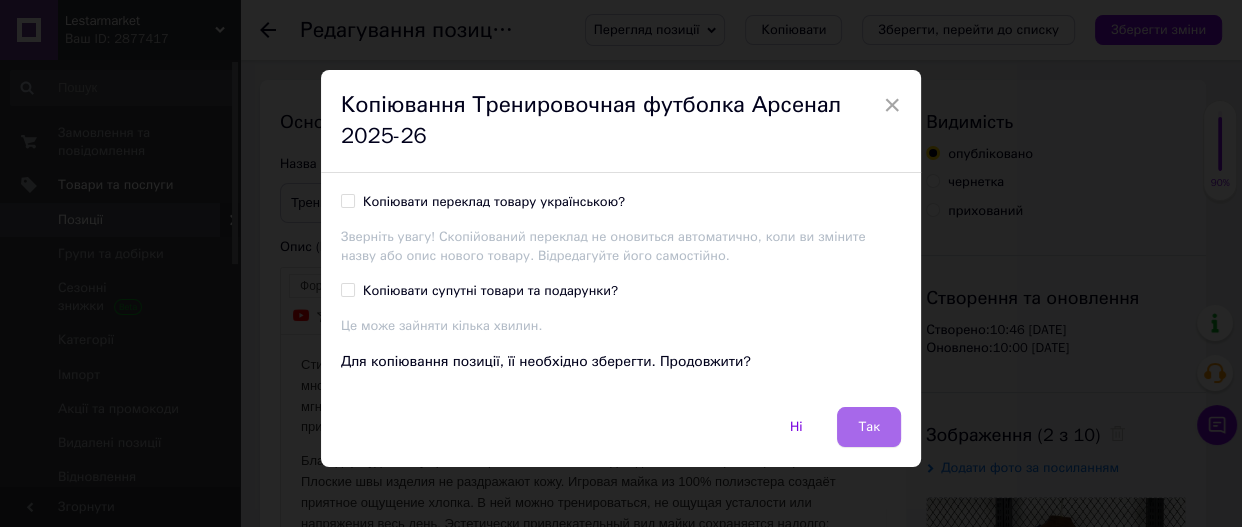 drag, startPoint x: 864, startPoint y: 433, endPoint x: 580, endPoint y: 71, distance: 460.10867 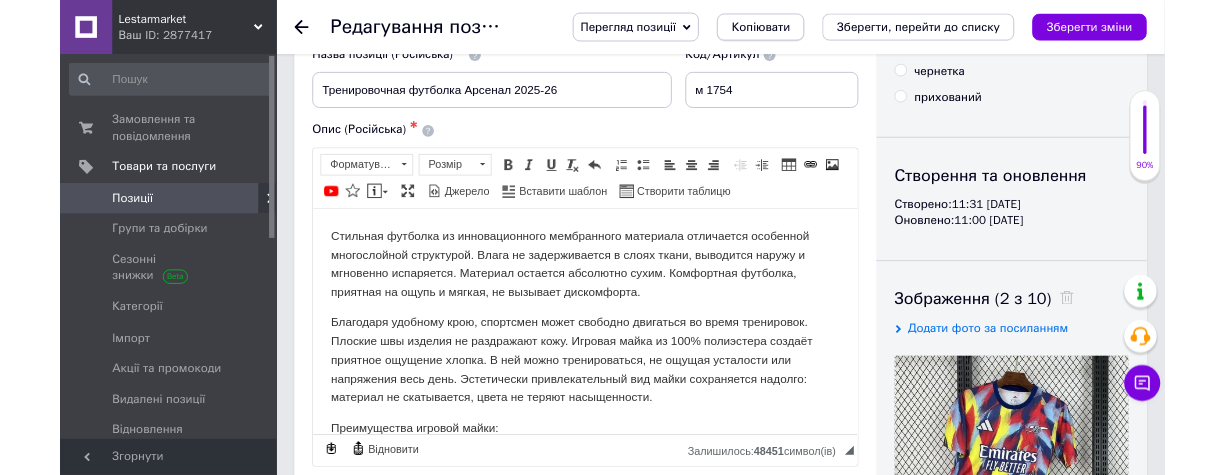 scroll, scrollTop: 0, scrollLeft: 0, axis: both 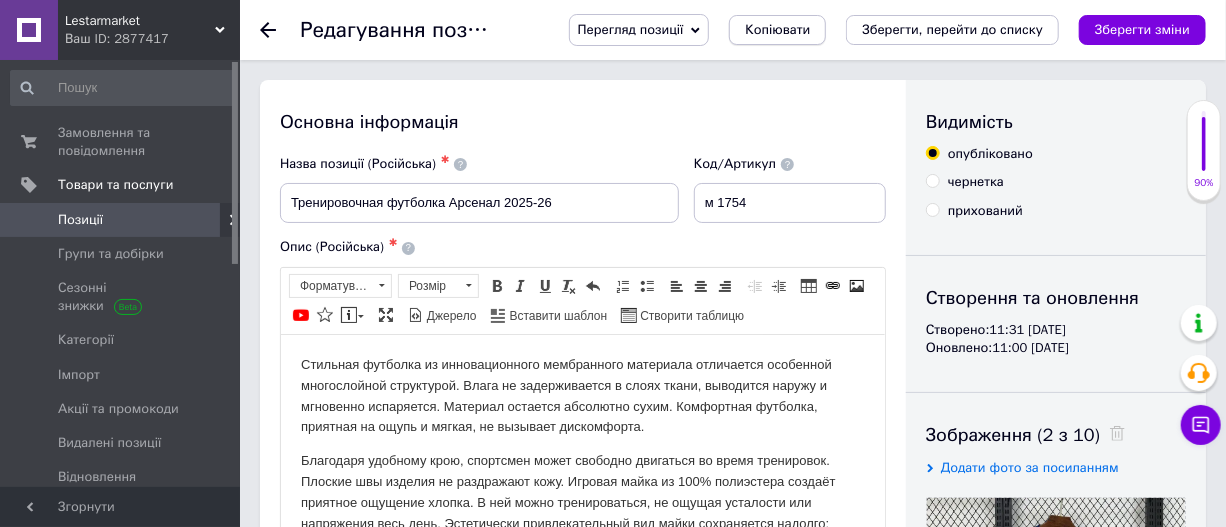click on "Копіювати" at bounding box center (777, 30) 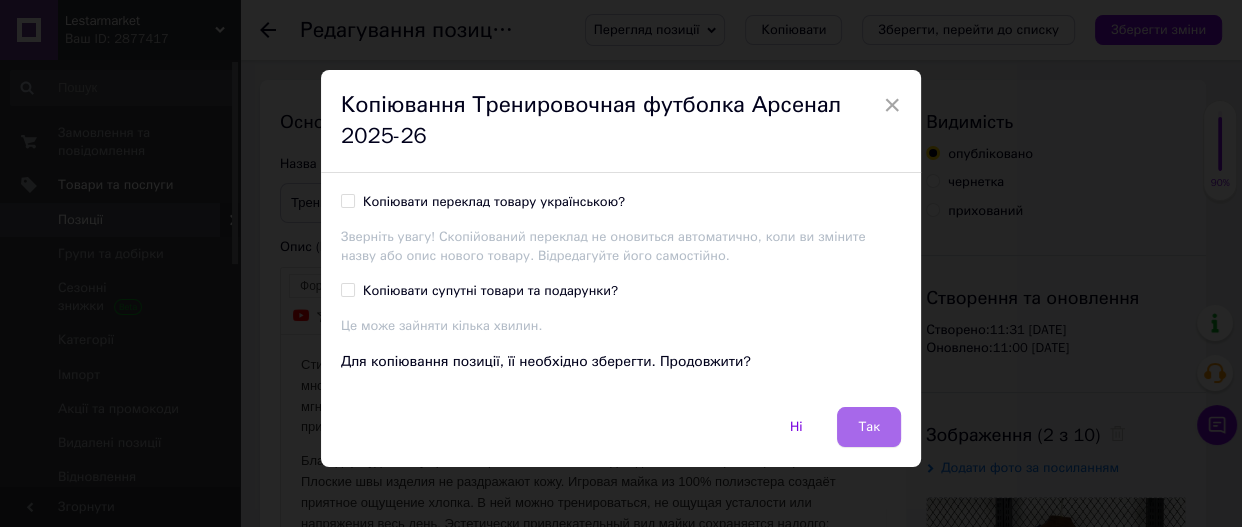 click on "Так" at bounding box center [869, 427] 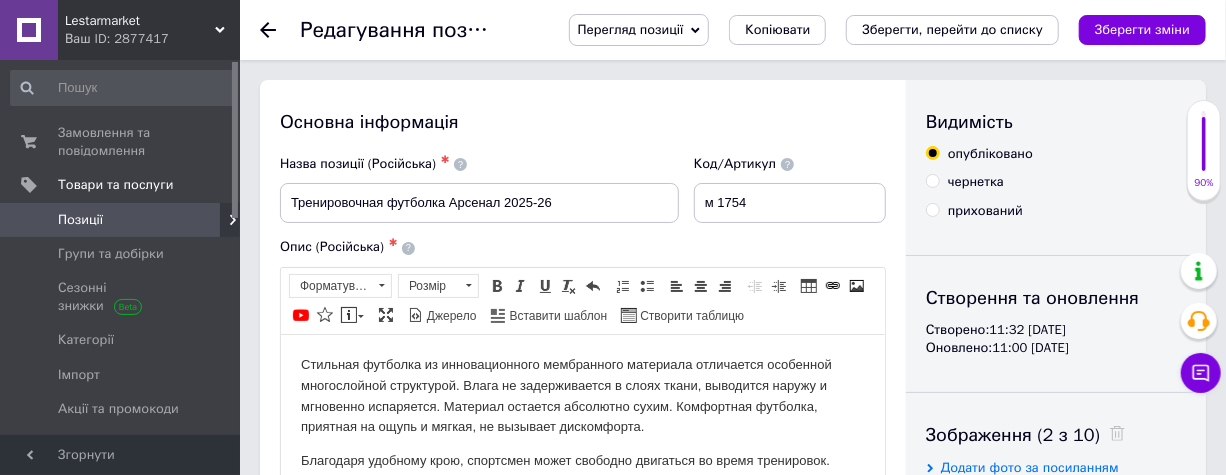 scroll, scrollTop: 0, scrollLeft: 0, axis: both 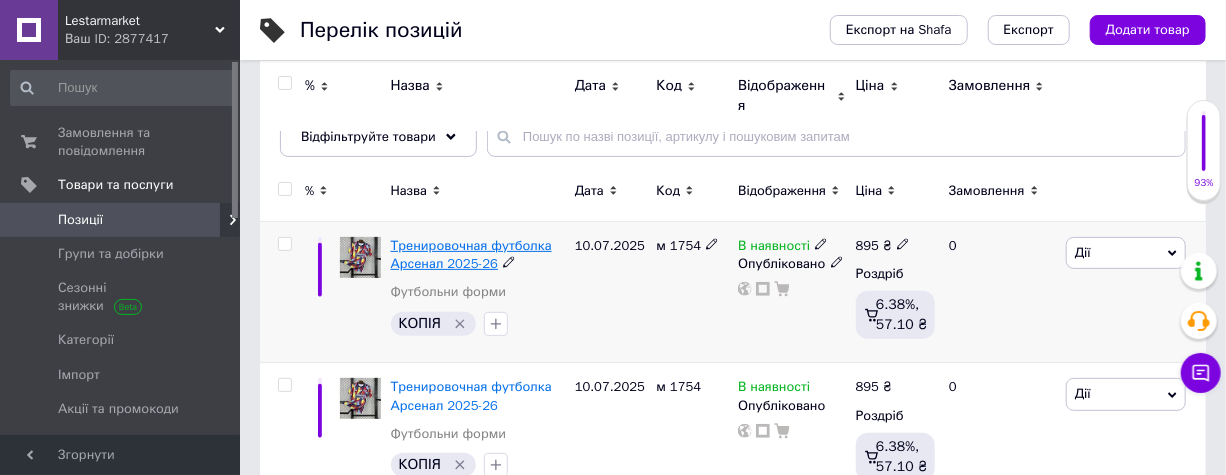 click on "Тренировочная футболка Арсенал 2025-26" at bounding box center (471, 254) 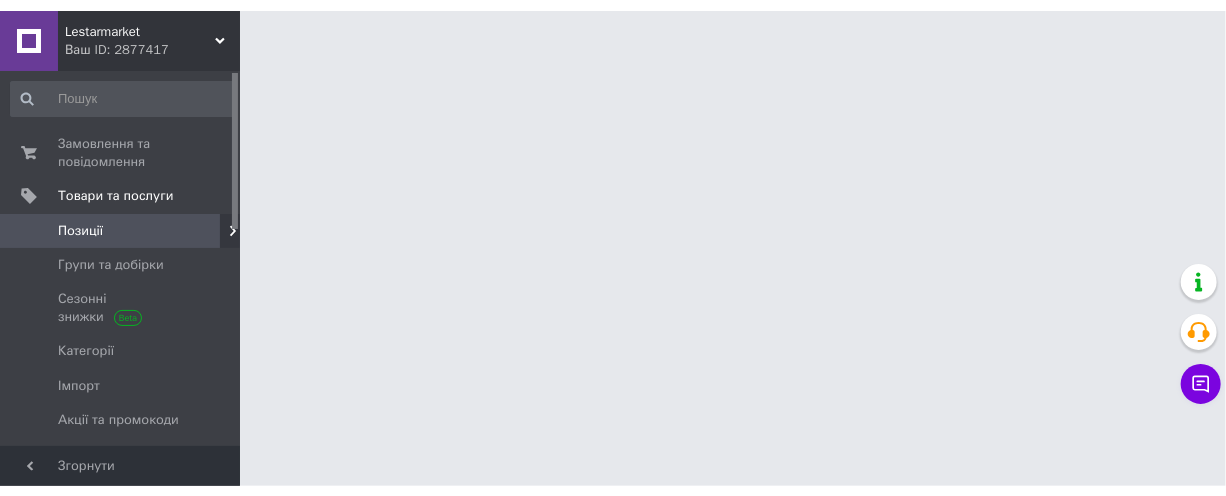 scroll, scrollTop: 0, scrollLeft: 0, axis: both 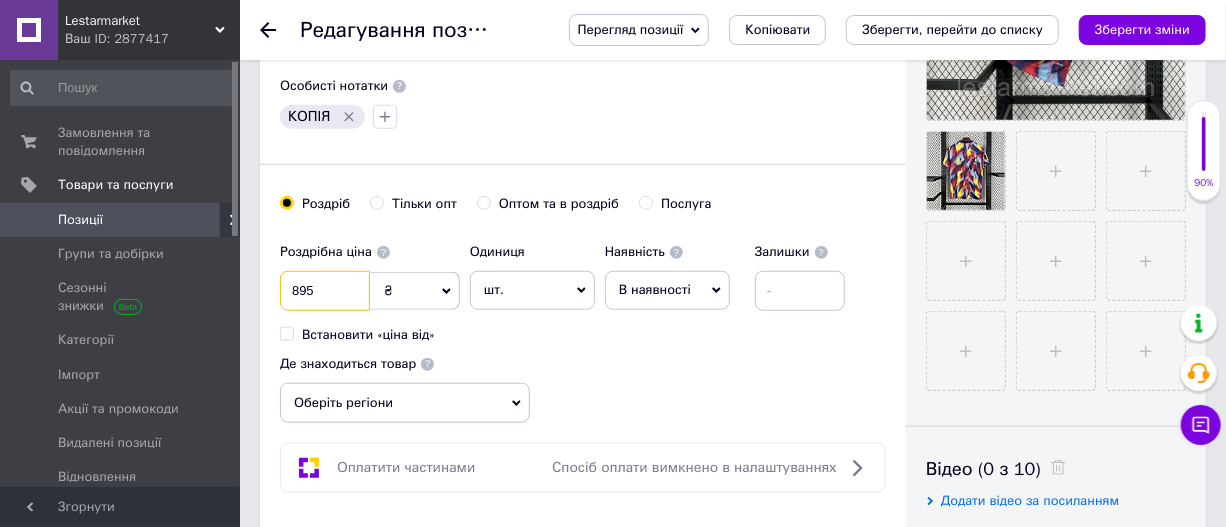 click on "895" at bounding box center (325, 291) 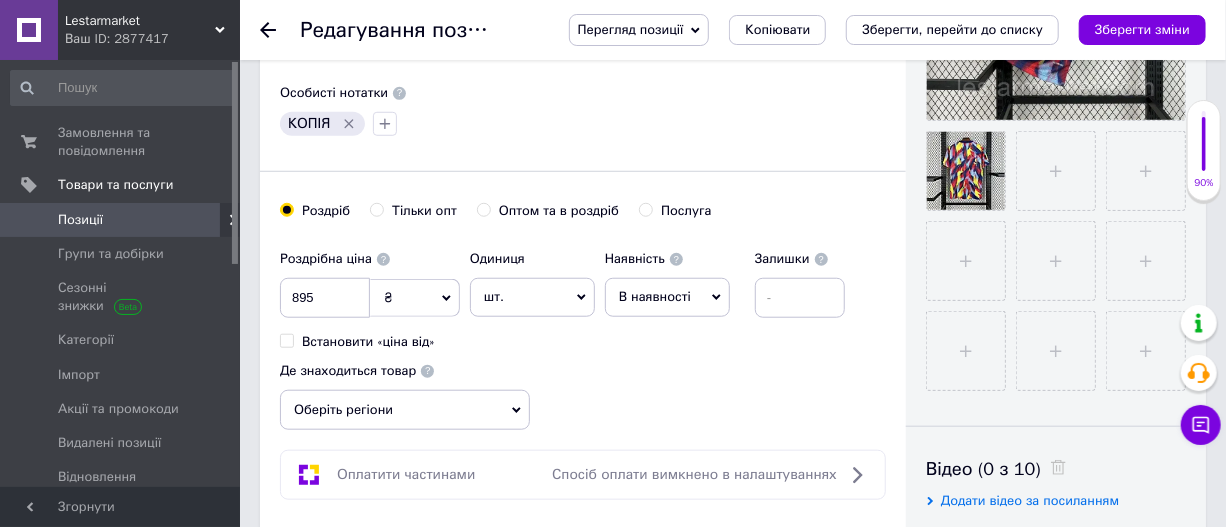 click 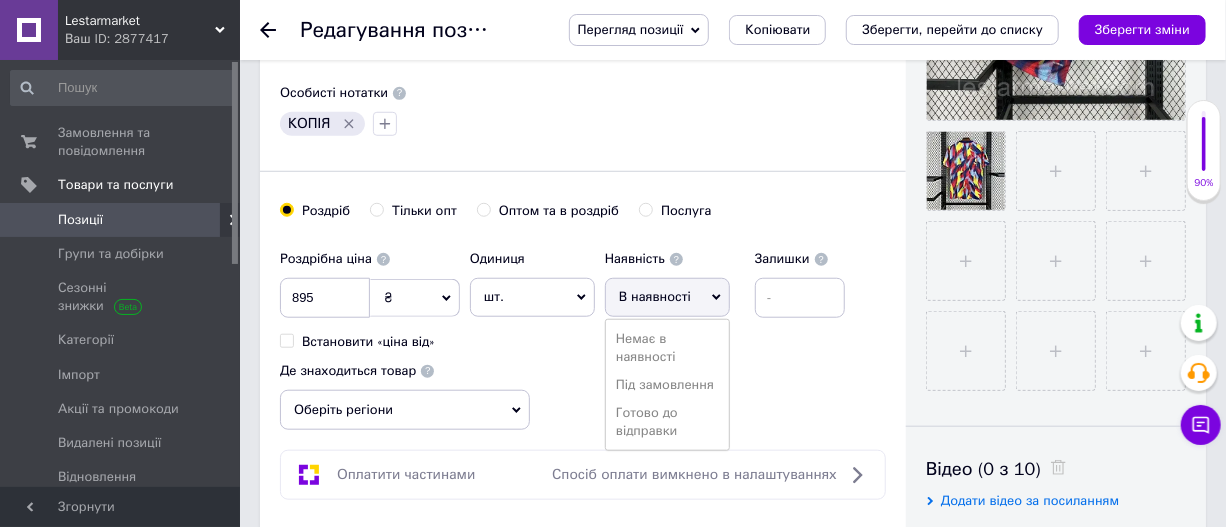 scroll, scrollTop: 0, scrollLeft: 0, axis: both 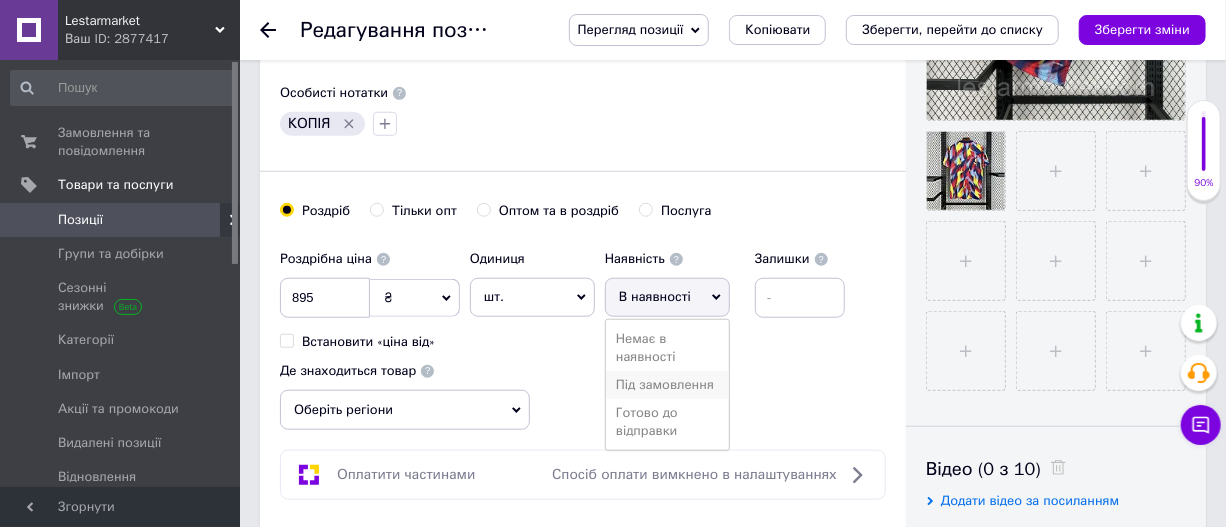 click on "Під замовлення" at bounding box center (667, 385) 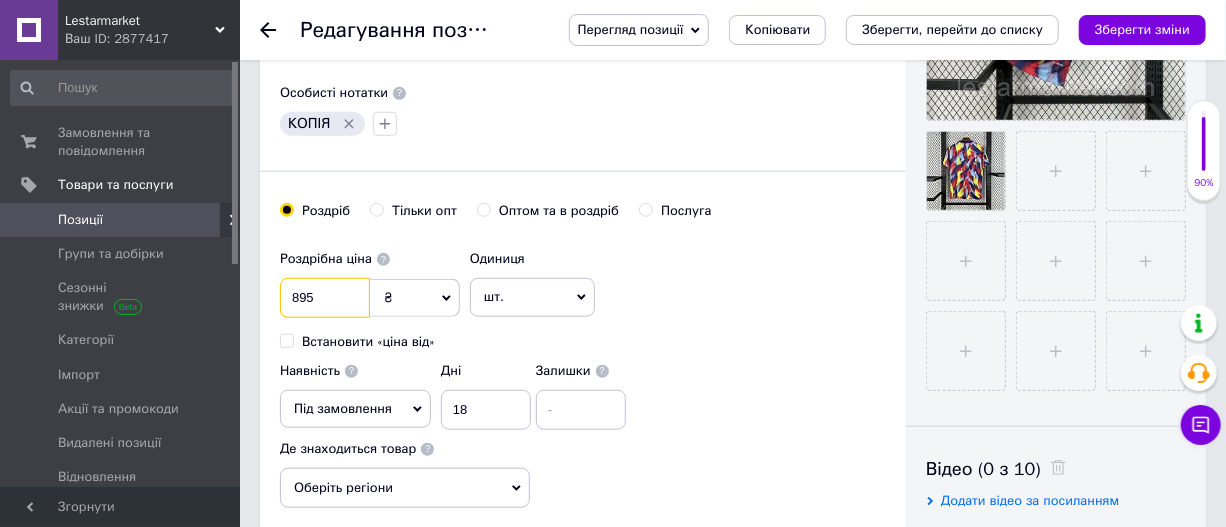 click on "895" at bounding box center (325, 298) 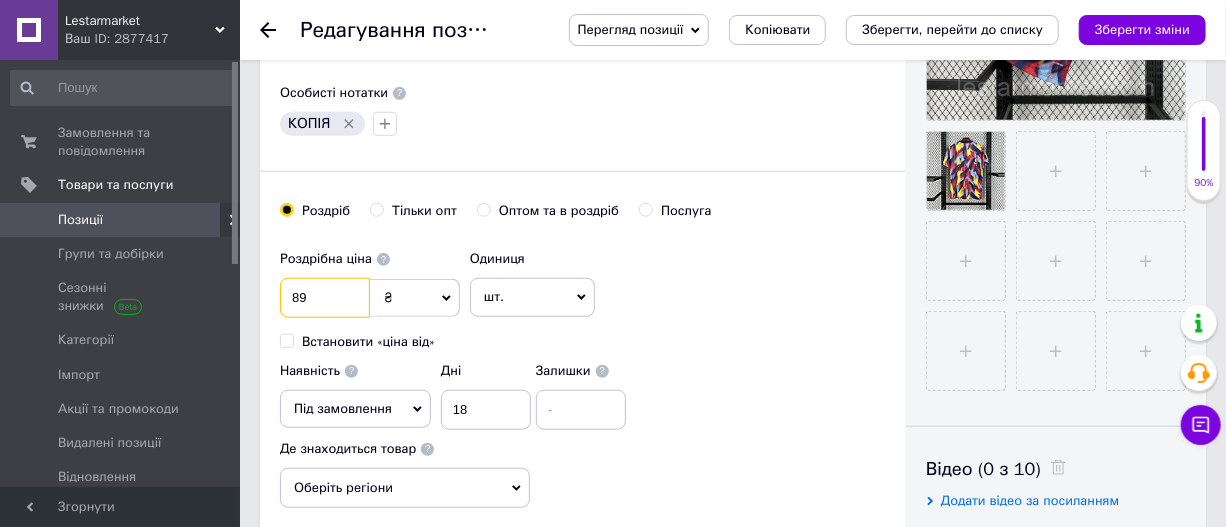 type on "8" 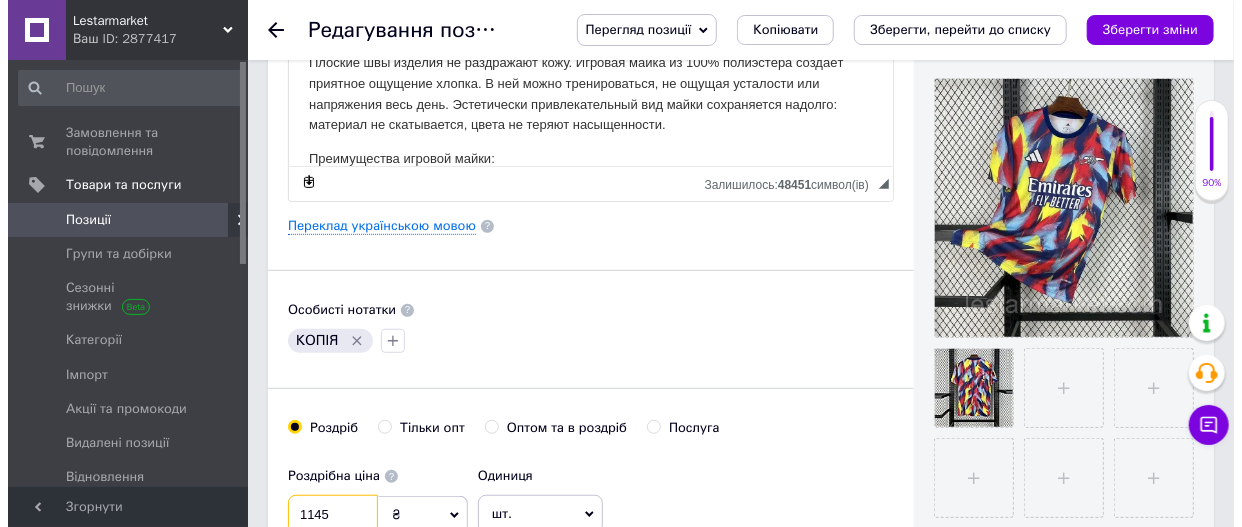 scroll, scrollTop: 363, scrollLeft: 0, axis: vertical 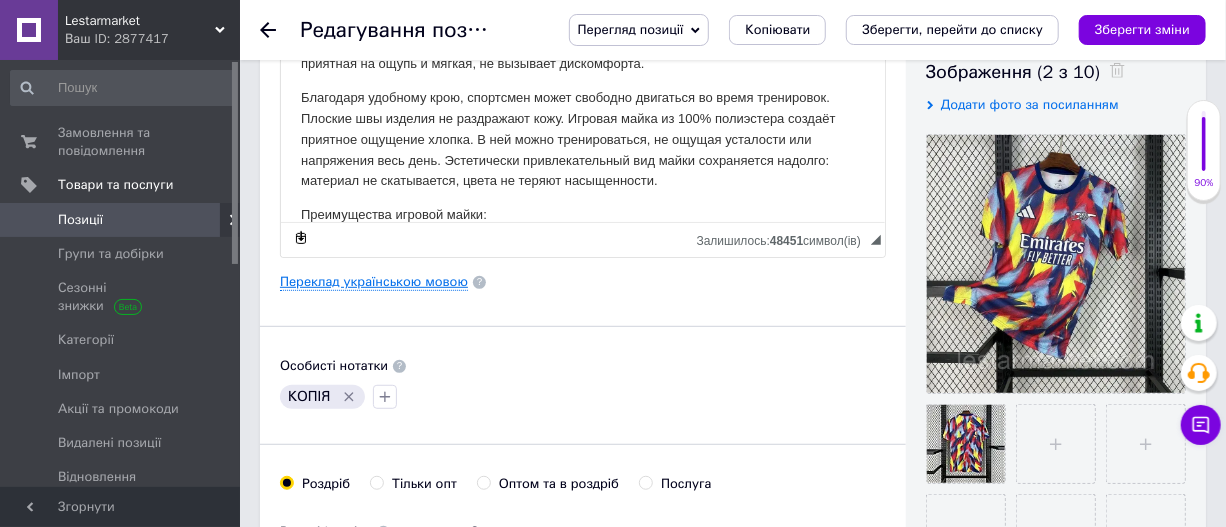 type on "1145" 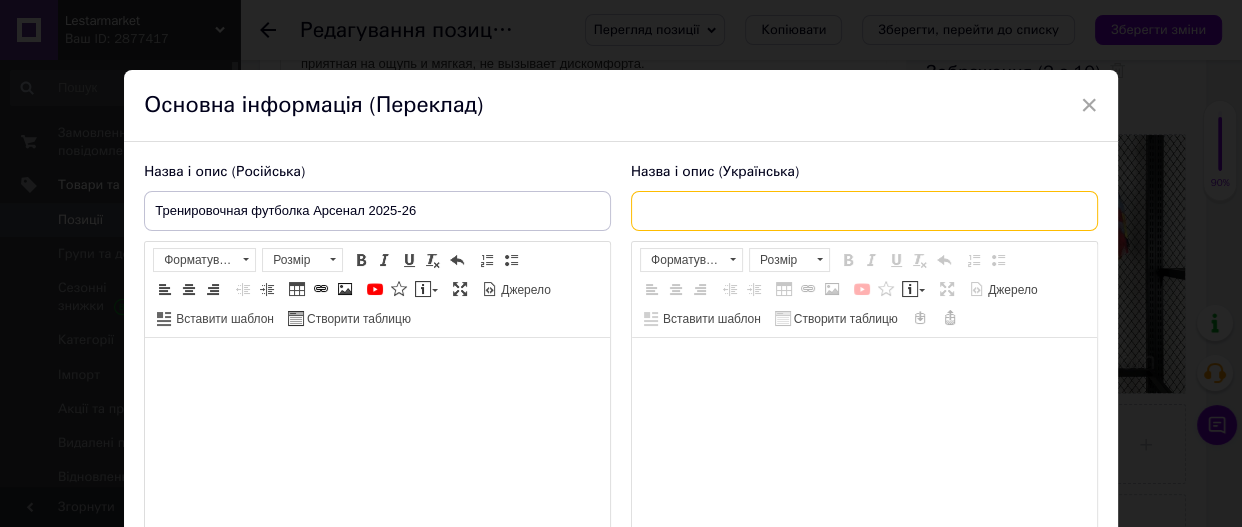 drag, startPoint x: 671, startPoint y: 211, endPoint x: 155, endPoint y: 340, distance: 531.8806 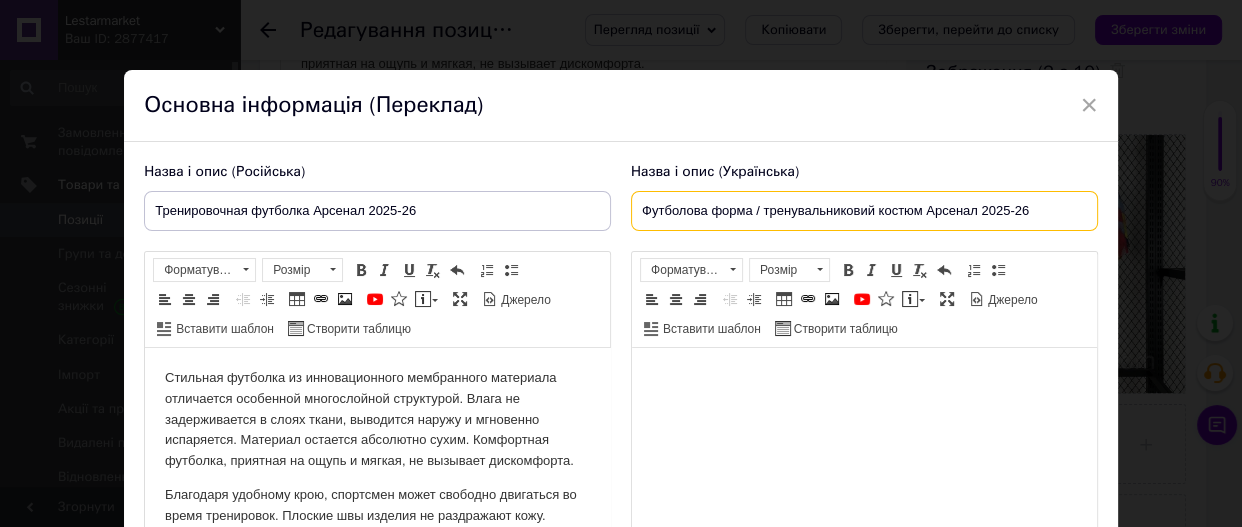 scroll, scrollTop: 0, scrollLeft: 0, axis: both 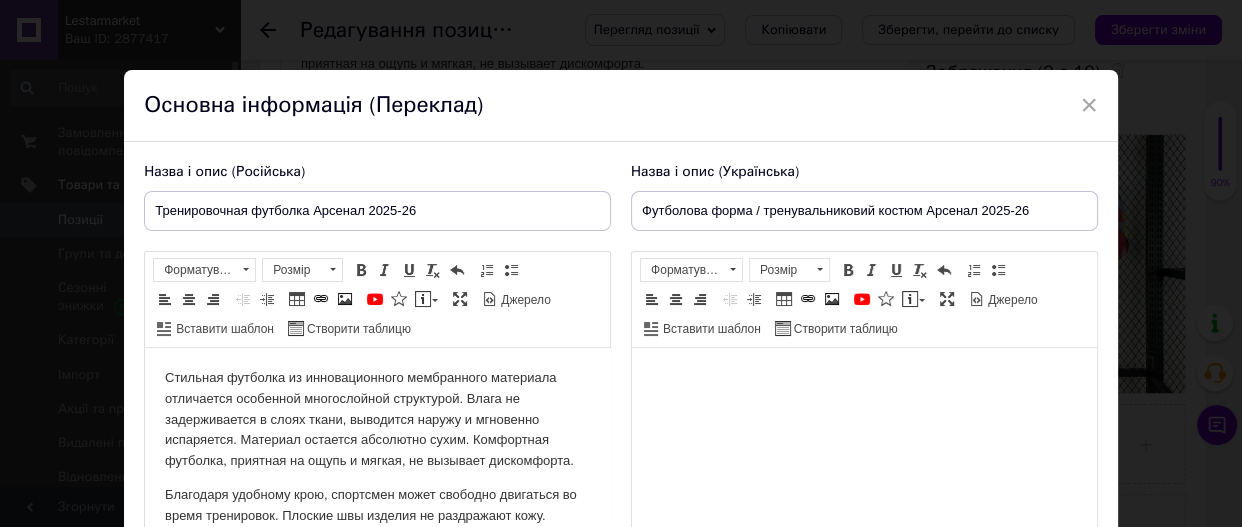 click at bounding box center (864, 378) 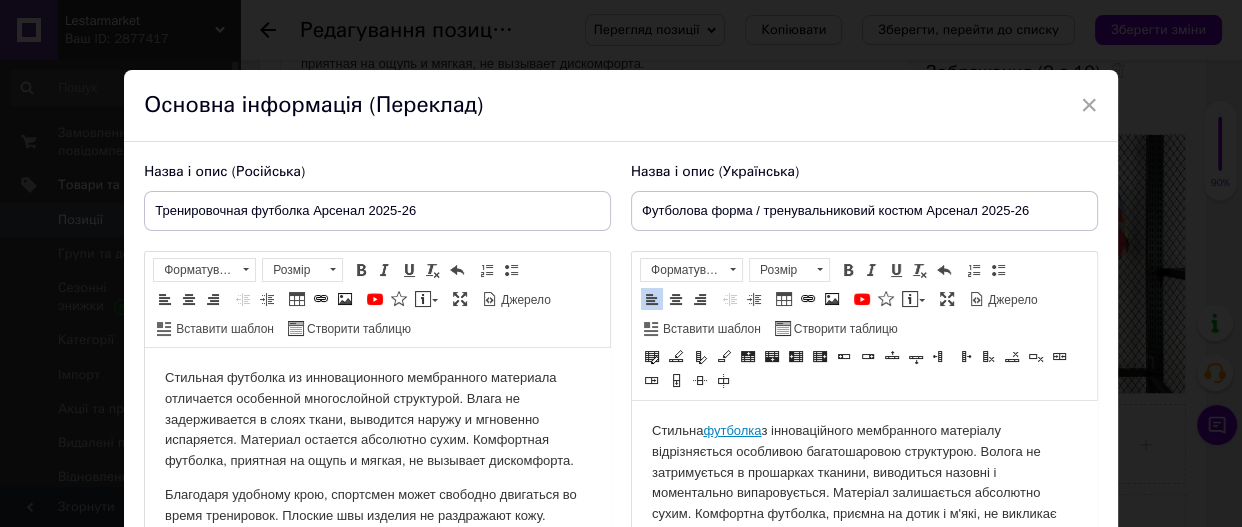 scroll, scrollTop: 8, scrollLeft: 0, axis: vertical 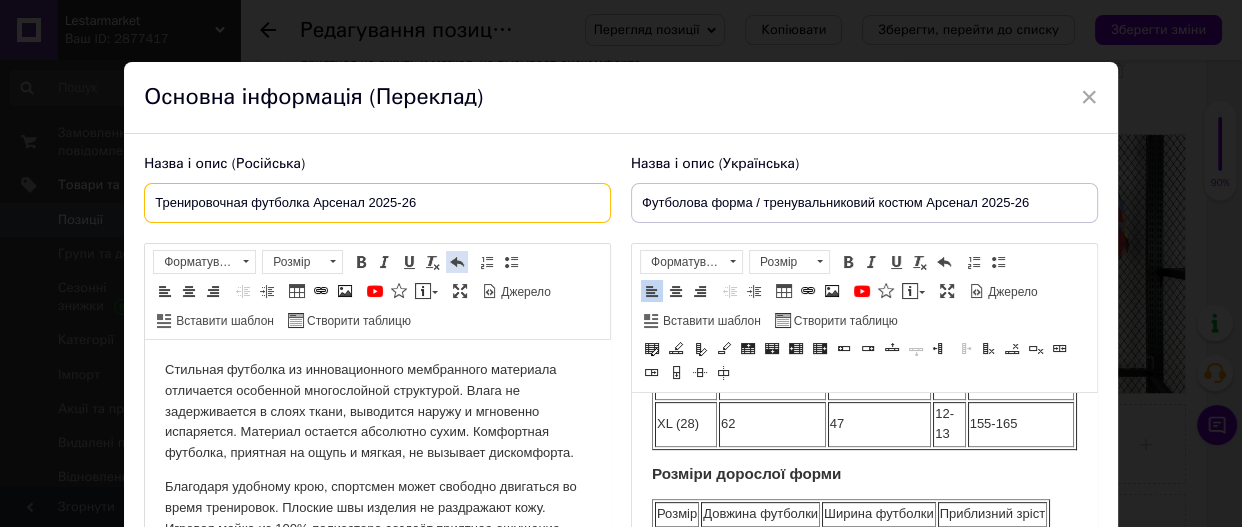 click on "× Основна інформація (Переклад) Назва і опис (Російська) Тренировочная футболка Арсенал 2025-26 Стильная футболка из инновационного мембранного материала отличается особенной многослойной структурой. Влага не задерживается в слоях ткани, выводится наружу и мгновенно испаряется. Материал остается абсолютно сухим. Комфортная футболка, приятная на ощупь и мягкая, не вызывает дискомфорта.
Преимущества игровой майки:
Стильный дизайн: модель украшена командной эмблемой, символикой спонсора, вшитыми нитками премиум-класса.
Характеристики:" at bounding box center (621, 263) 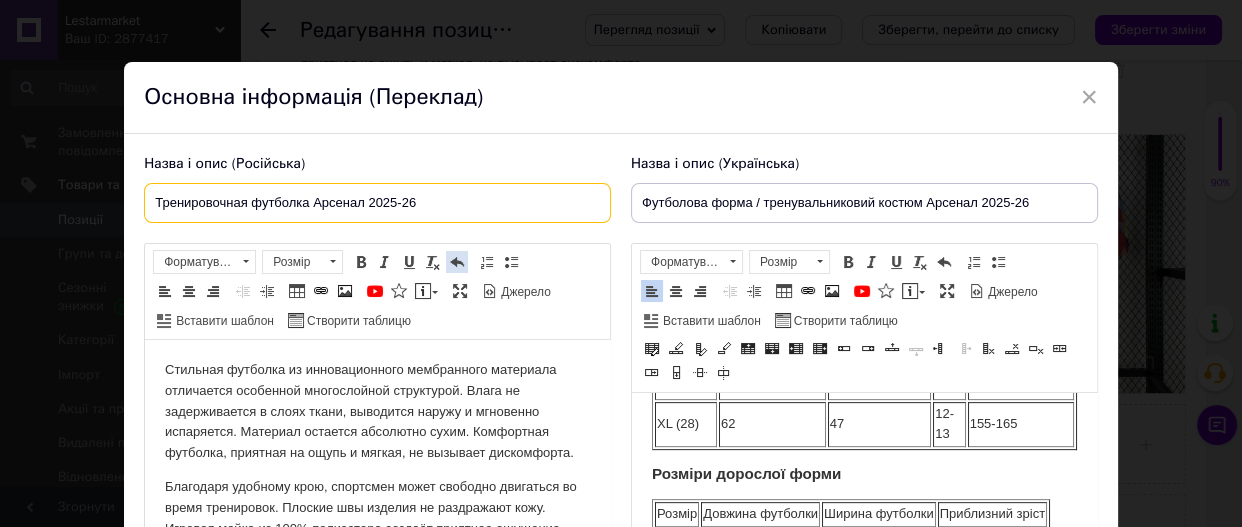 paste on "Футбольная форма / тренировочный костюм" 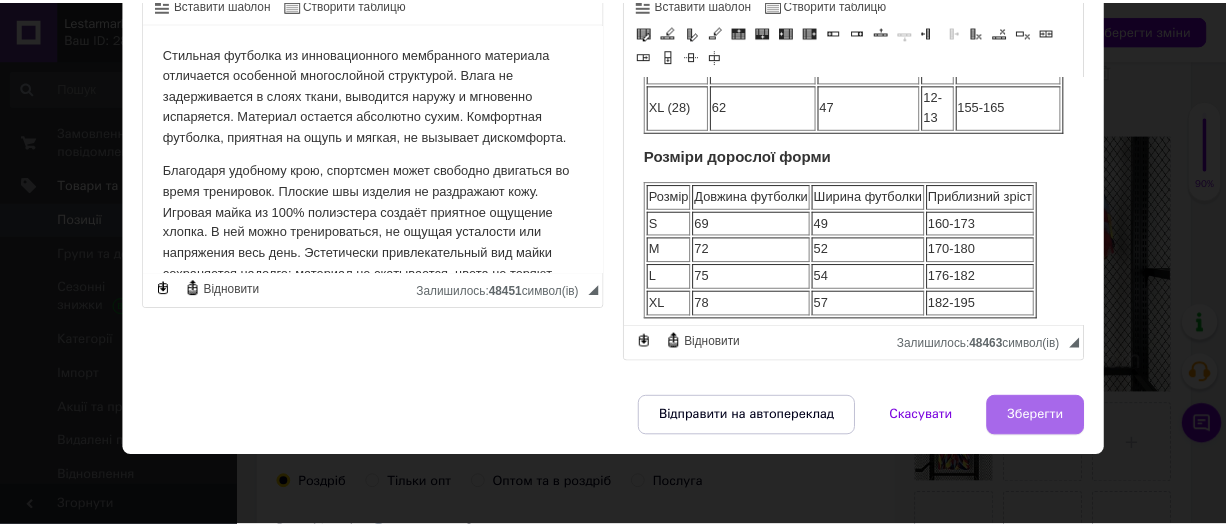 scroll, scrollTop: 351, scrollLeft: 0, axis: vertical 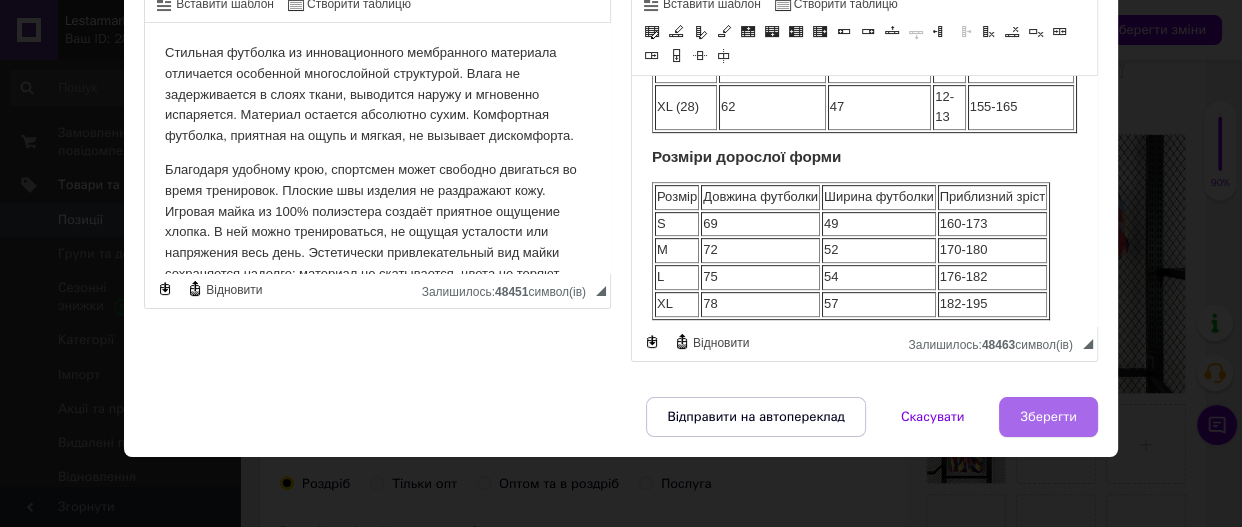 type on "Футбольная форма / тренировочный костюм Арсенал 2025-26" 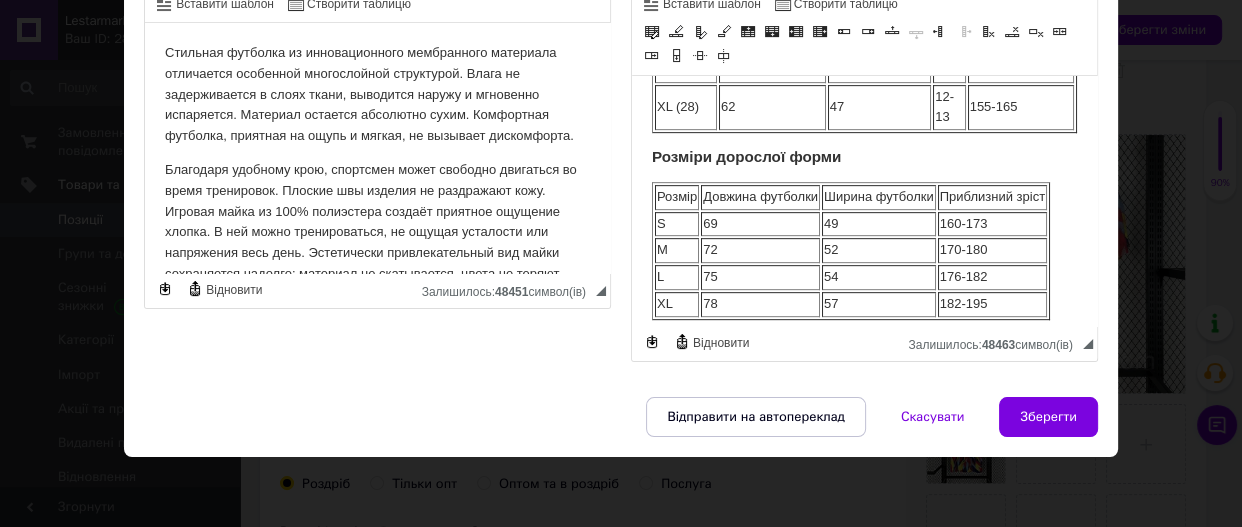 type on "Футбольная форма / тренировочный костюм Арсенал 2025-26" 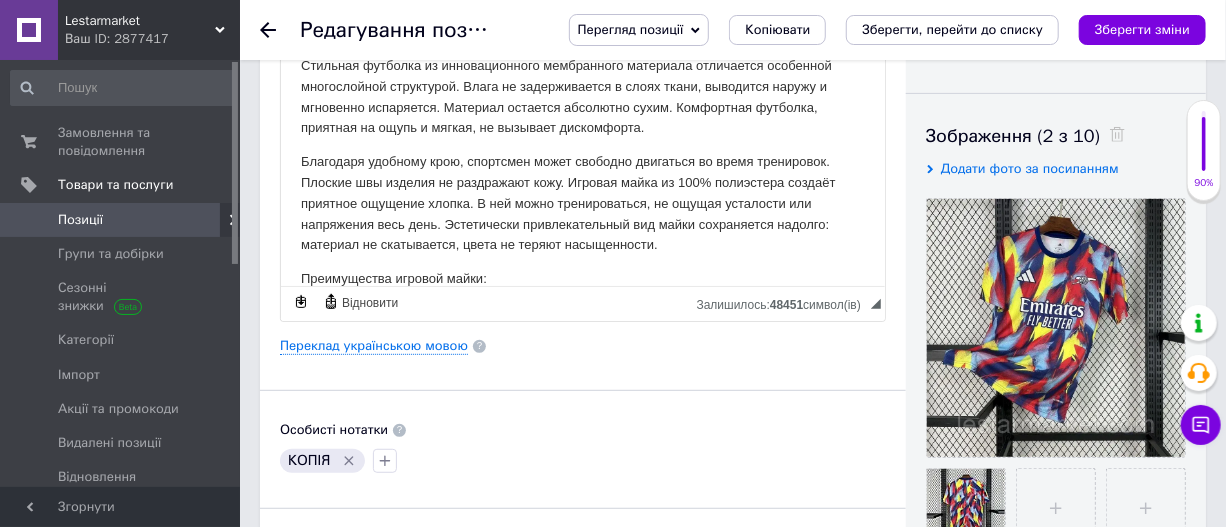scroll, scrollTop: 0, scrollLeft: 0, axis: both 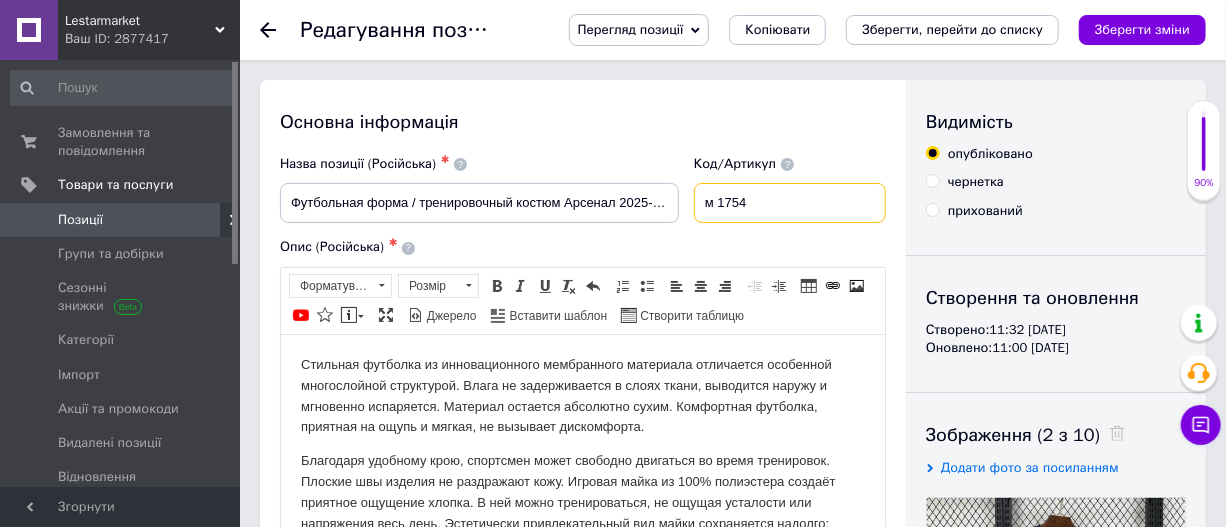 drag, startPoint x: 707, startPoint y: 201, endPoint x: 1116, endPoint y: 45, distance: 437.74078 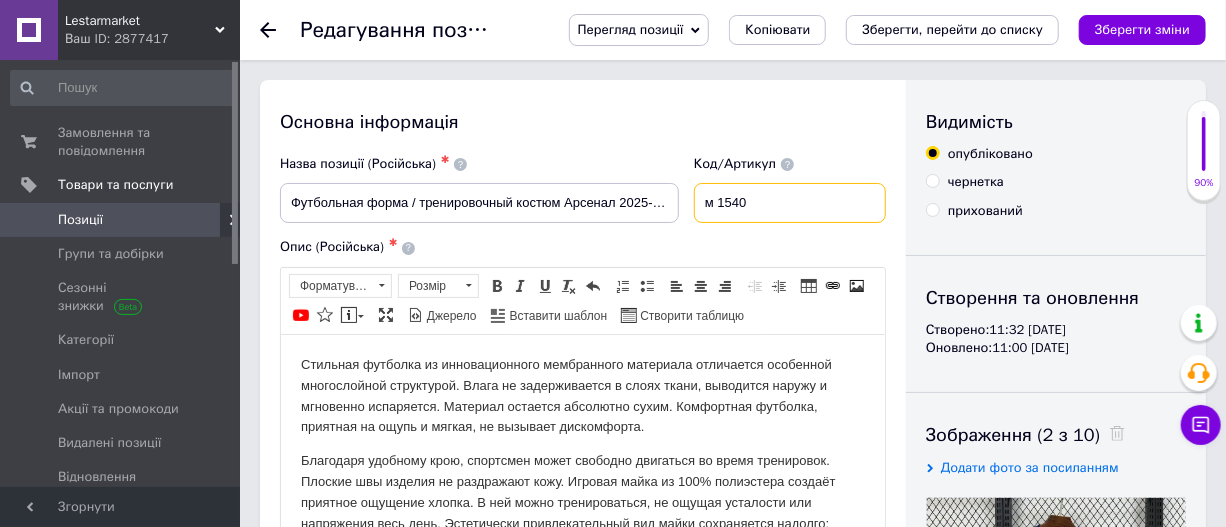 type on "м 1540" 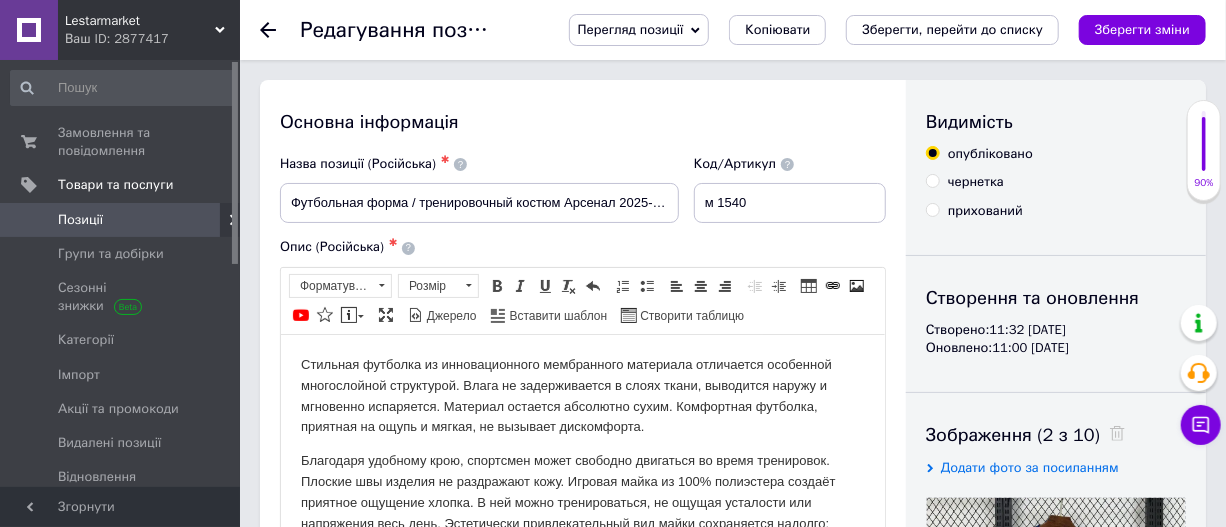 click on "Зберегти зміни" at bounding box center [1142, 29] 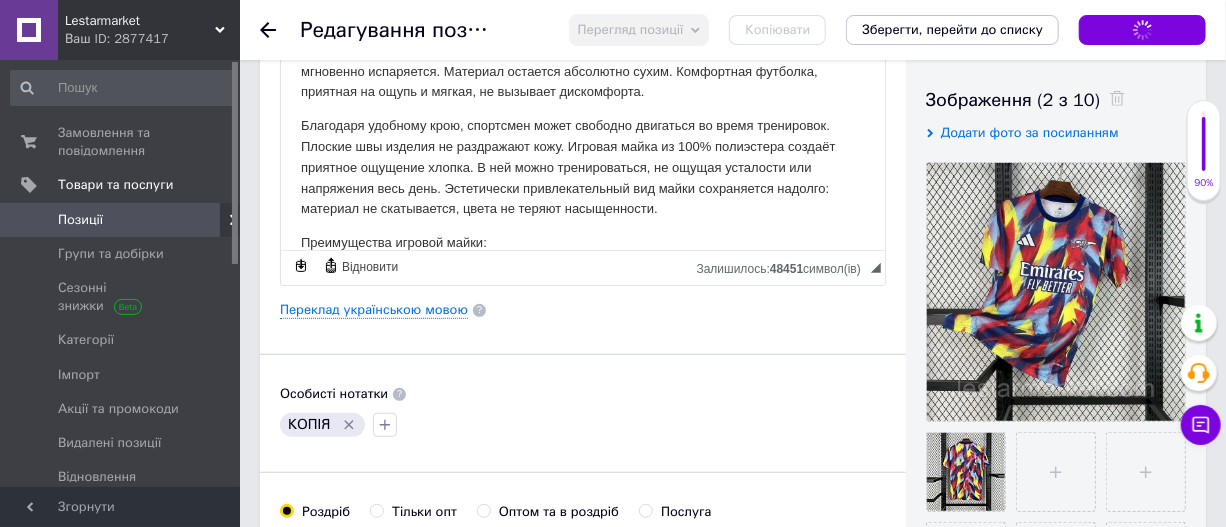 scroll, scrollTop: 363, scrollLeft: 0, axis: vertical 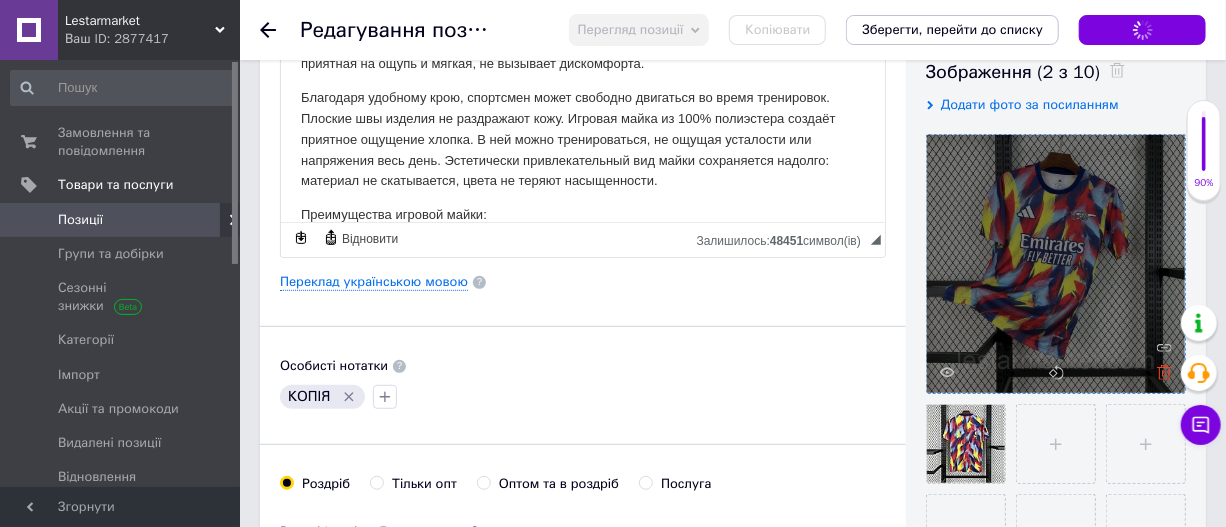 click 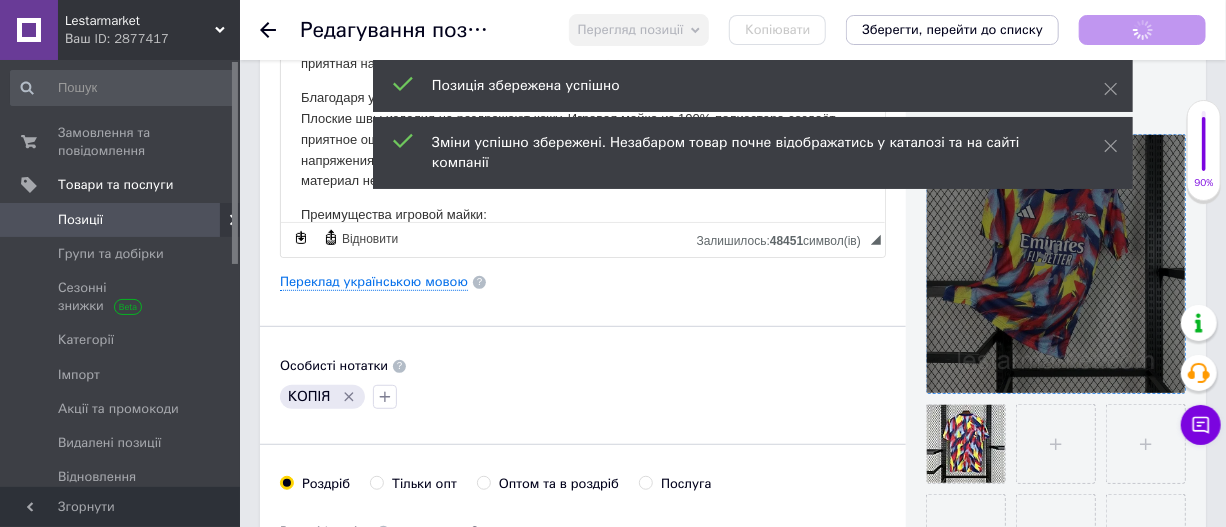 click at bounding box center (1056, 264) 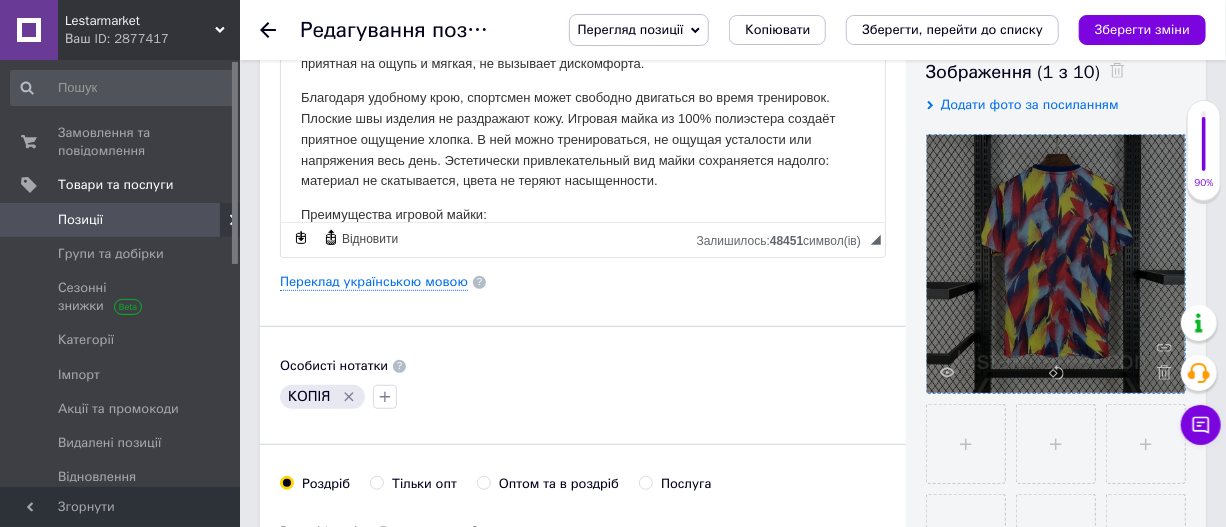 click 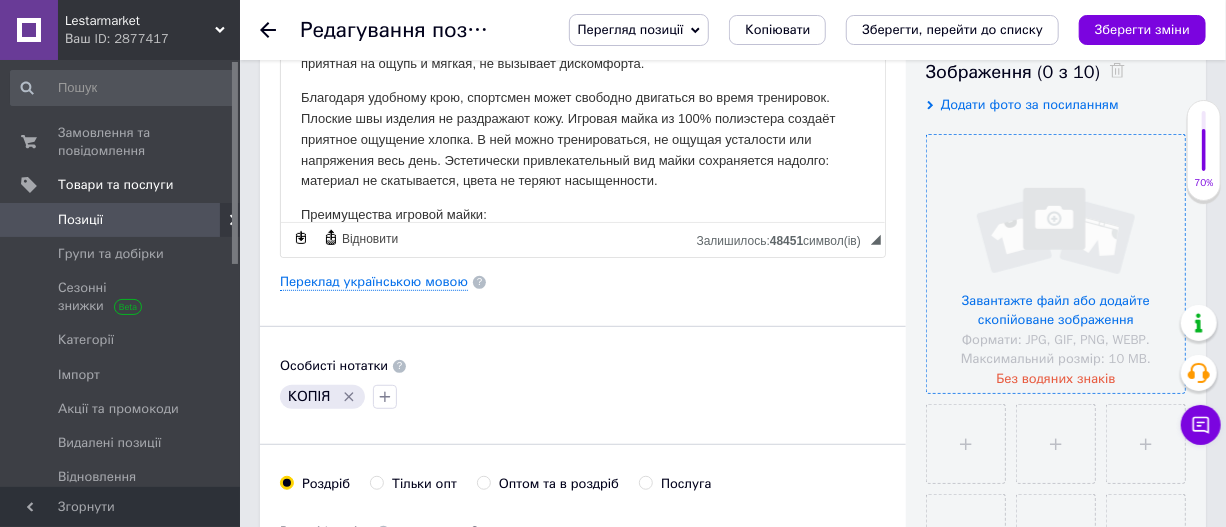 click at bounding box center [1056, 264] 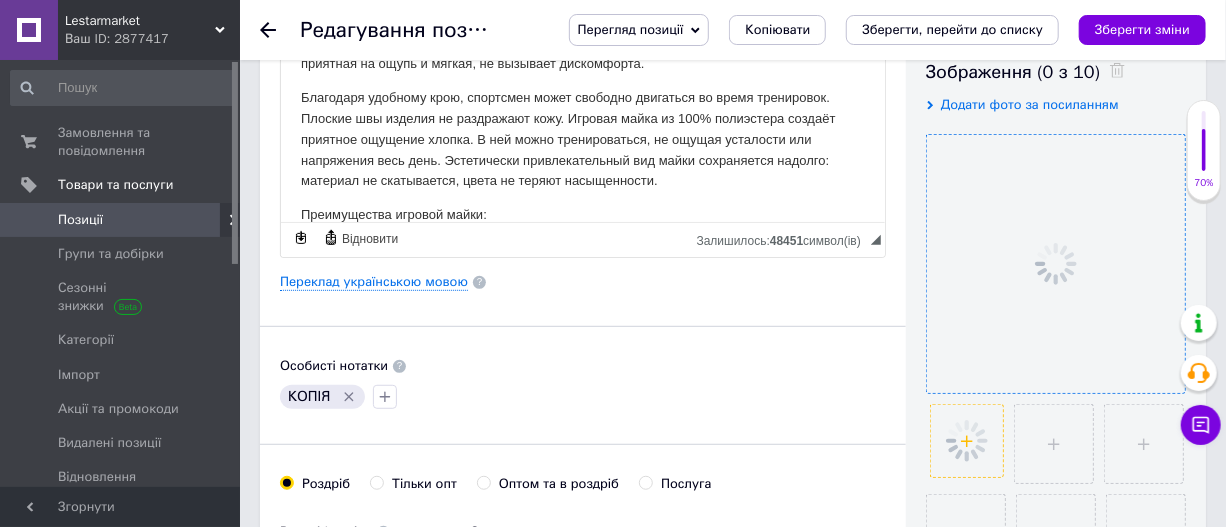 click 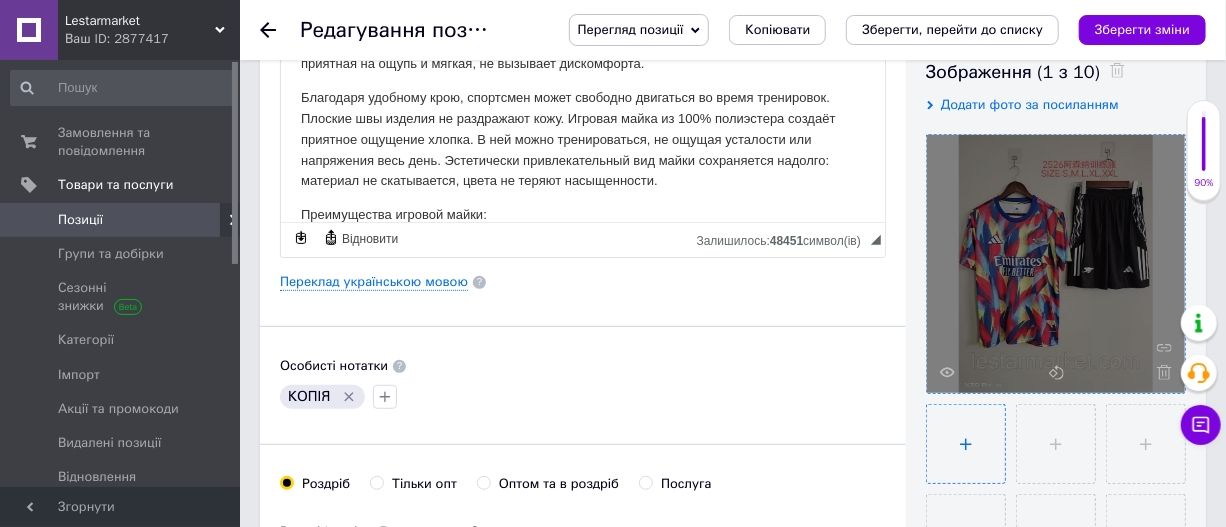 click at bounding box center (966, 444) 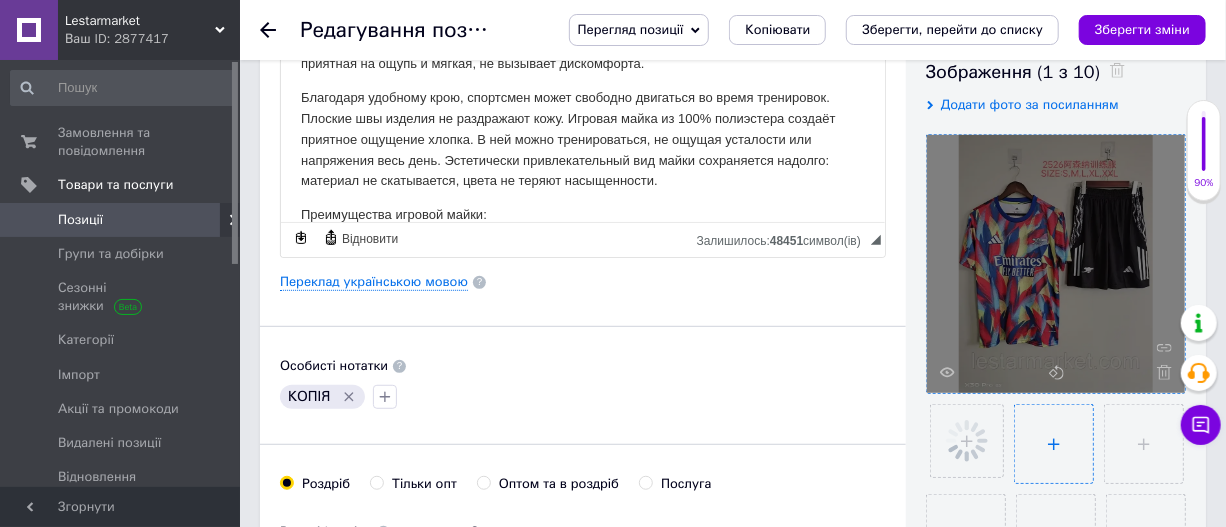 click at bounding box center [1054, 444] 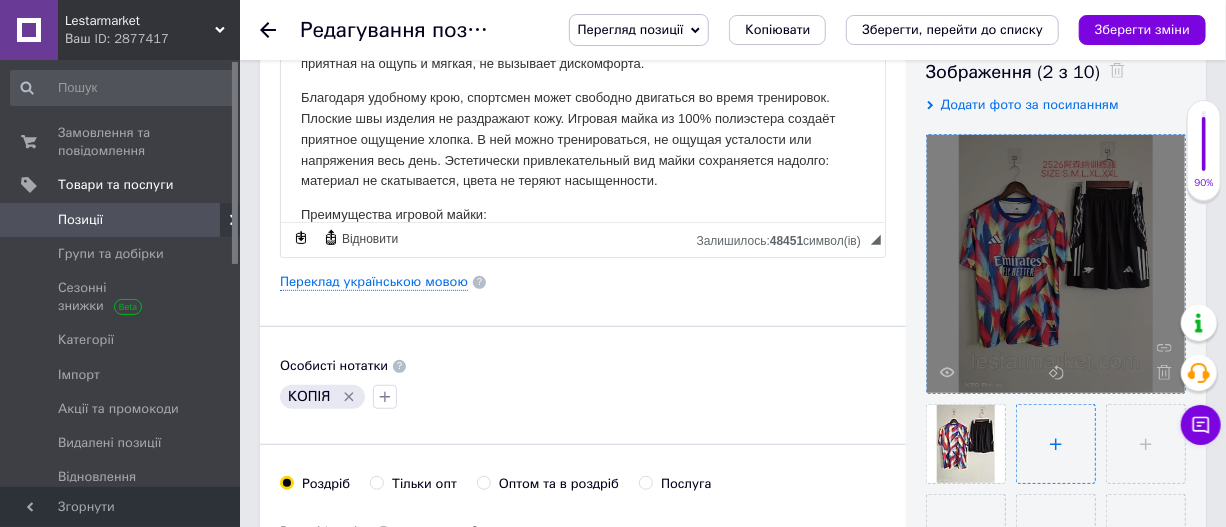 type on "C:\fakepath\6684409307_w640_h640_6684409307.webp" 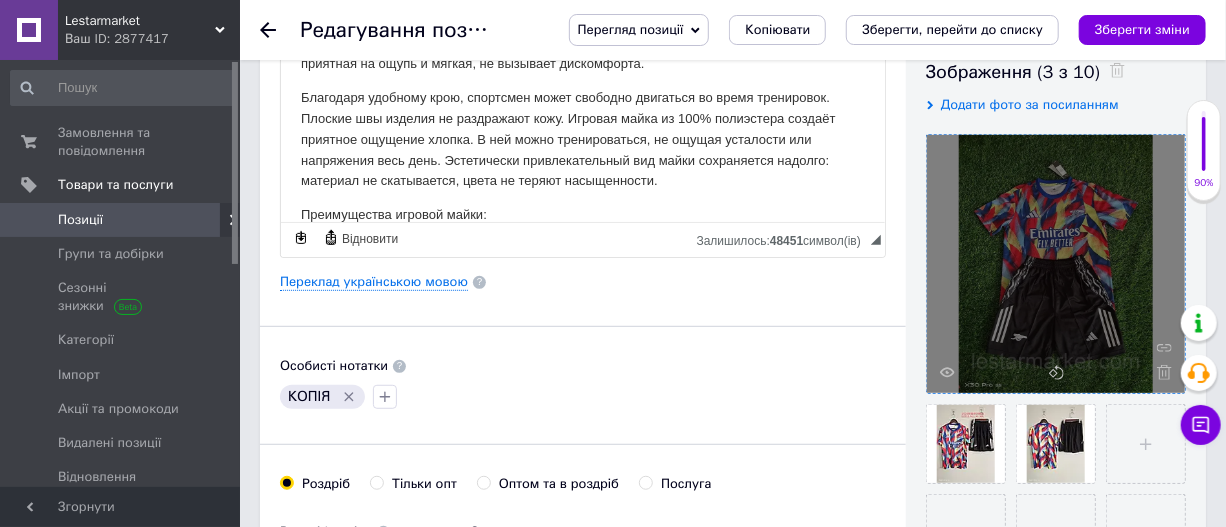 drag, startPoint x: 1121, startPoint y: 29, endPoint x: 1072, endPoint y: 281, distance: 256.7197 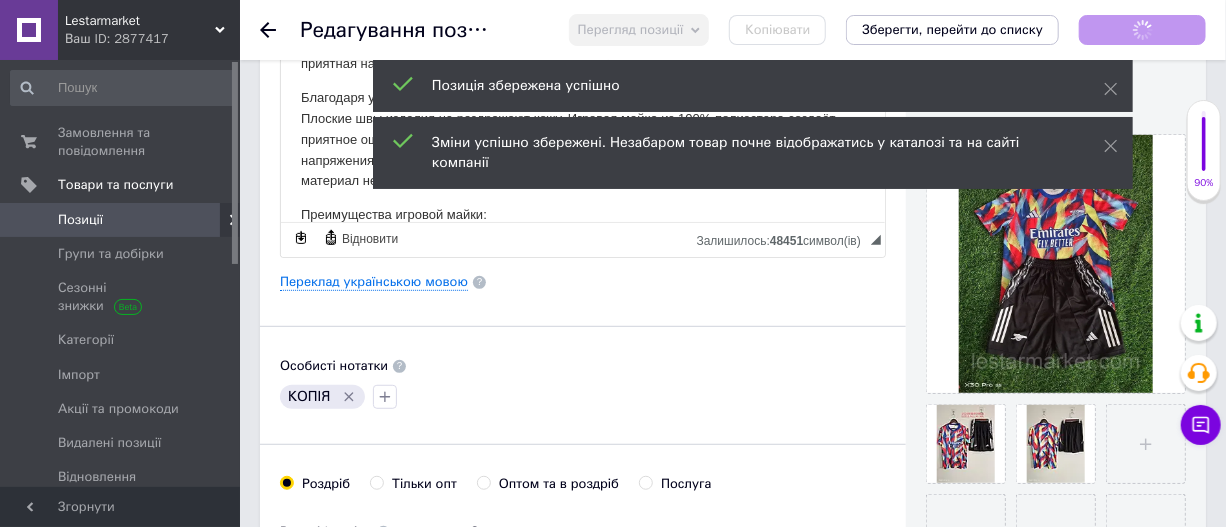 scroll, scrollTop: 636, scrollLeft: 0, axis: vertical 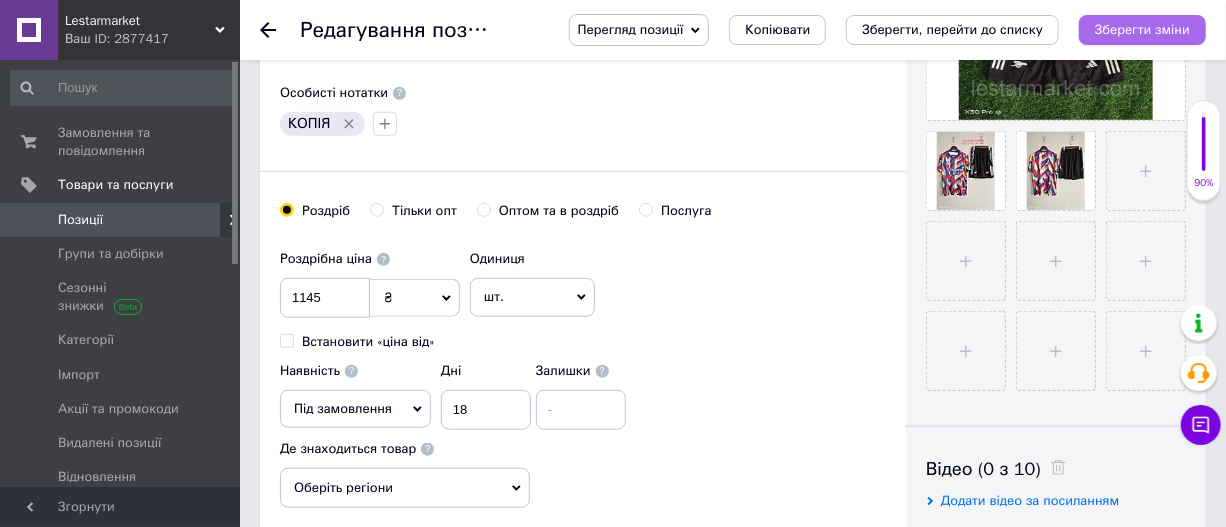 click on "Зберегти зміни" at bounding box center (1142, 29) 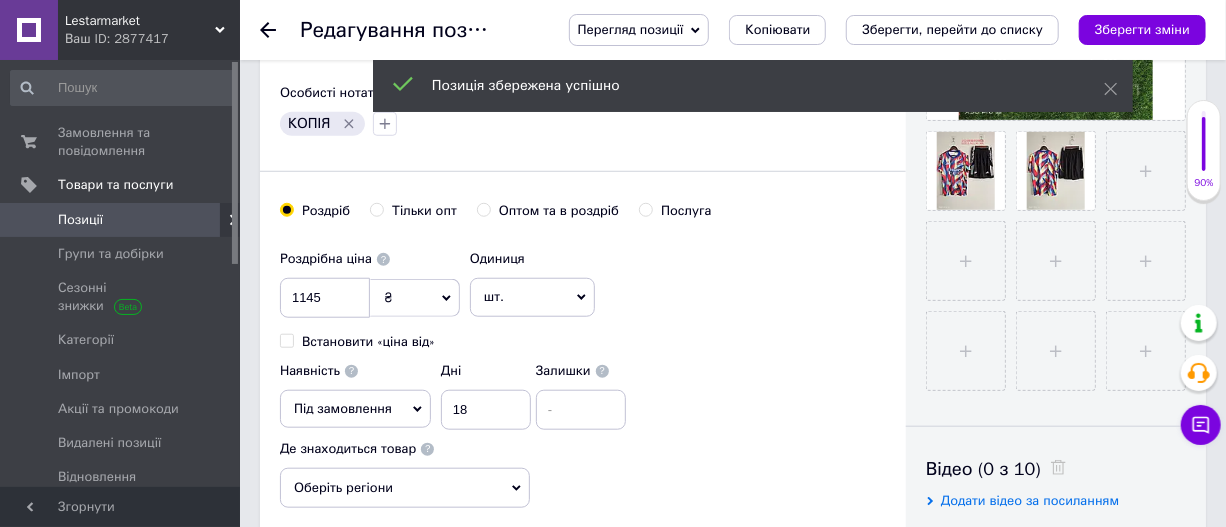 click on "Позиції" at bounding box center [122, 220] 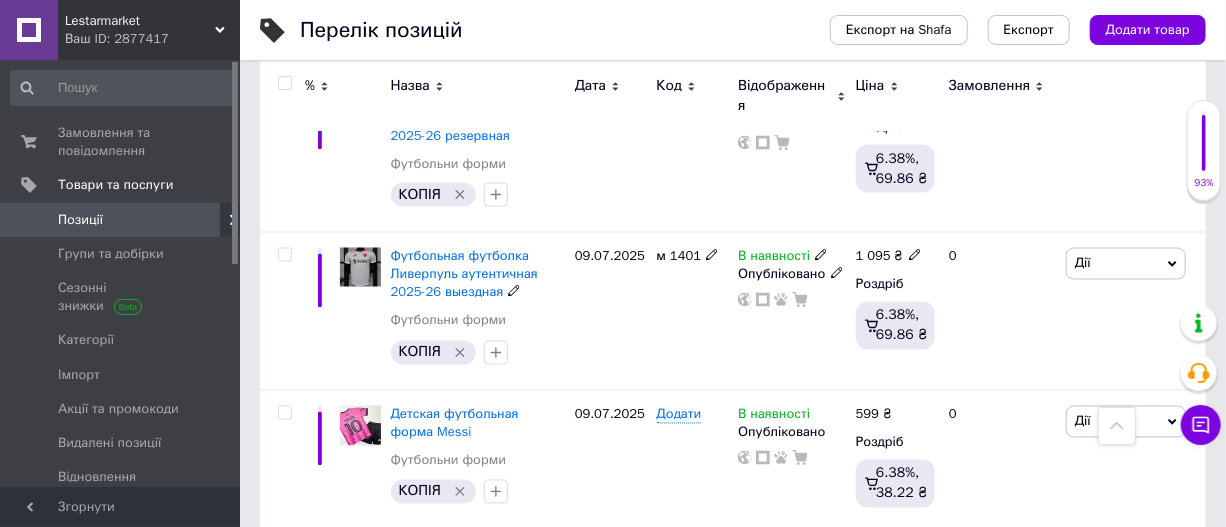 scroll, scrollTop: 1363, scrollLeft: 0, axis: vertical 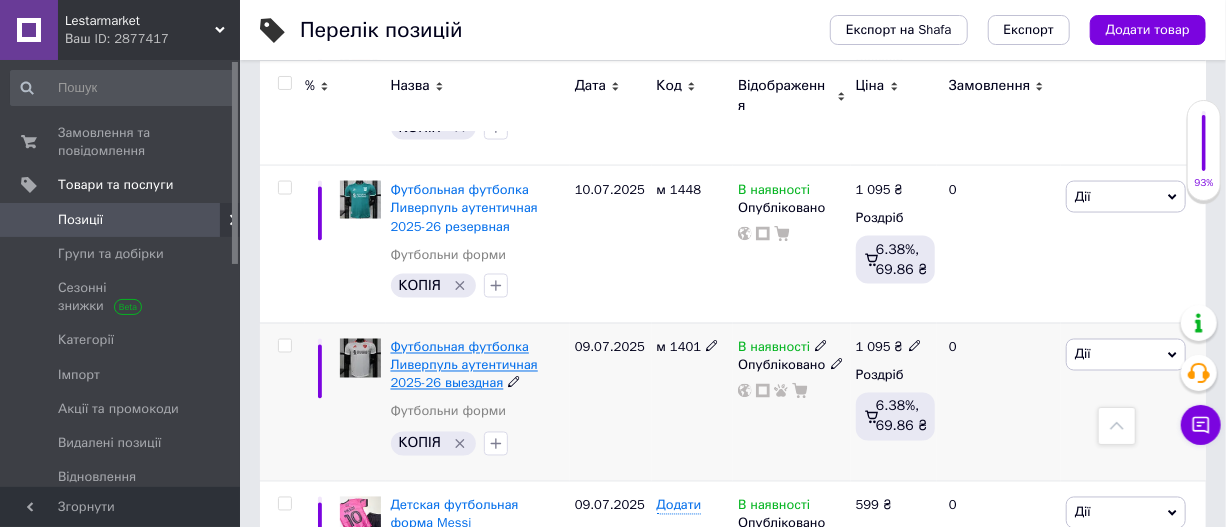 click on "Футбольная футболка Ливерпуль аутентичная 2025-26 выездная" at bounding box center (464, 365) 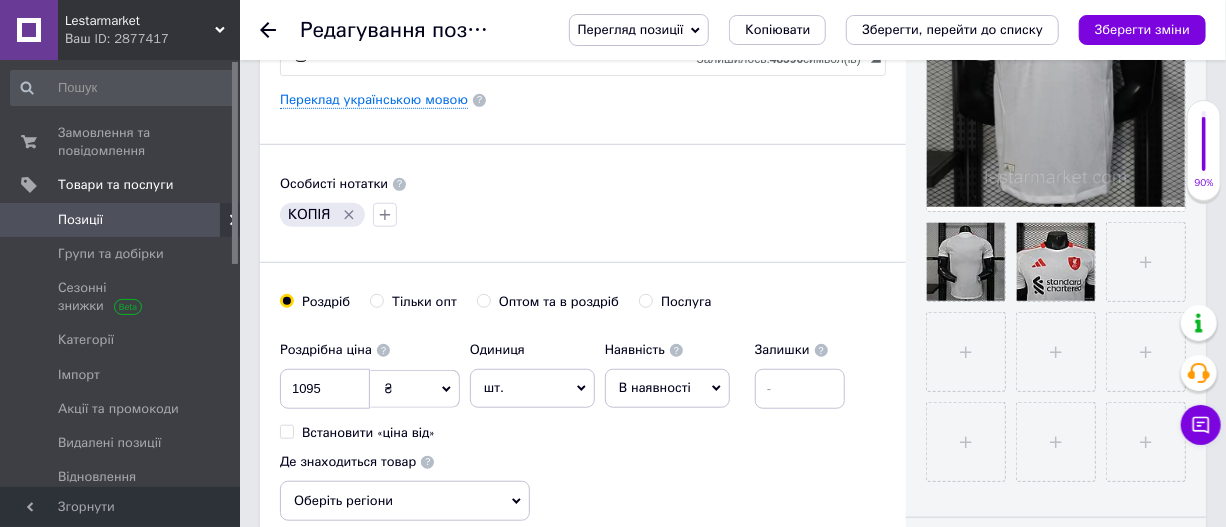 scroll, scrollTop: 0, scrollLeft: 0, axis: both 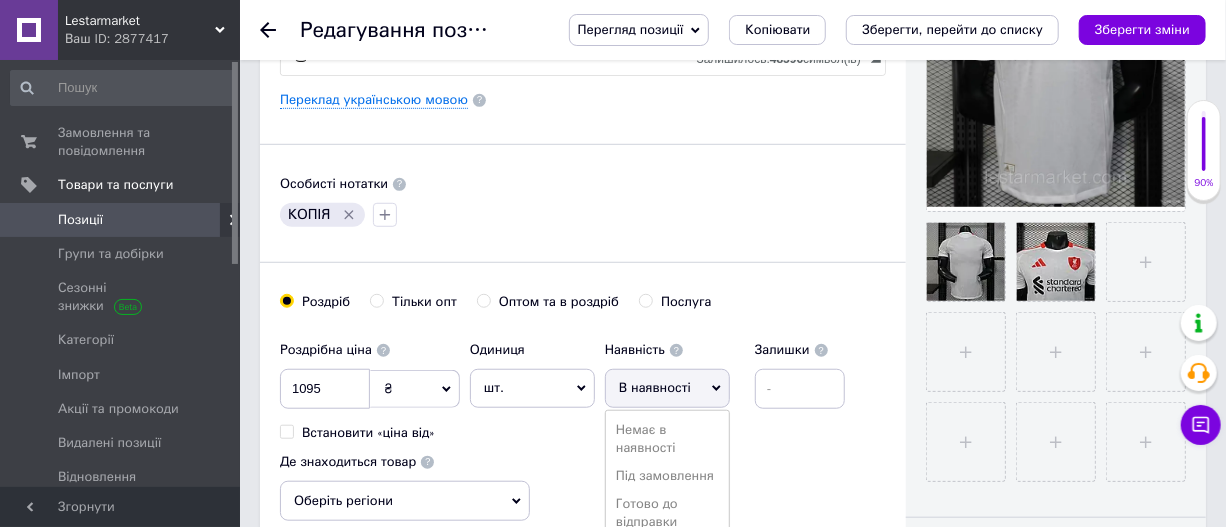 click on "Під замовлення" at bounding box center [667, 476] 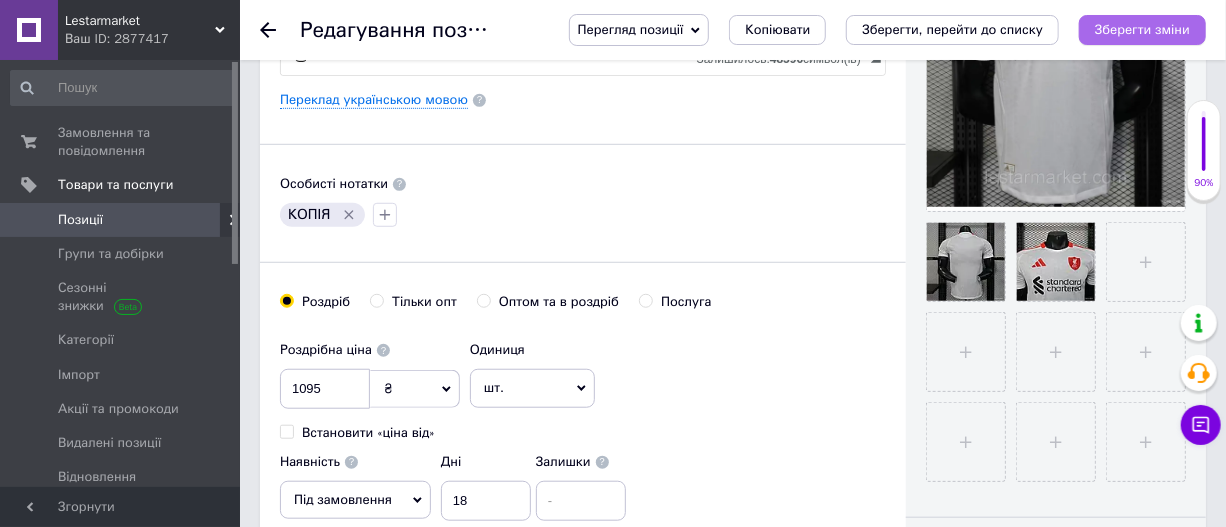 click on "Зберегти зміни" at bounding box center [1142, 29] 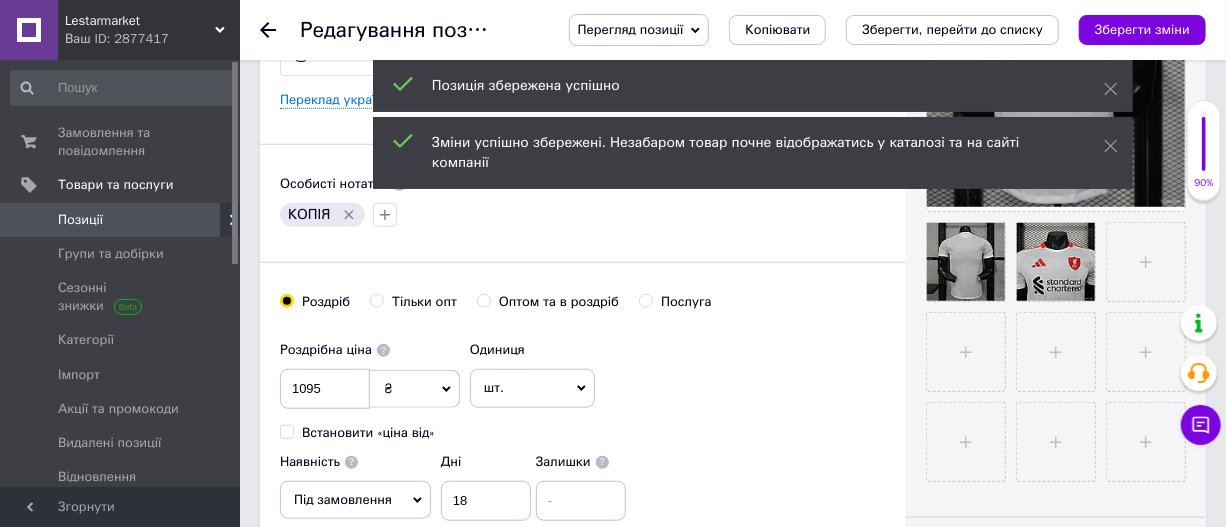 click on "Позиції" at bounding box center (80, 220) 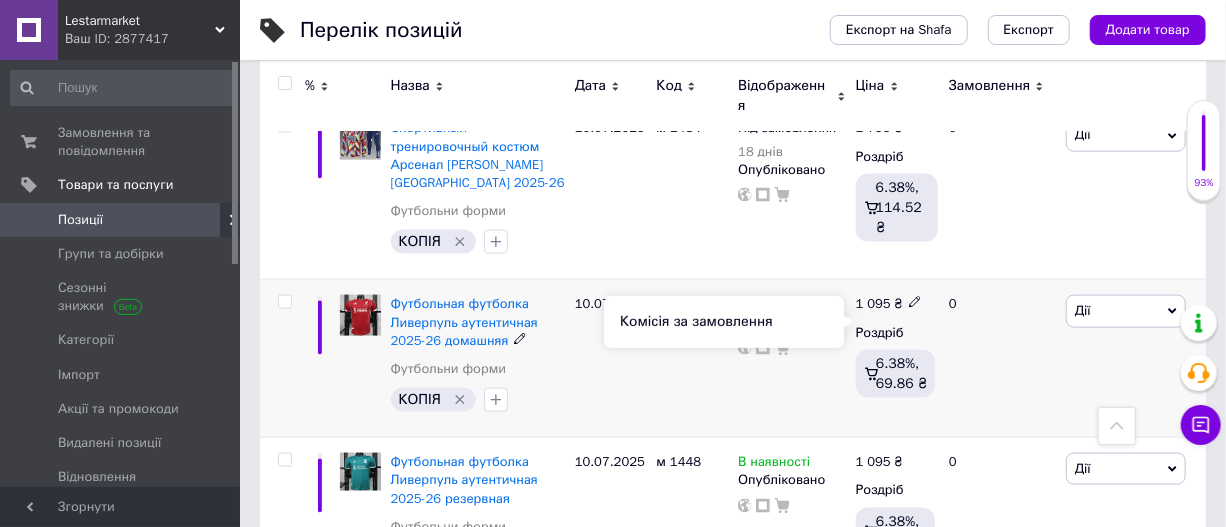 scroll, scrollTop: 1272, scrollLeft: 0, axis: vertical 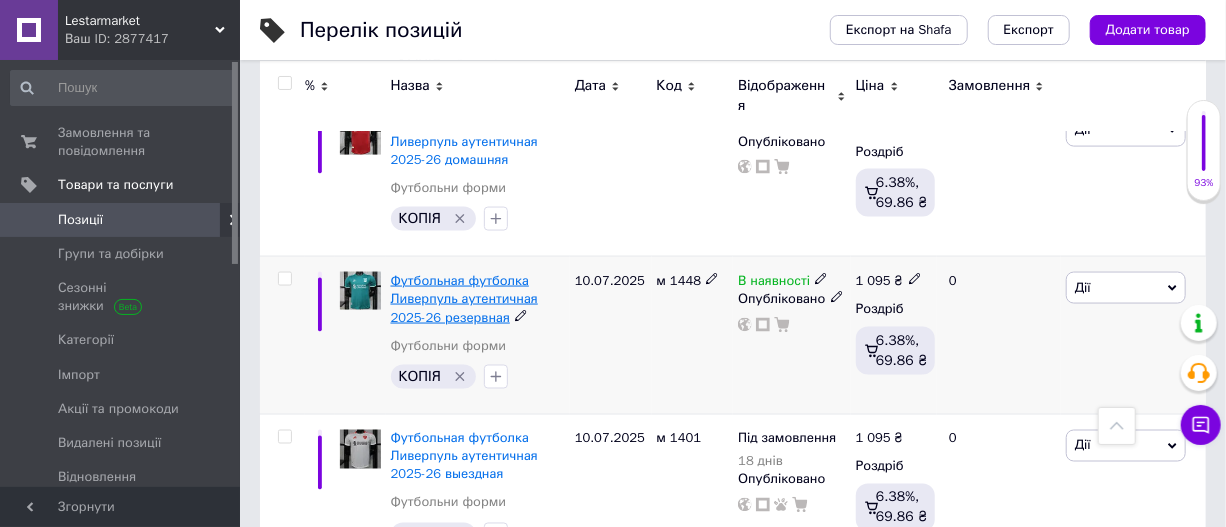 click on "Футбольная футболка Ливерпуль аутентичная 2025-26 резервная" at bounding box center (464, 298) 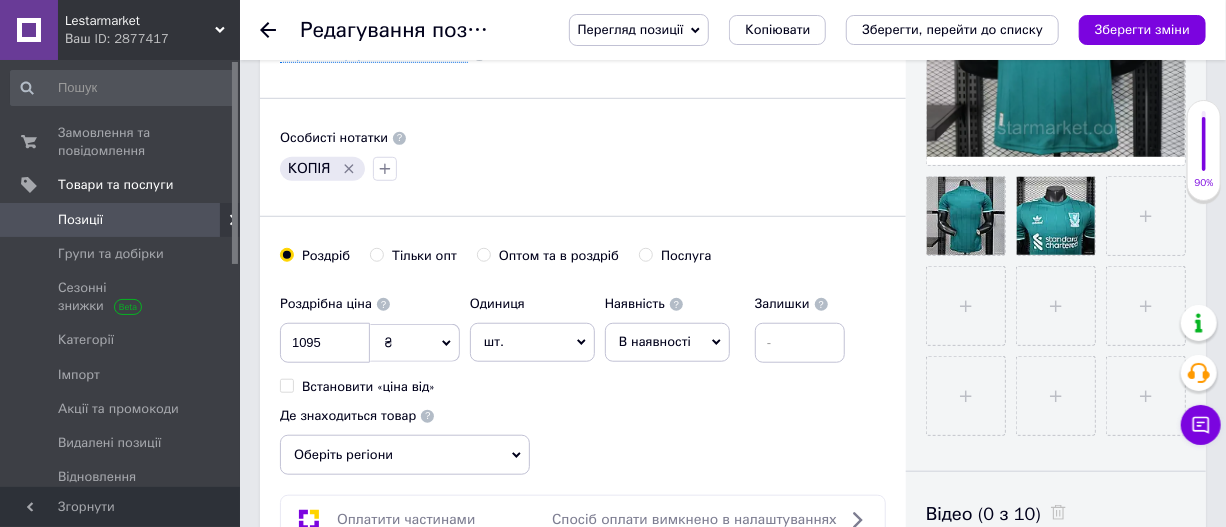 scroll, scrollTop: 636, scrollLeft: 0, axis: vertical 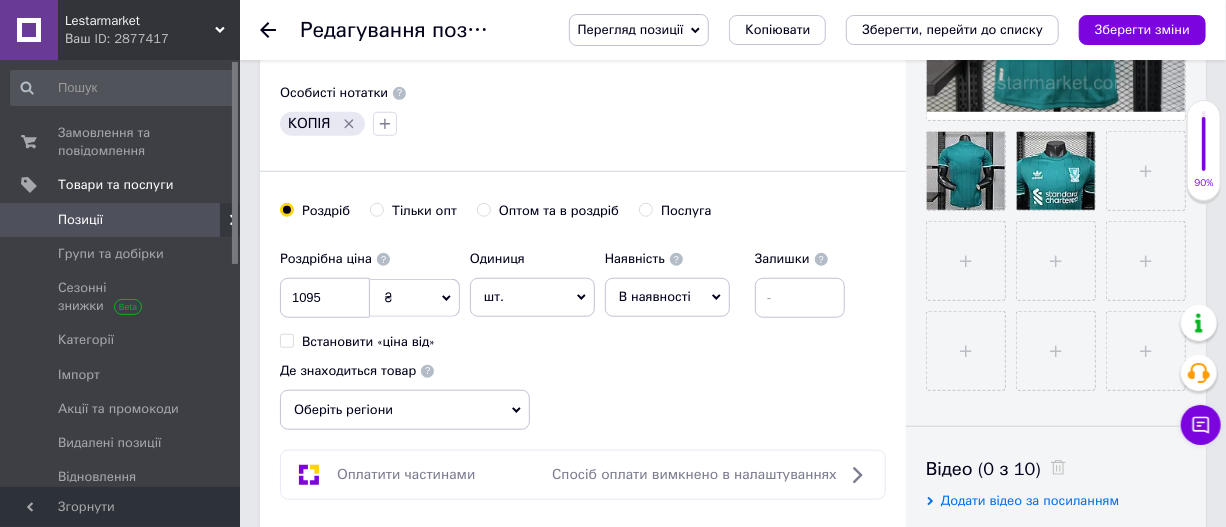 click on "В наявності" at bounding box center (667, 297) 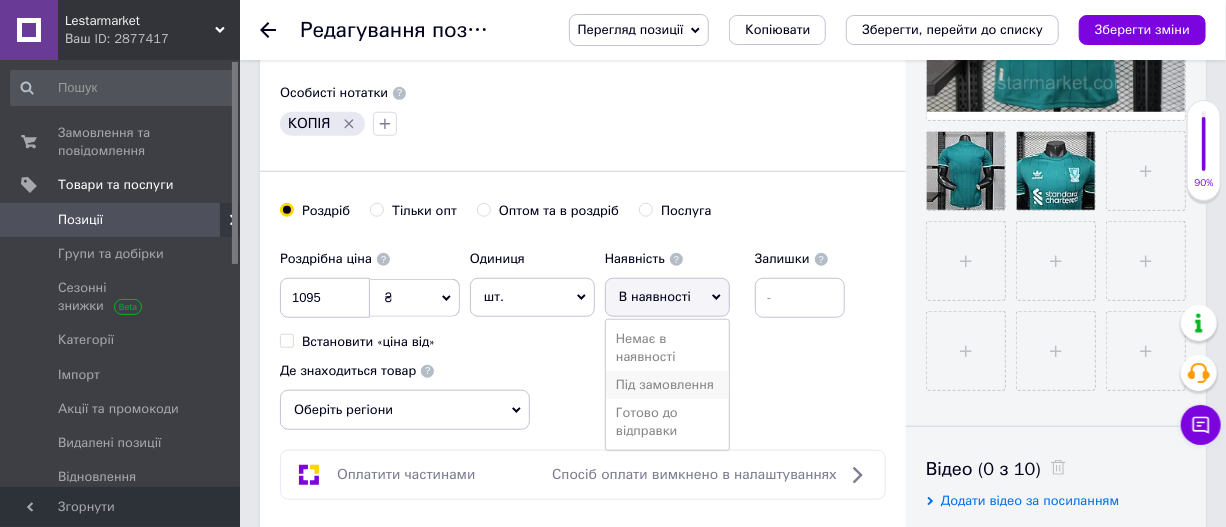 click on "Під замовлення" at bounding box center [667, 385] 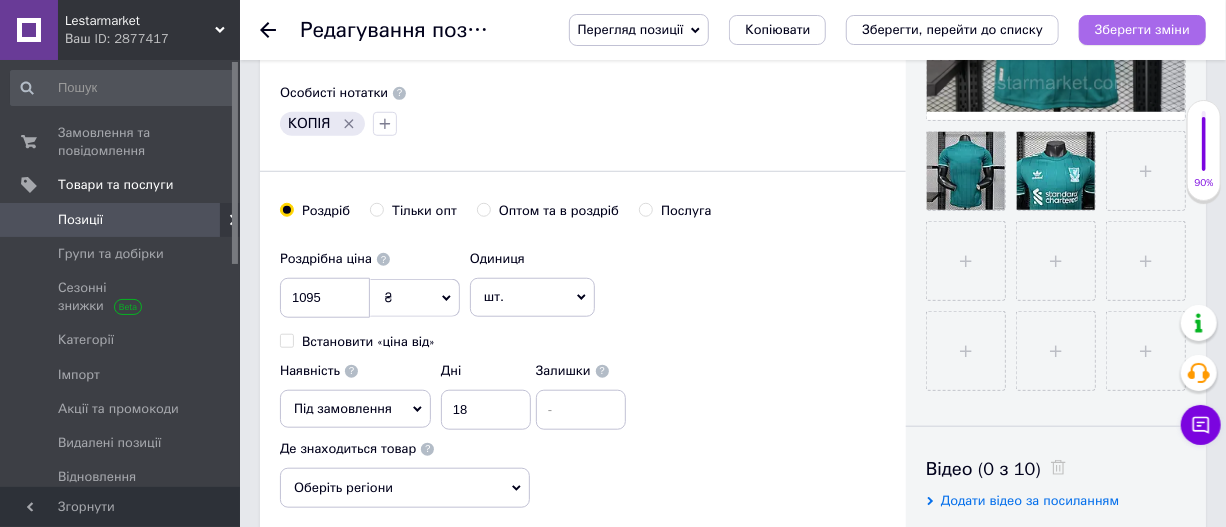 click on "Зберегти зміни" at bounding box center (1142, 29) 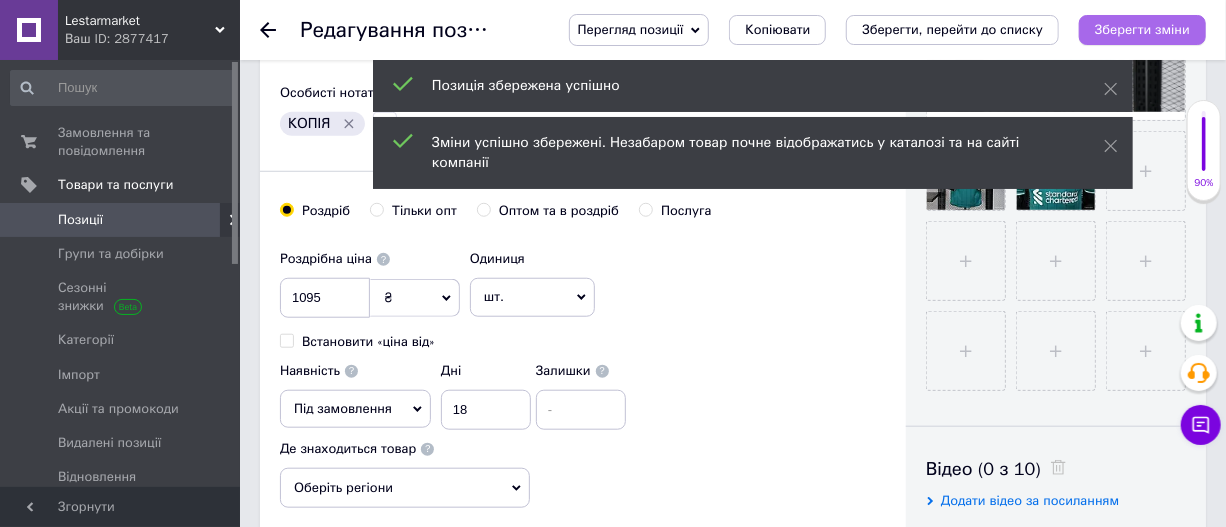 click on "Зберегти зміни" at bounding box center (1142, 29) 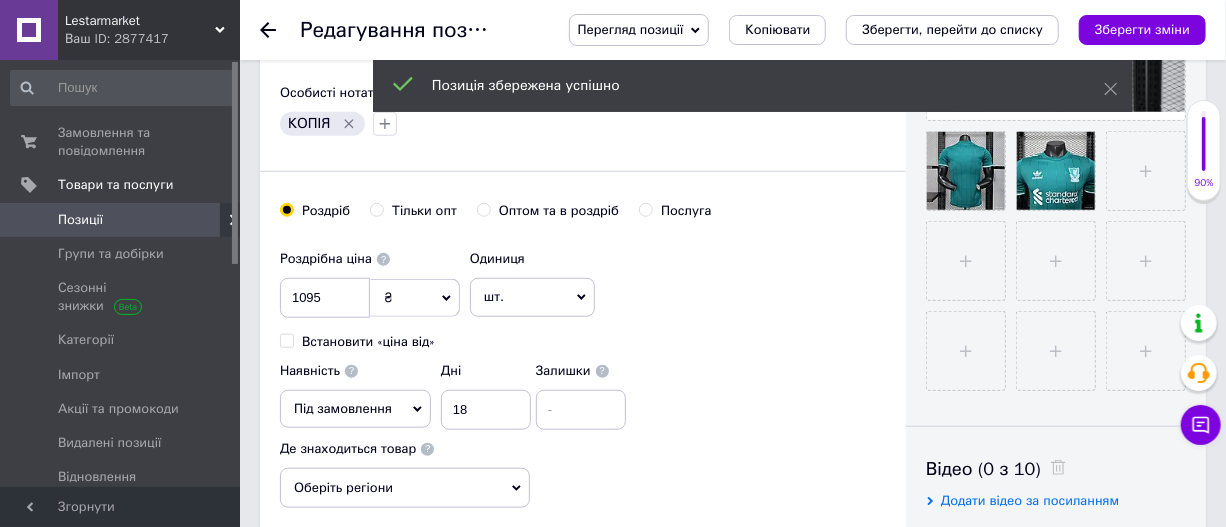 click on "Позиції" at bounding box center (80, 220) 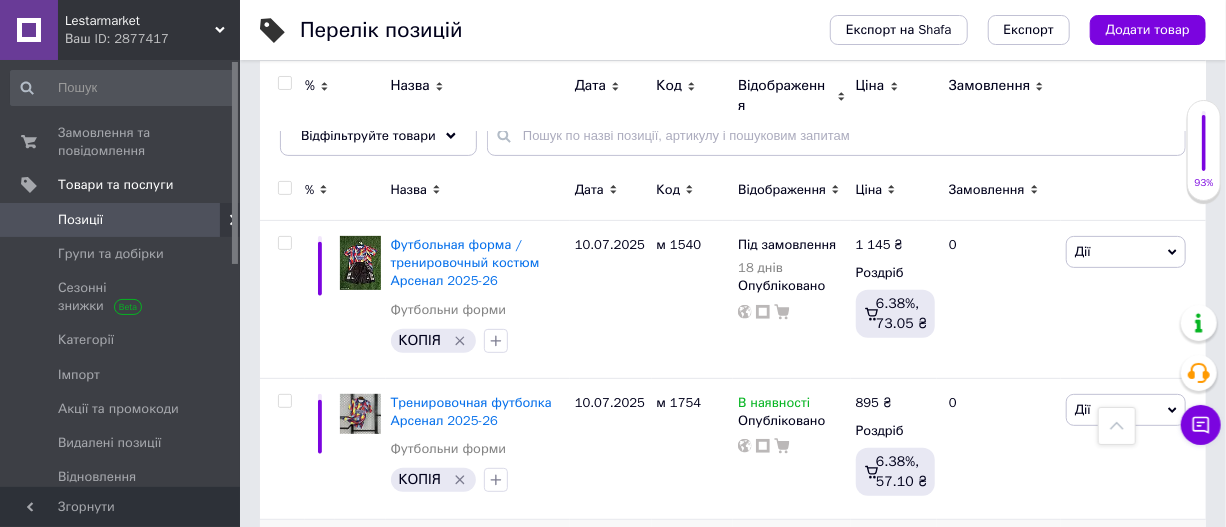 scroll, scrollTop: 181, scrollLeft: 0, axis: vertical 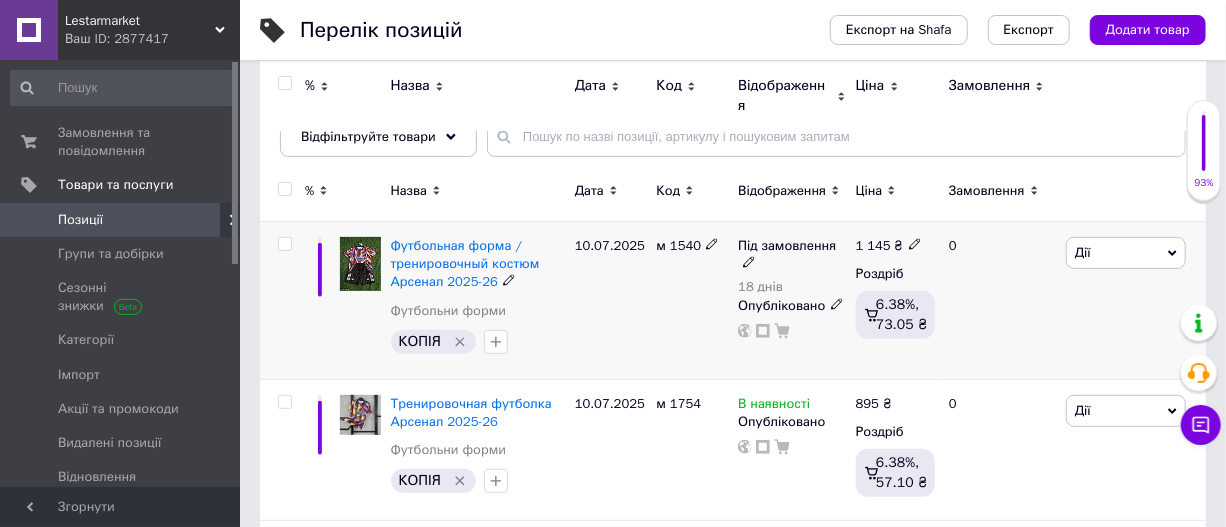 click on "0" at bounding box center (999, 301) 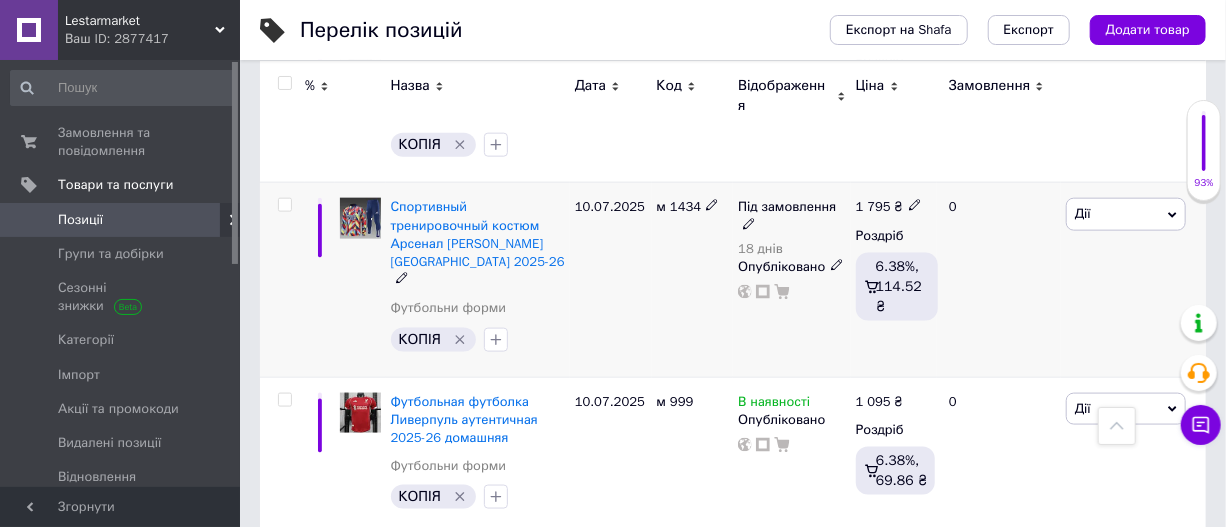scroll, scrollTop: 1090, scrollLeft: 0, axis: vertical 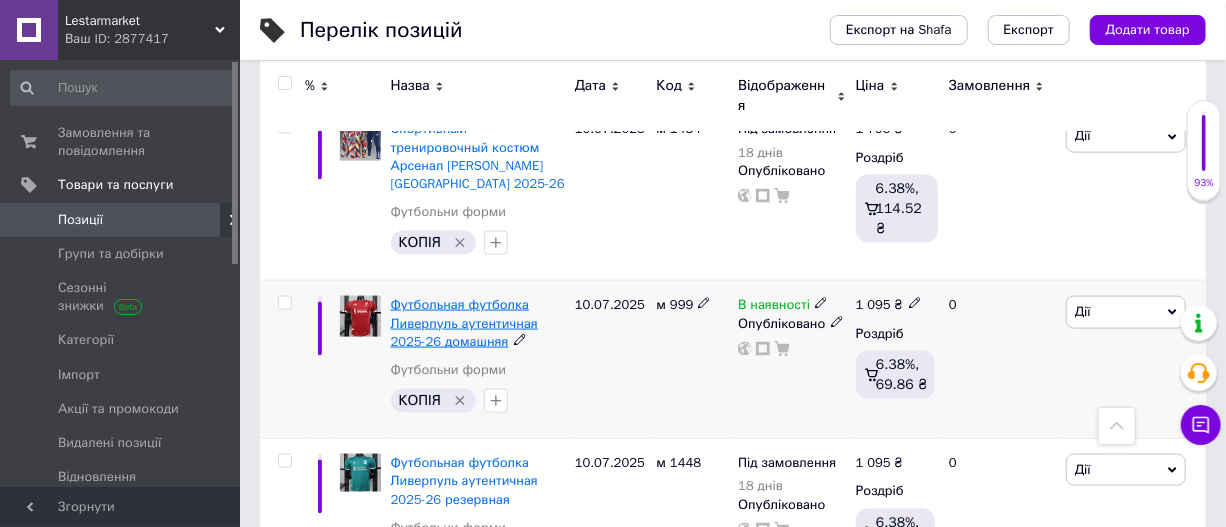 click on "Футбольная футболка Ливерпуль аутентичная 2025-26 домашняя" at bounding box center (464, 322) 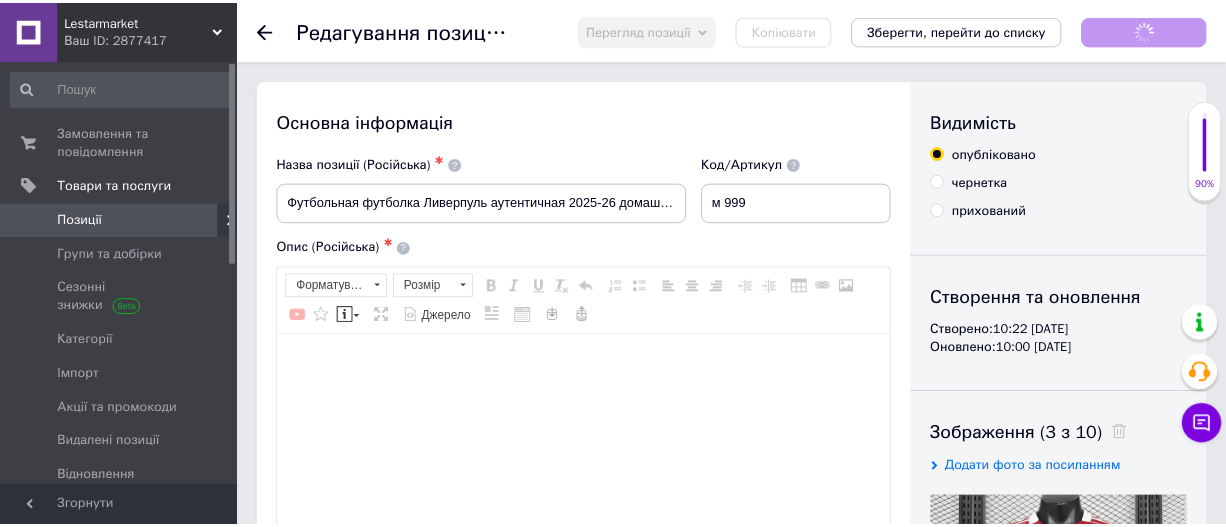 scroll, scrollTop: 272, scrollLeft: 0, axis: vertical 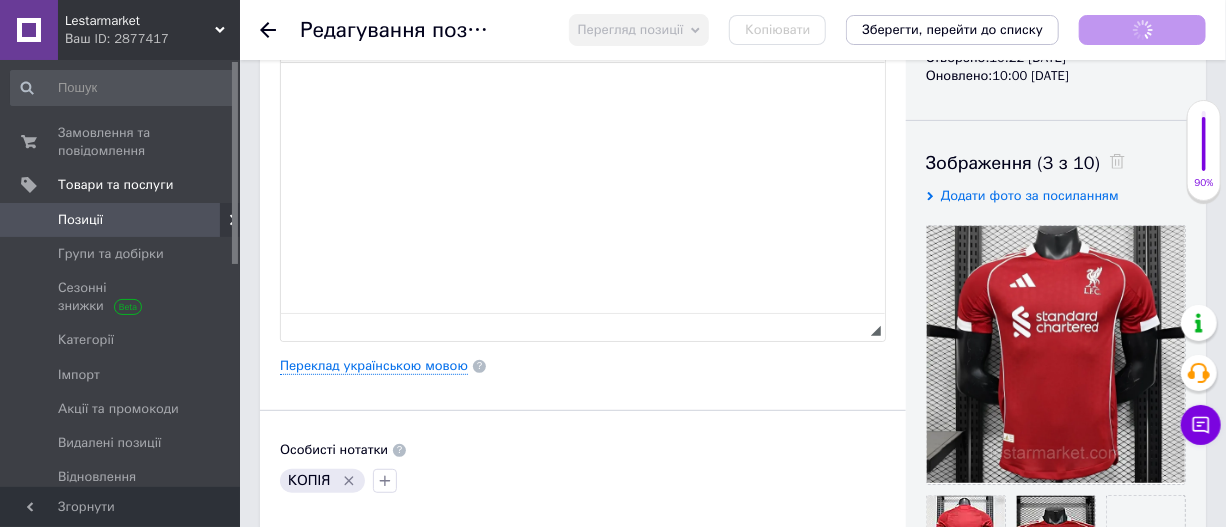 click on "В наявності" at bounding box center [667, 654] 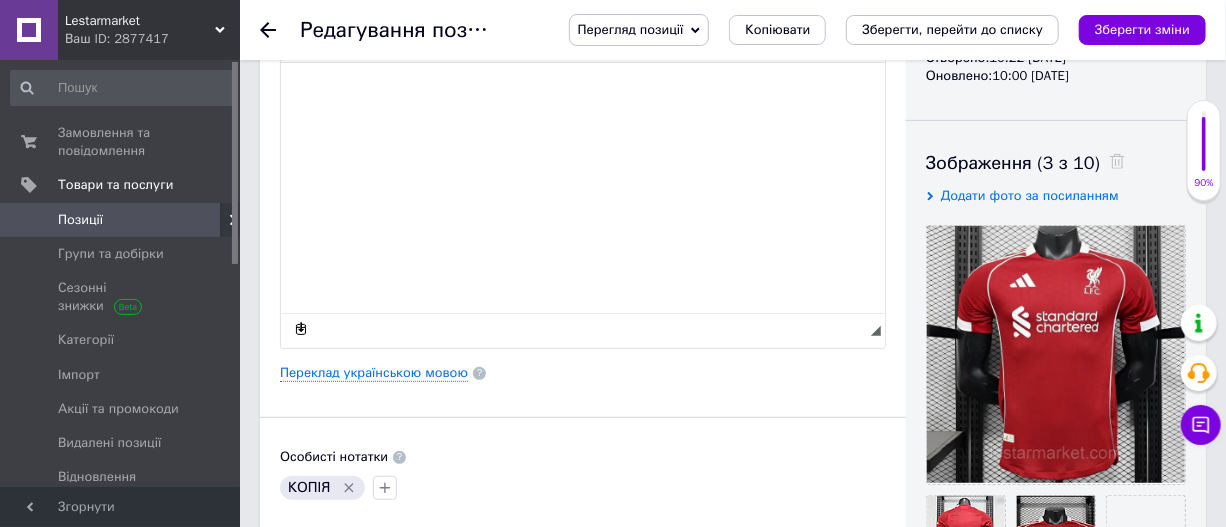 scroll, scrollTop: 636, scrollLeft: 0, axis: vertical 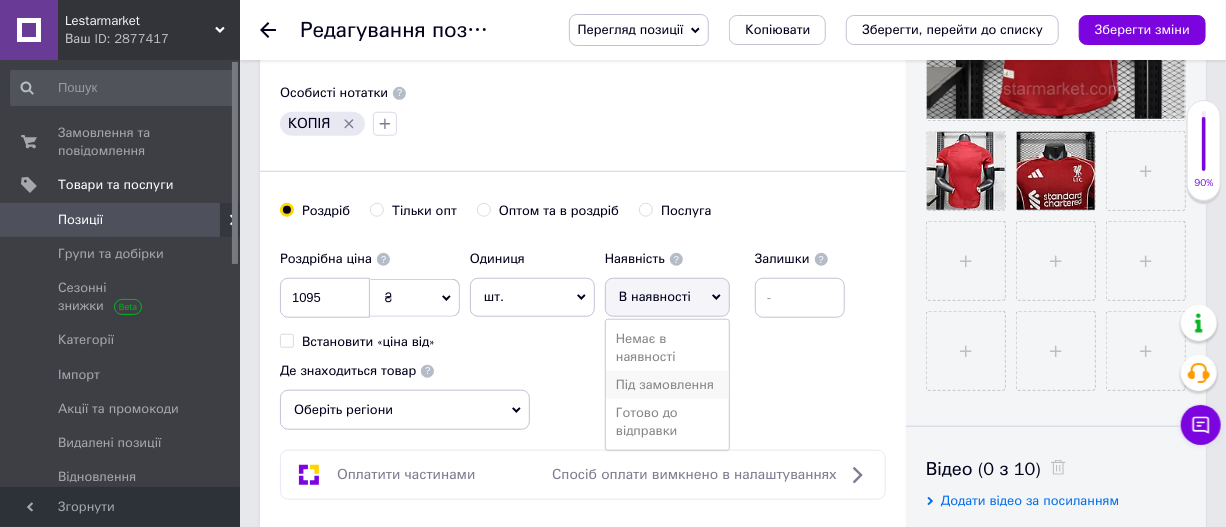 click on "Під замовлення" at bounding box center [667, 385] 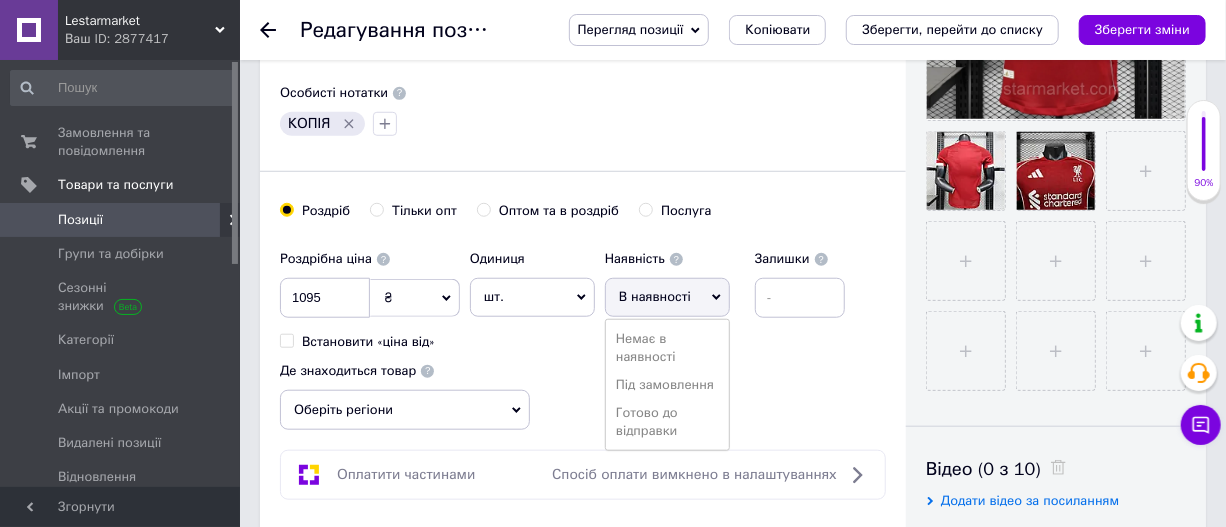 scroll, scrollTop: 0, scrollLeft: 0, axis: both 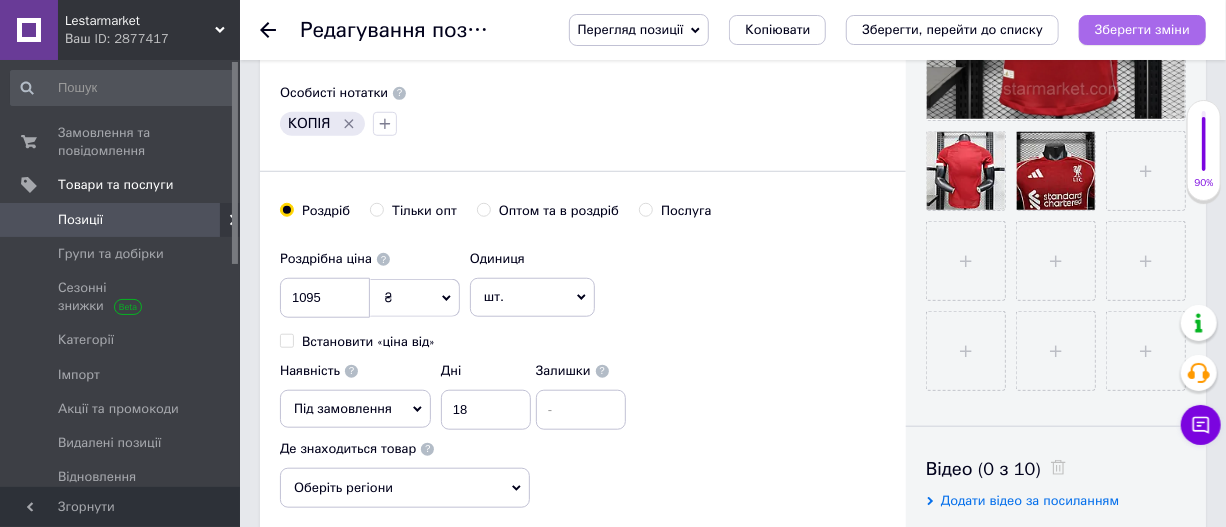 click on "Зберегти зміни" at bounding box center [1142, 29] 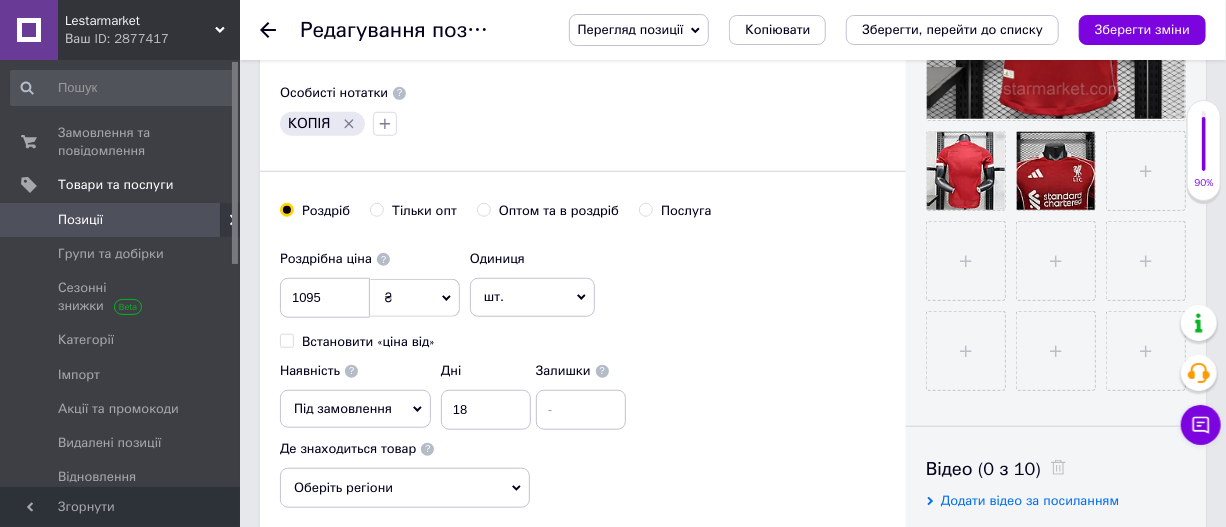 click on "Позиції" at bounding box center (80, 220) 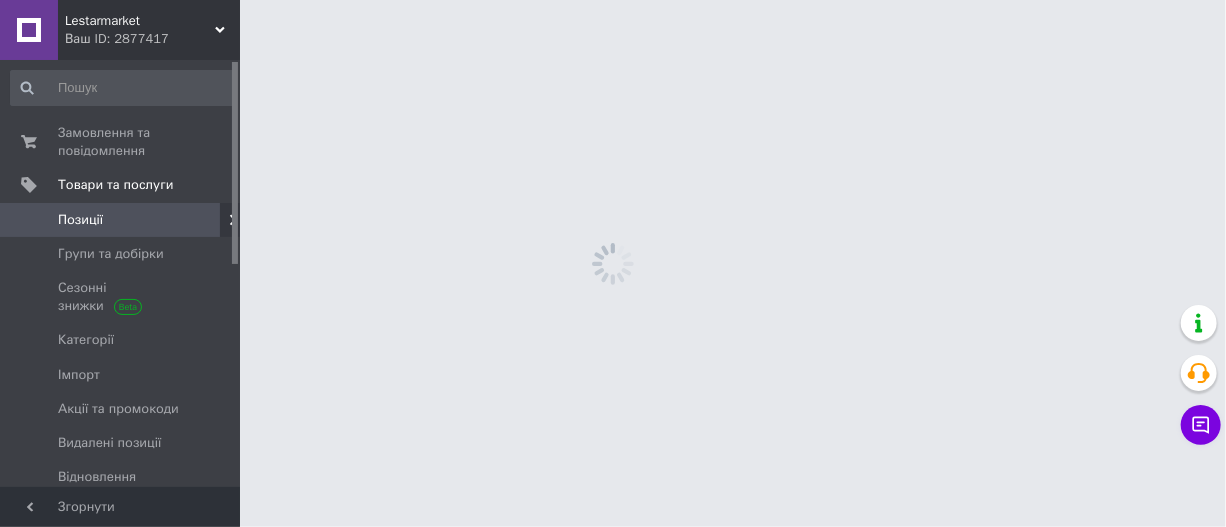 scroll, scrollTop: 0, scrollLeft: 0, axis: both 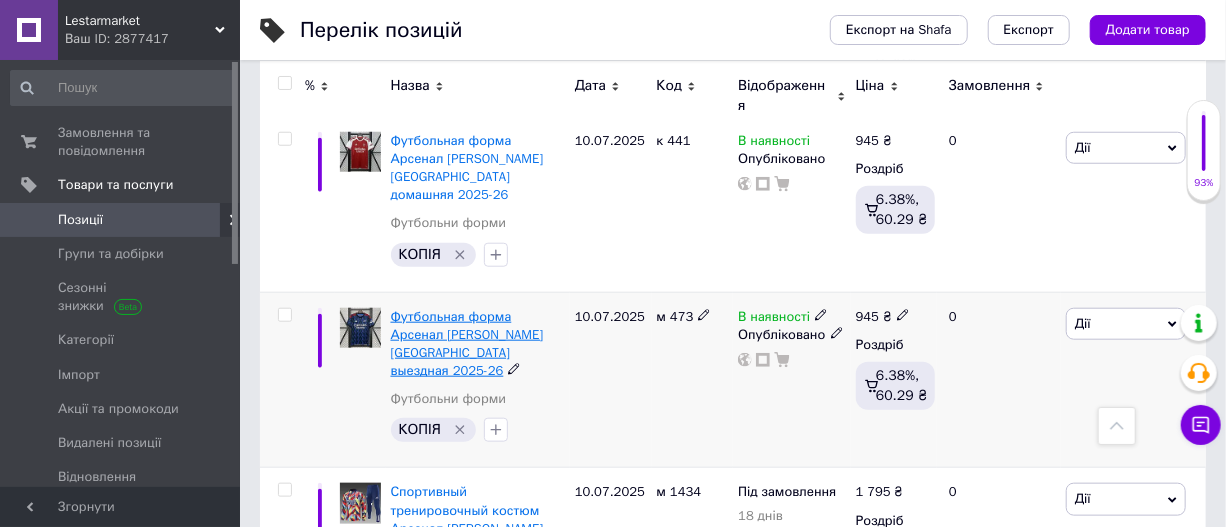 click on "Футбольная форма Арсенал [PERSON_NAME][GEOGRAPHIC_DATA] выездная 2025-26" at bounding box center [467, 344] 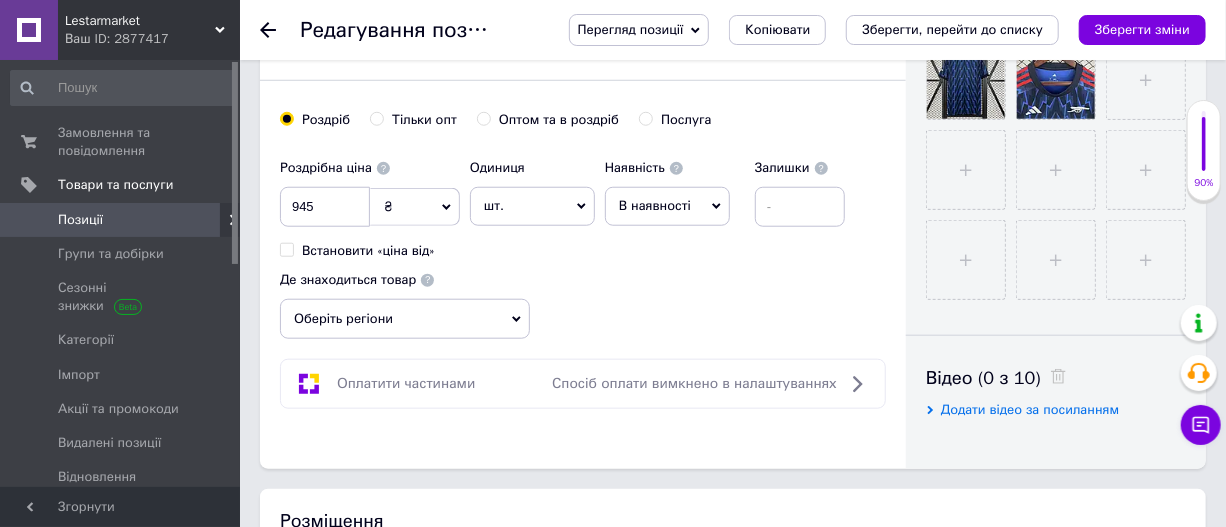 scroll, scrollTop: 0, scrollLeft: 0, axis: both 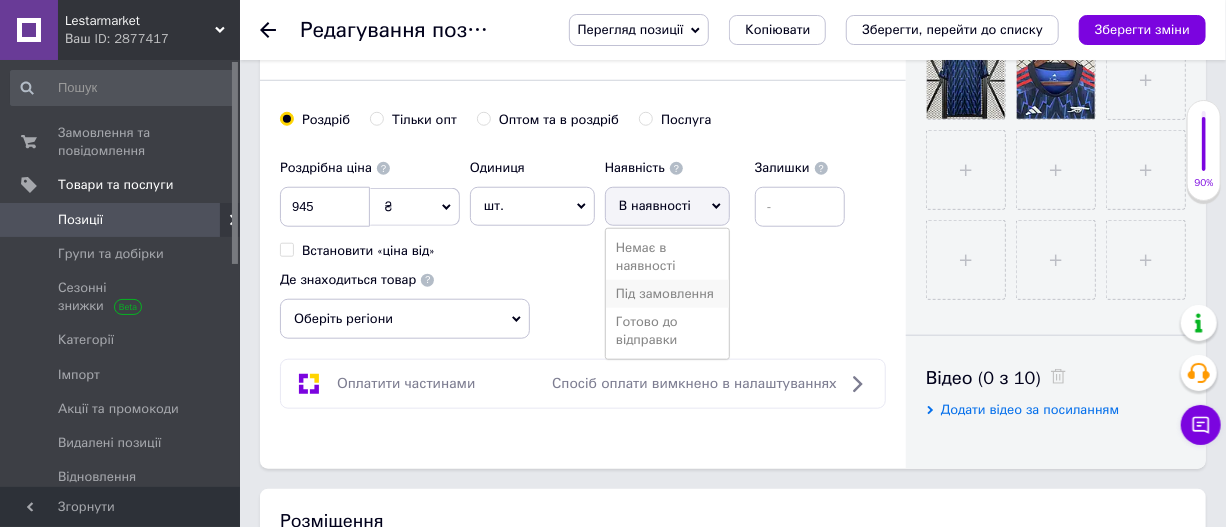 click on "Під замовлення" at bounding box center (667, 294) 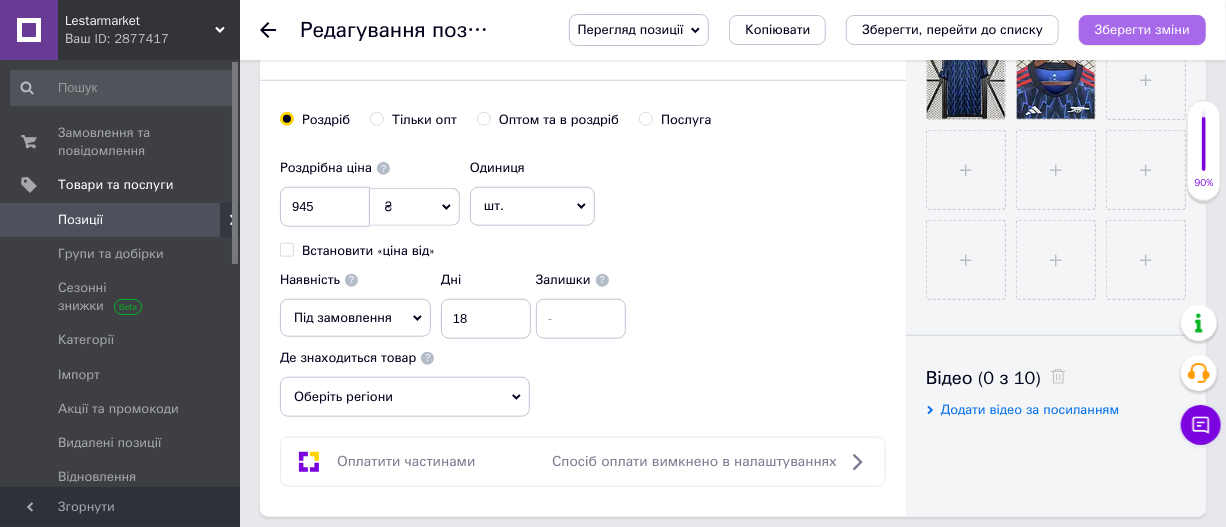 click on "Зберегти зміни" at bounding box center (1142, 29) 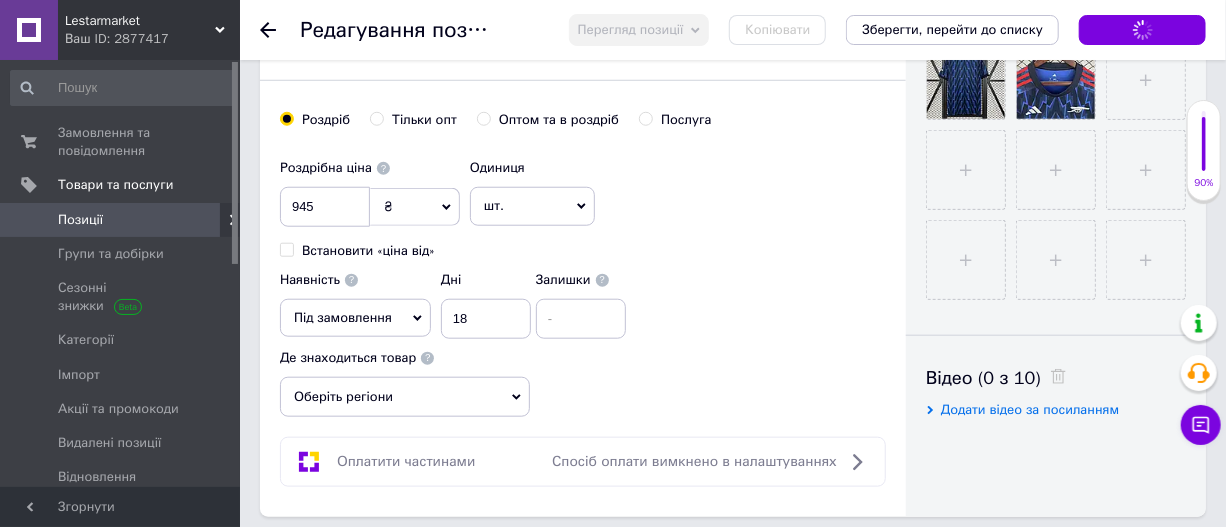click on "Позиції" at bounding box center (122, 220) 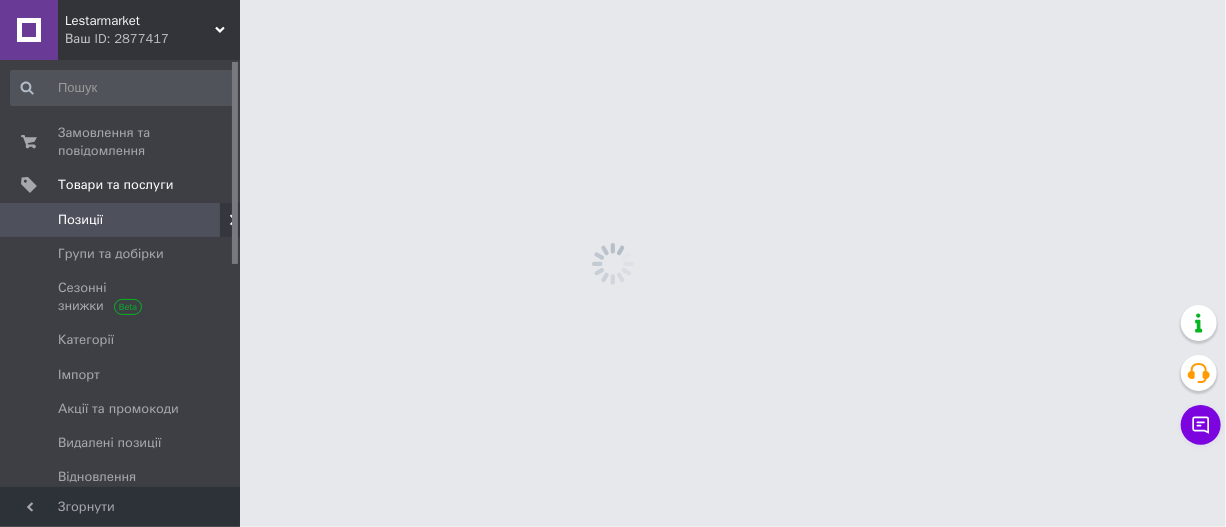 scroll, scrollTop: 0, scrollLeft: 0, axis: both 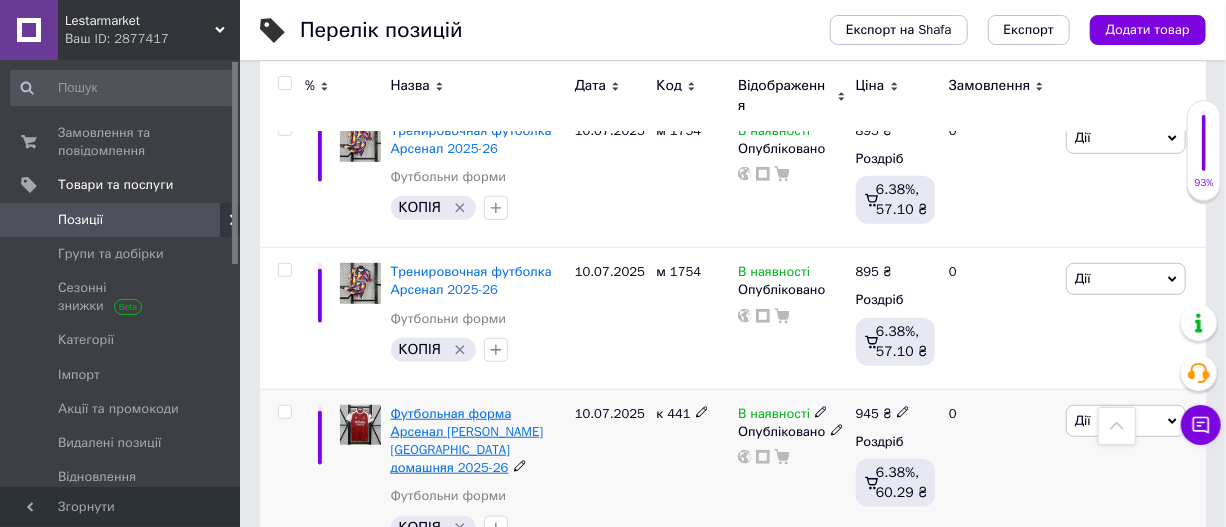 click on "Футбольная форма Арсенал [PERSON_NAME][GEOGRAPHIC_DATA] домашняя 2025-26" at bounding box center (467, 441) 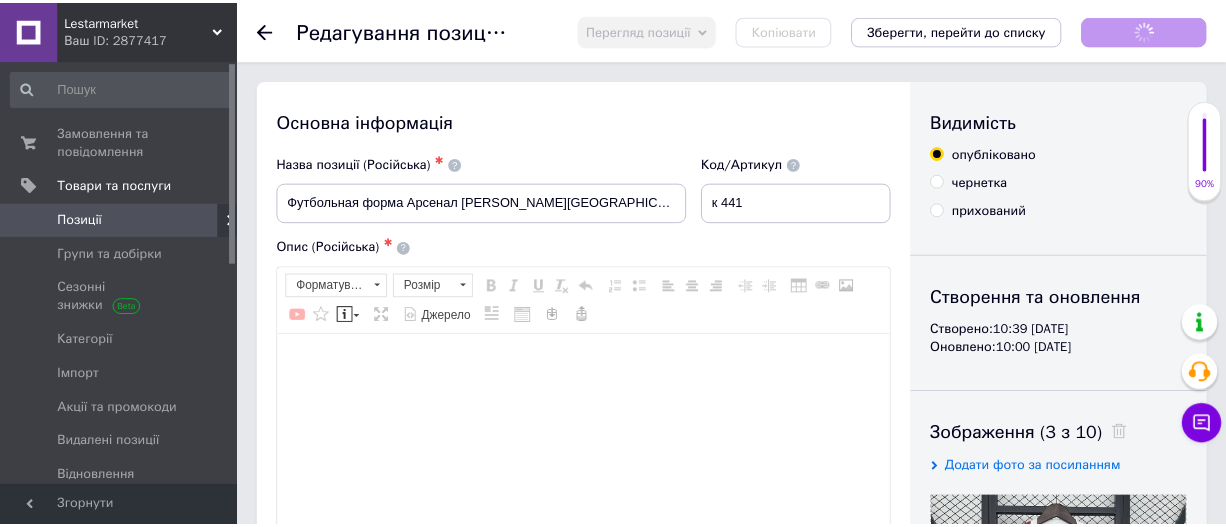 scroll, scrollTop: 248, scrollLeft: 0, axis: vertical 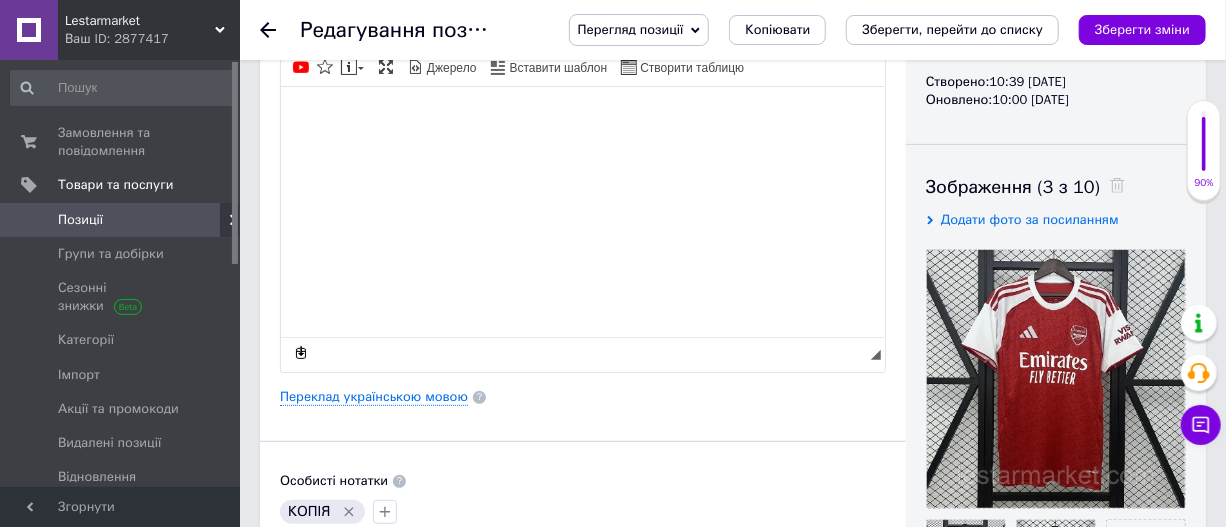 click on "Наявність В наявності Немає в наявності Під замовлення Готово до відправки" at bounding box center (667, 666) 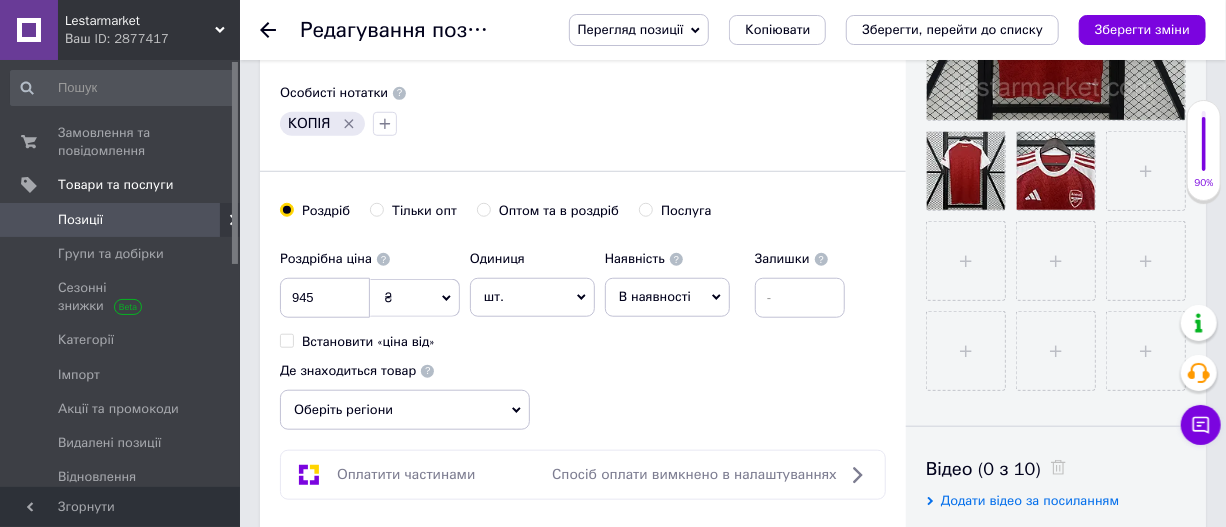 scroll, scrollTop: 0, scrollLeft: 0, axis: both 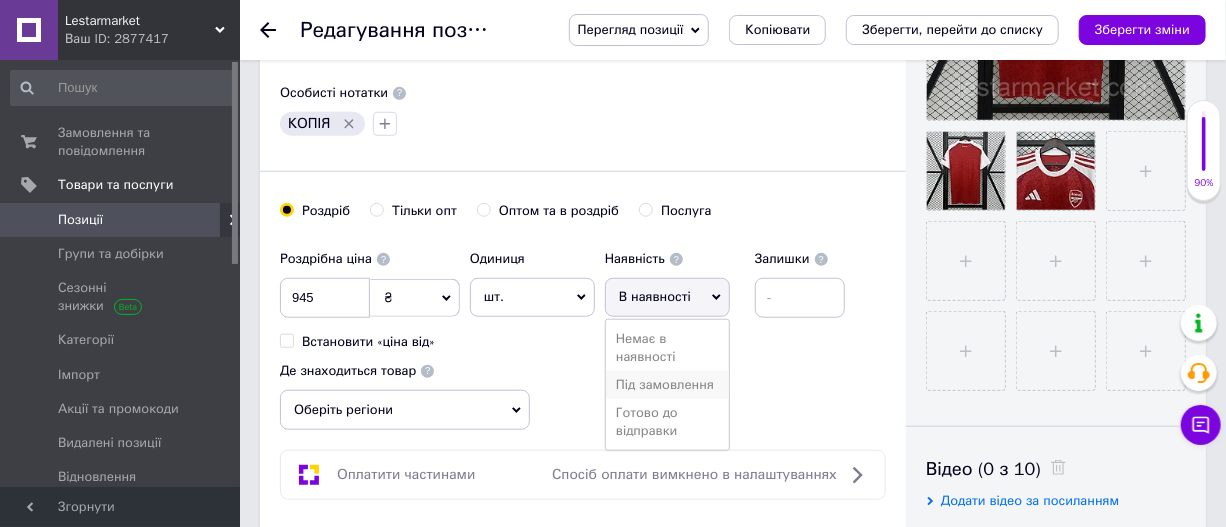 click on "Під замовлення" at bounding box center (667, 385) 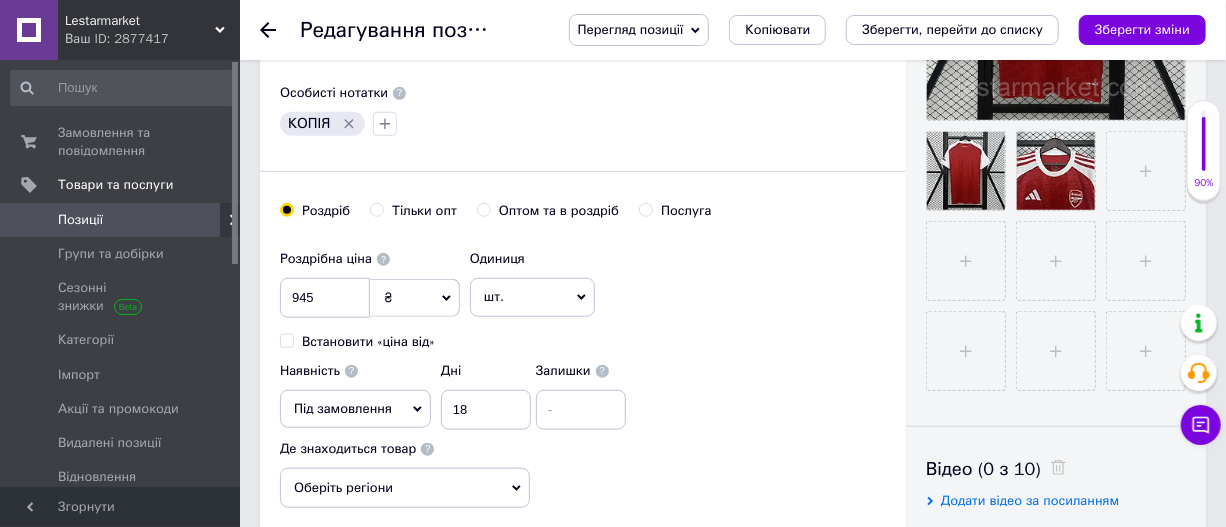 click on "Зберегти зміни" at bounding box center (1142, 29) 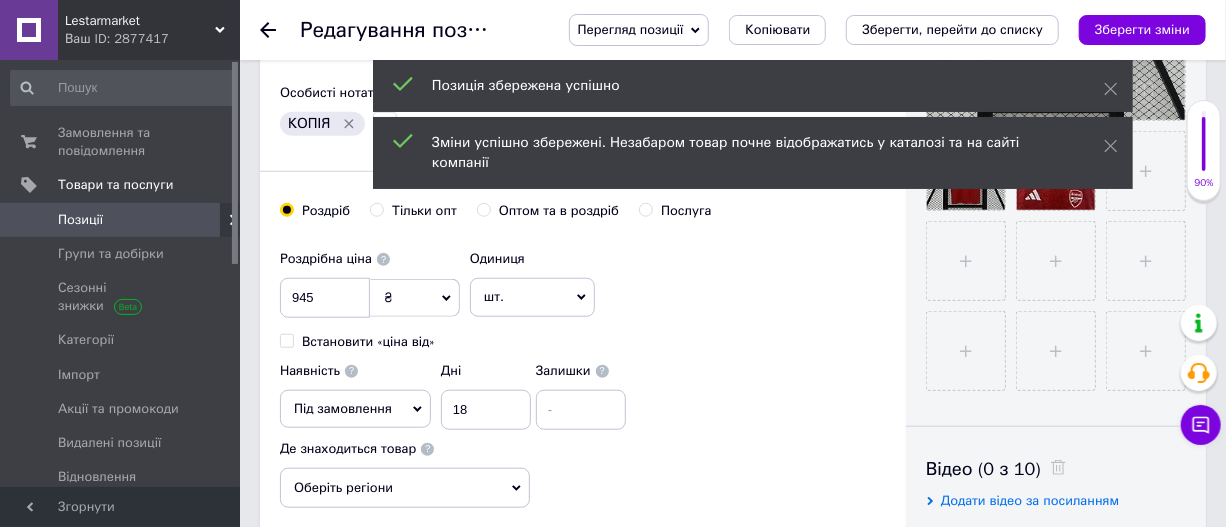 click on "Зберегти зміни" at bounding box center (1142, 29) 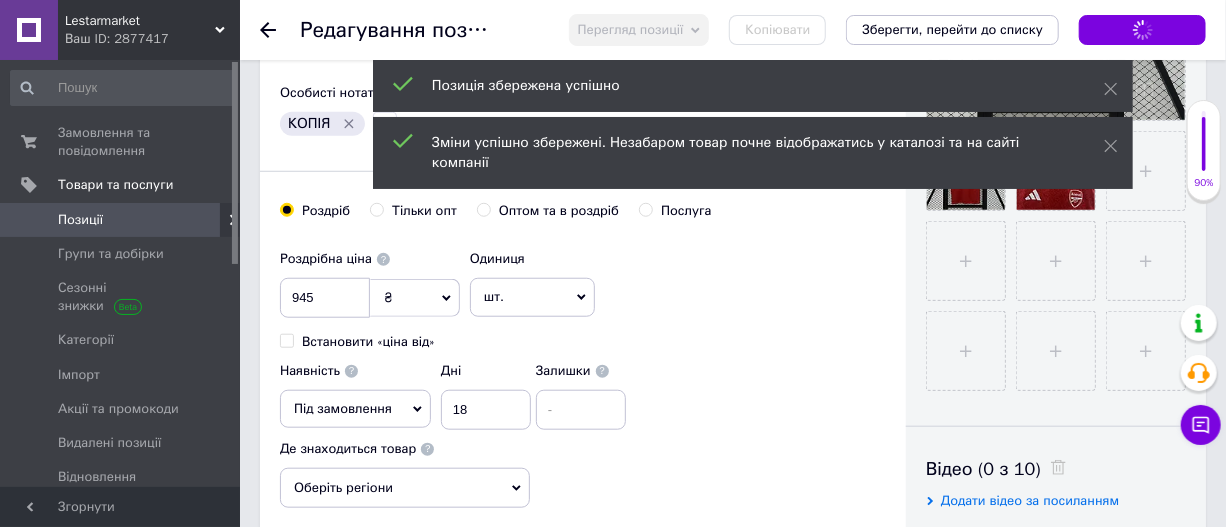 click on "Позиції" at bounding box center (121, 220) 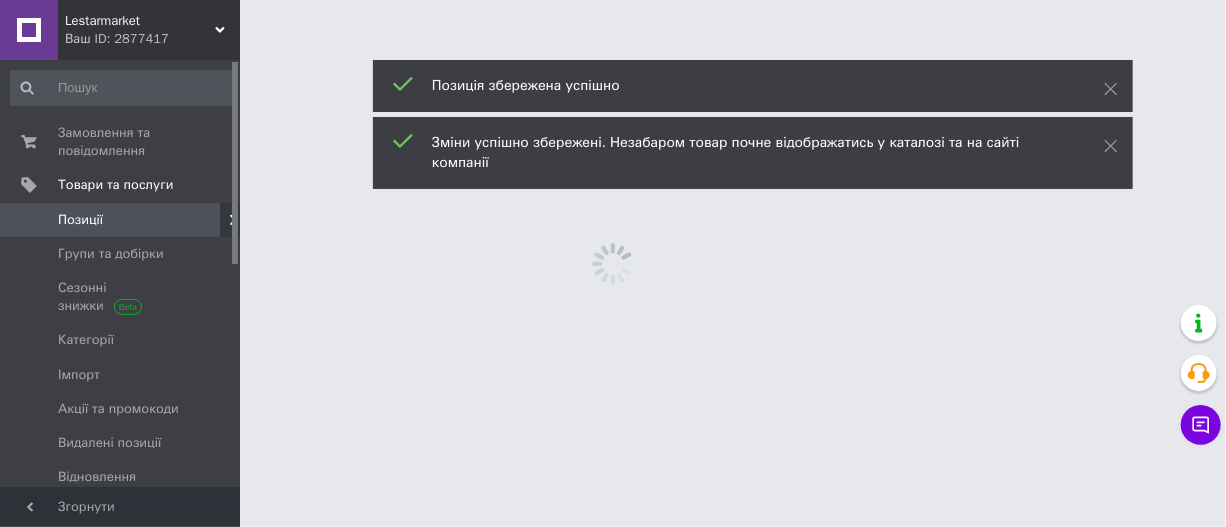 scroll, scrollTop: 0, scrollLeft: 0, axis: both 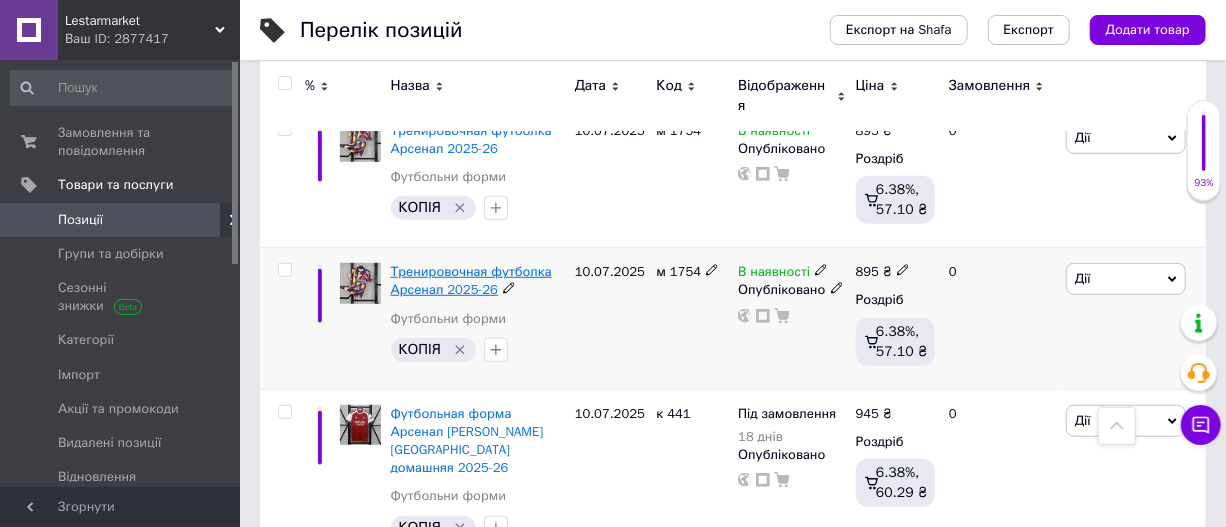 click on "Тренировочная футболка Арсенал 2025-26" at bounding box center [471, 280] 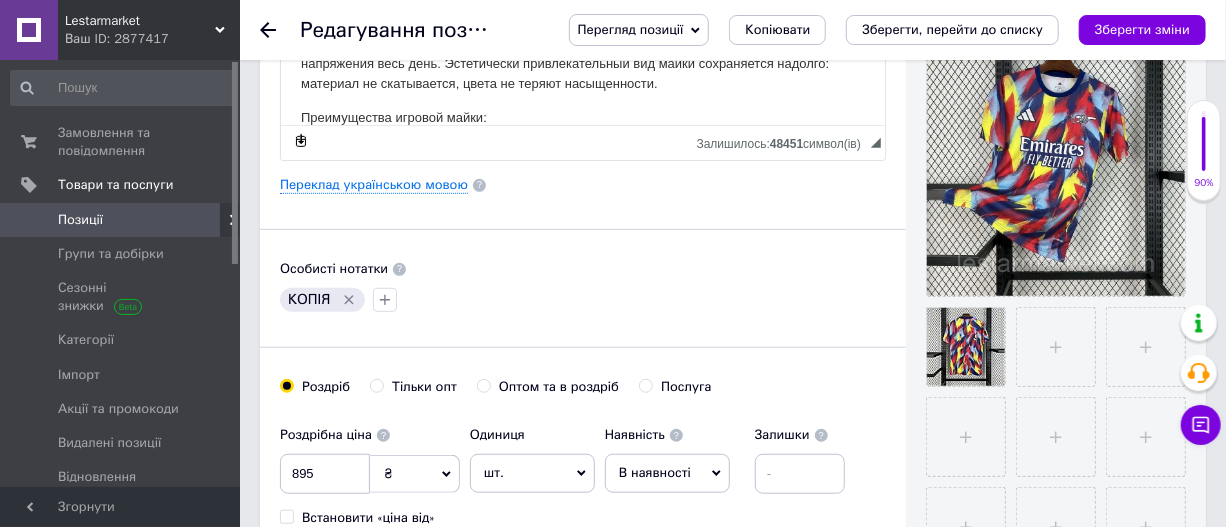 scroll, scrollTop: 636, scrollLeft: 0, axis: vertical 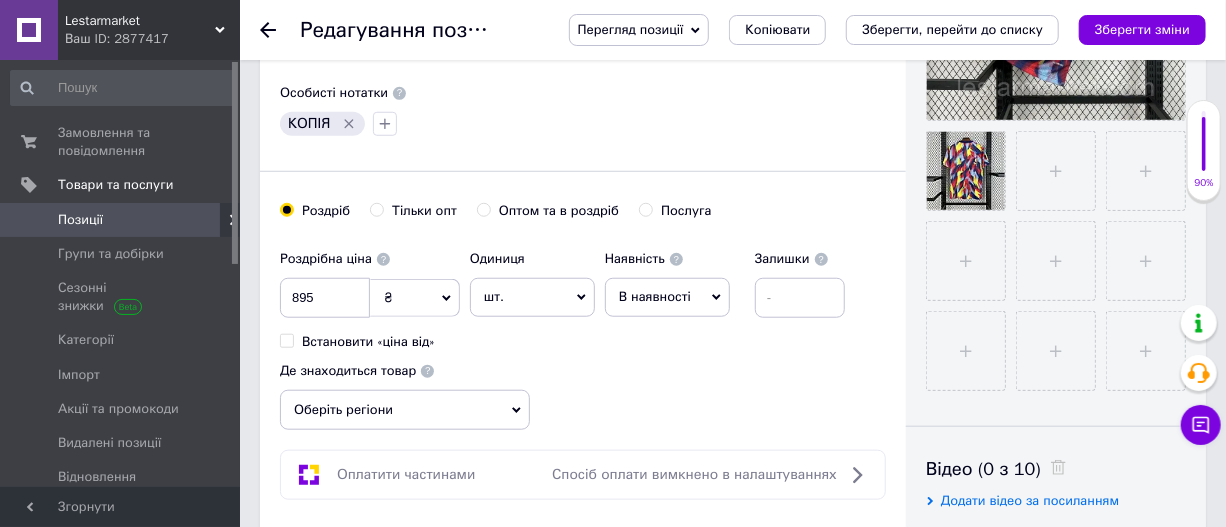 click 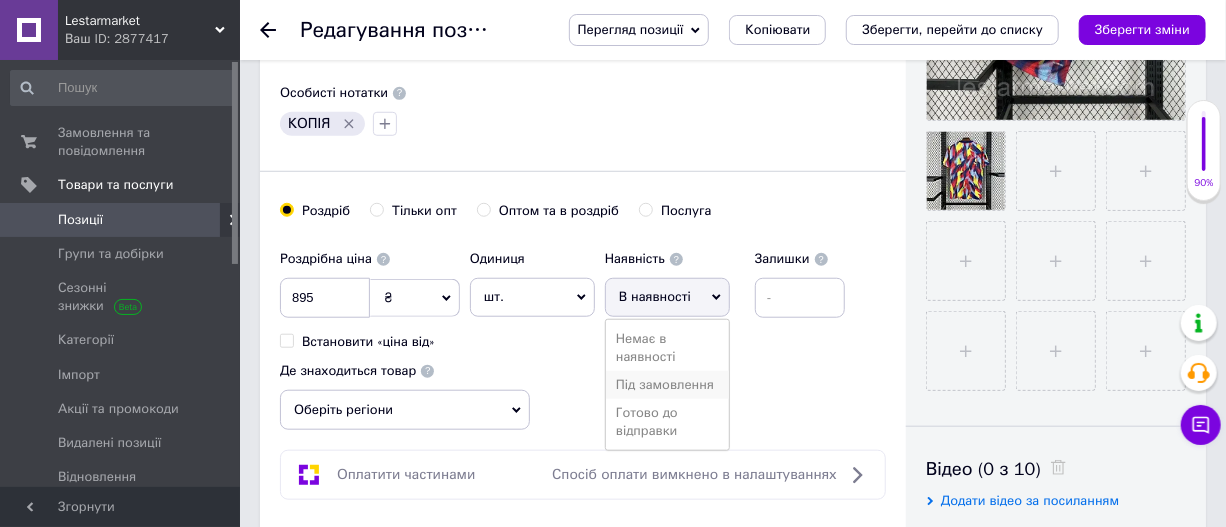 click on "Під замовлення" at bounding box center (667, 385) 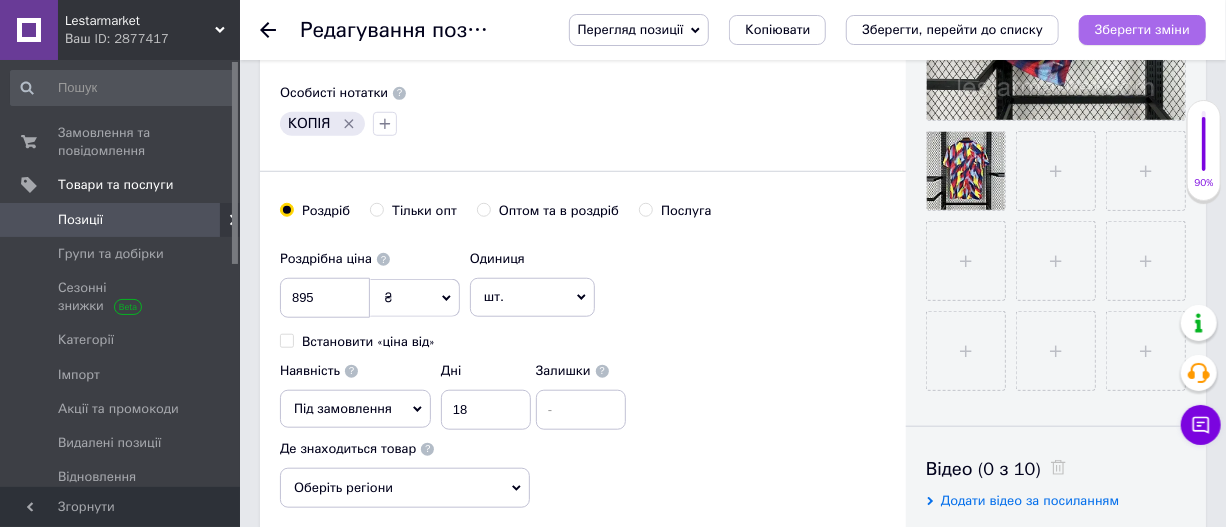 click on "Зберегти зміни" at bounding box center [1142, 29] 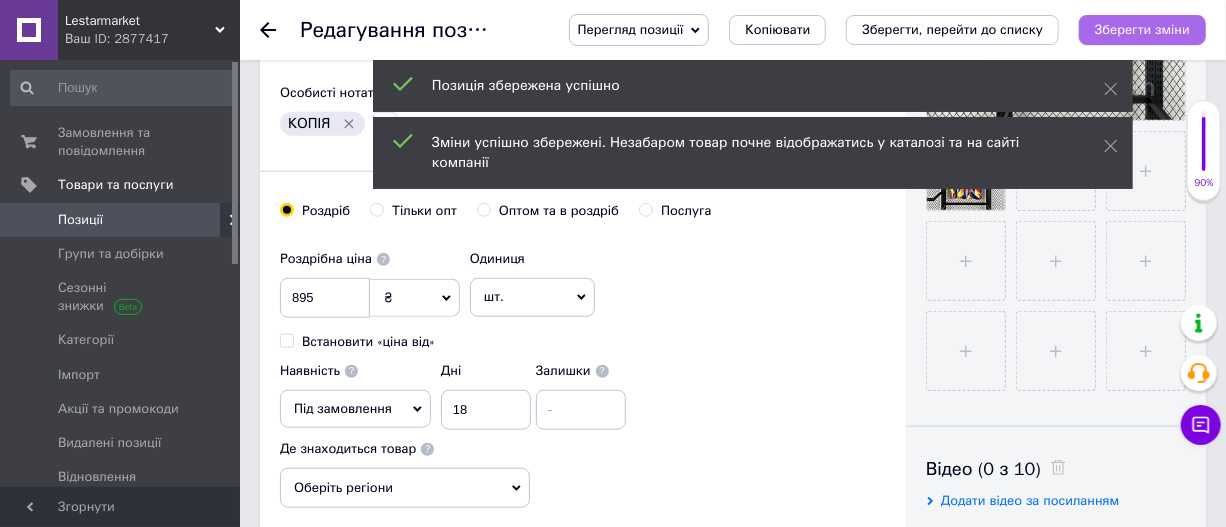 click on "Зберегти зміни" at bounding box center (1142, 29) 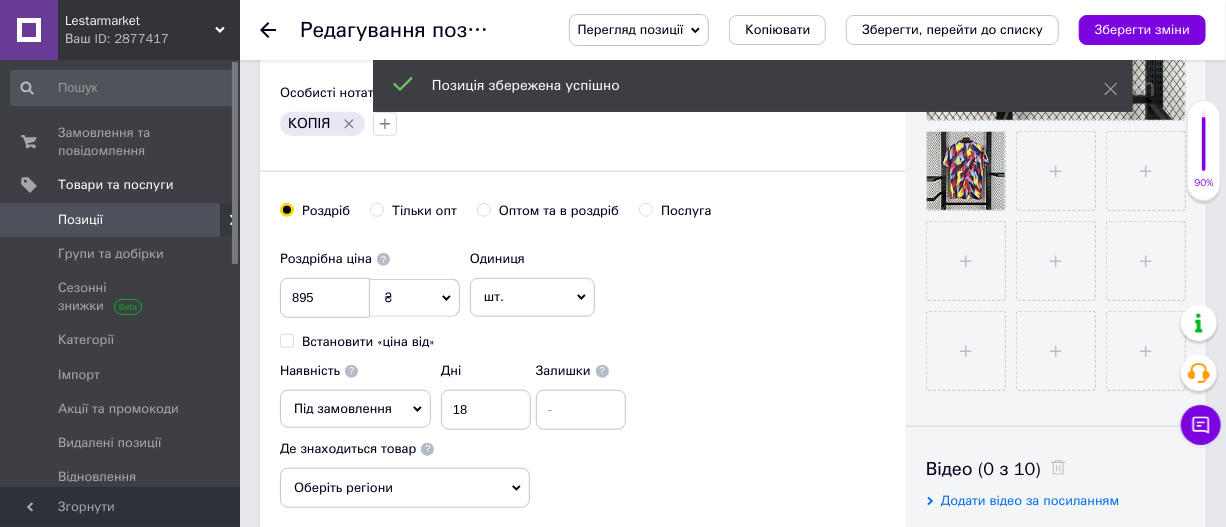 click on "Позиції" at bounding box center (121, 220) 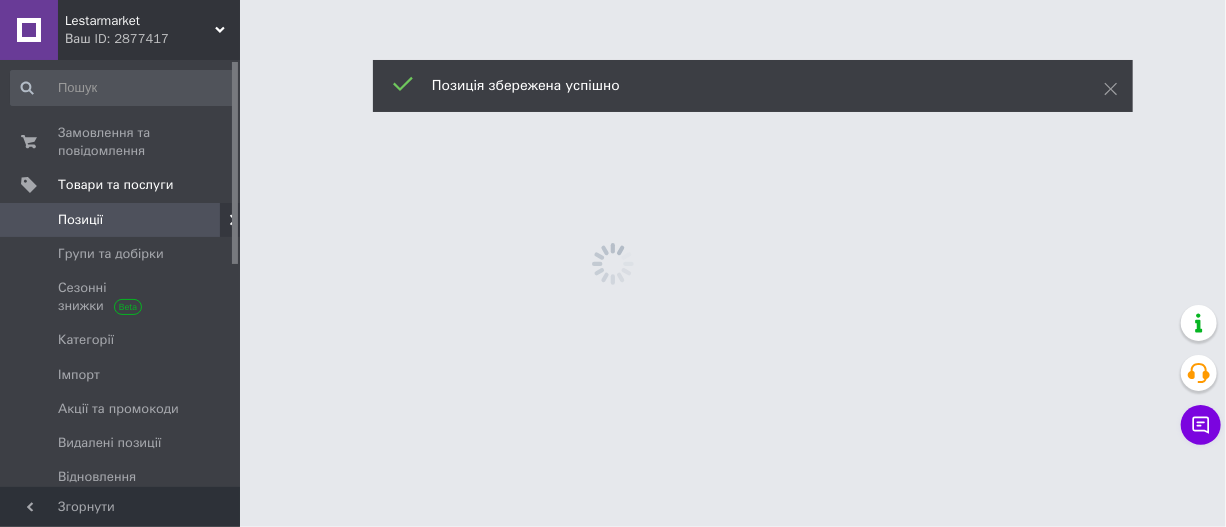scroll, scrollTop: 0, scrollLeft: 0, axis: both 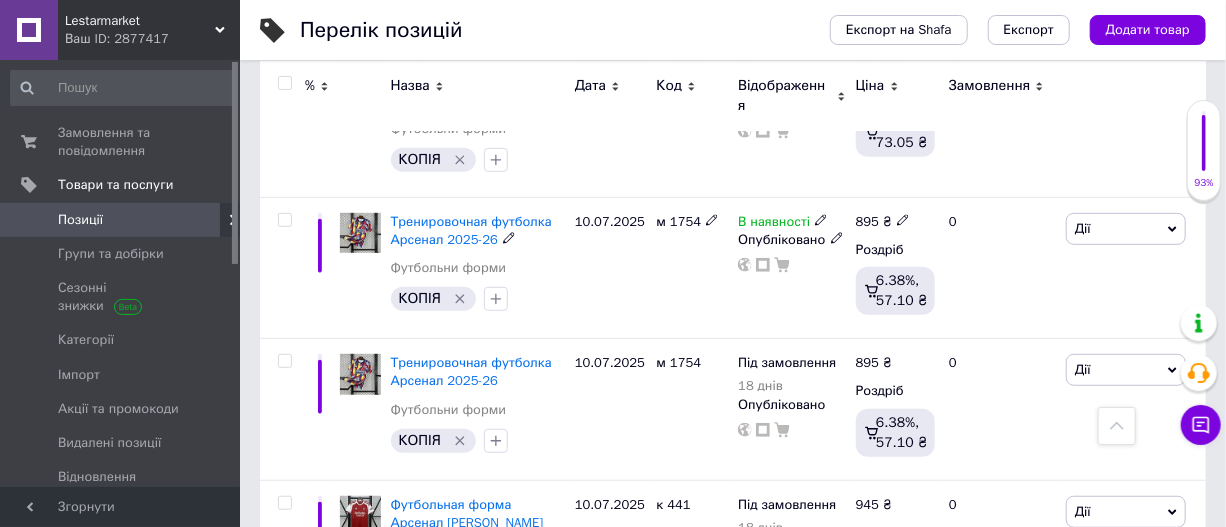 drag, startPoint x: 483, startPoint y: 229, endPoint x: 819, endPoint y: 3, distance: 404.93457 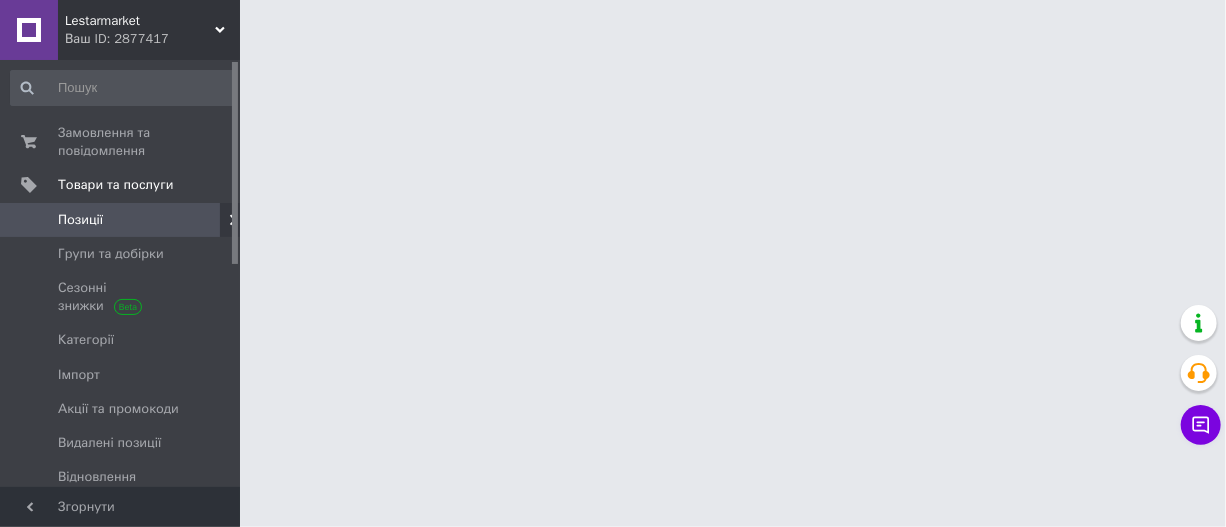 scroll, scrollTop: 0, scrollLeft: 0, axis: both 